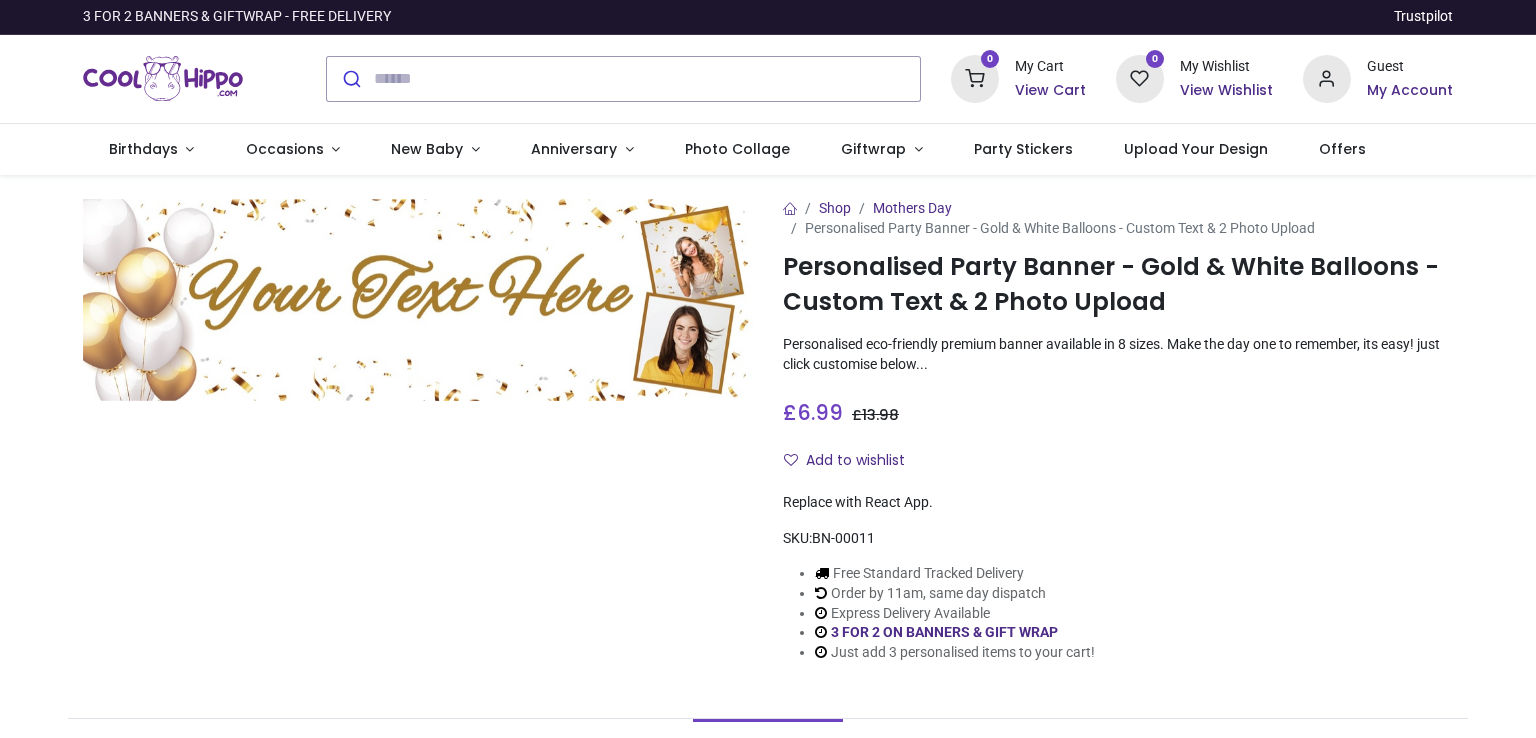 scroll, scrollTop: 0, scrollLeft: 0, axis: both 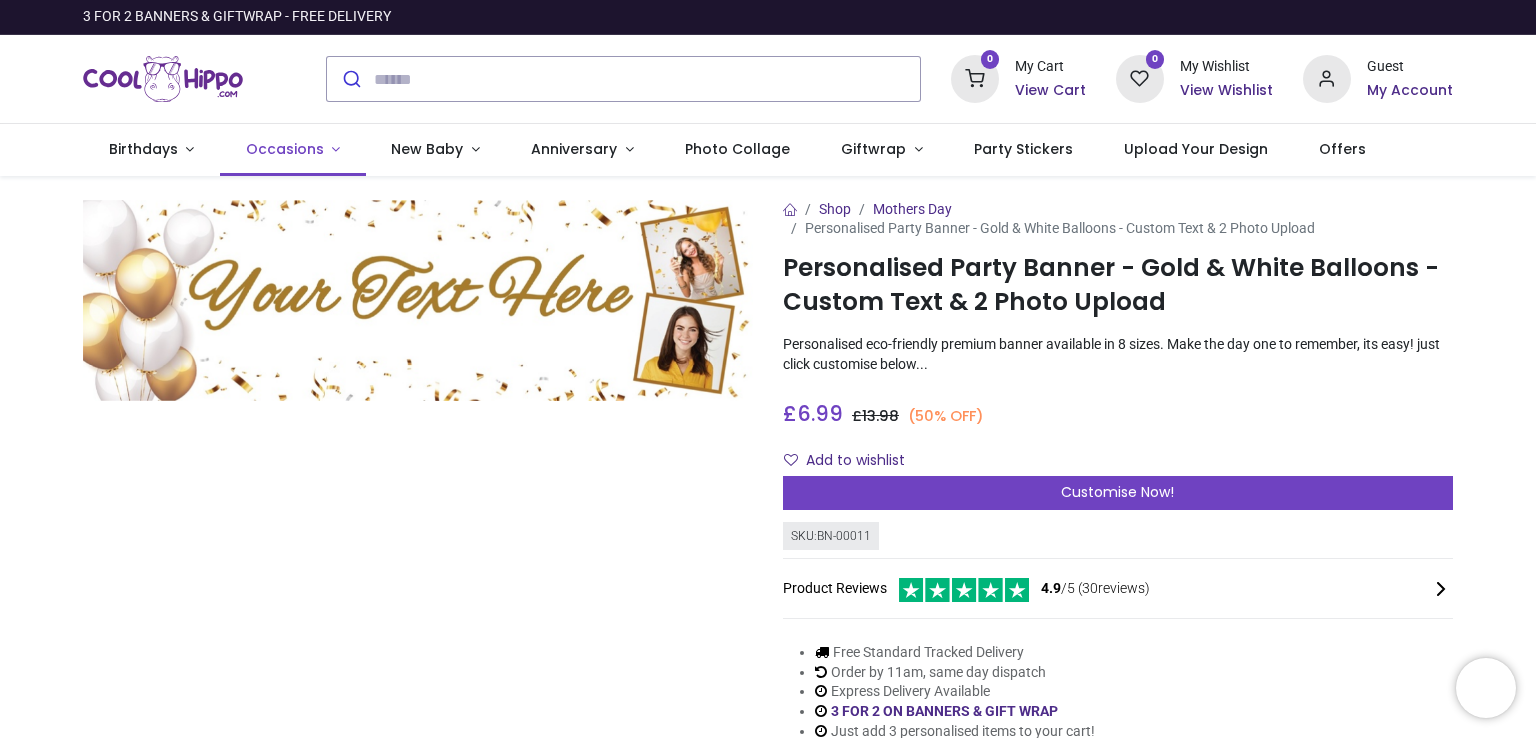 click on "Occasions" at bounding box center [285, 149] 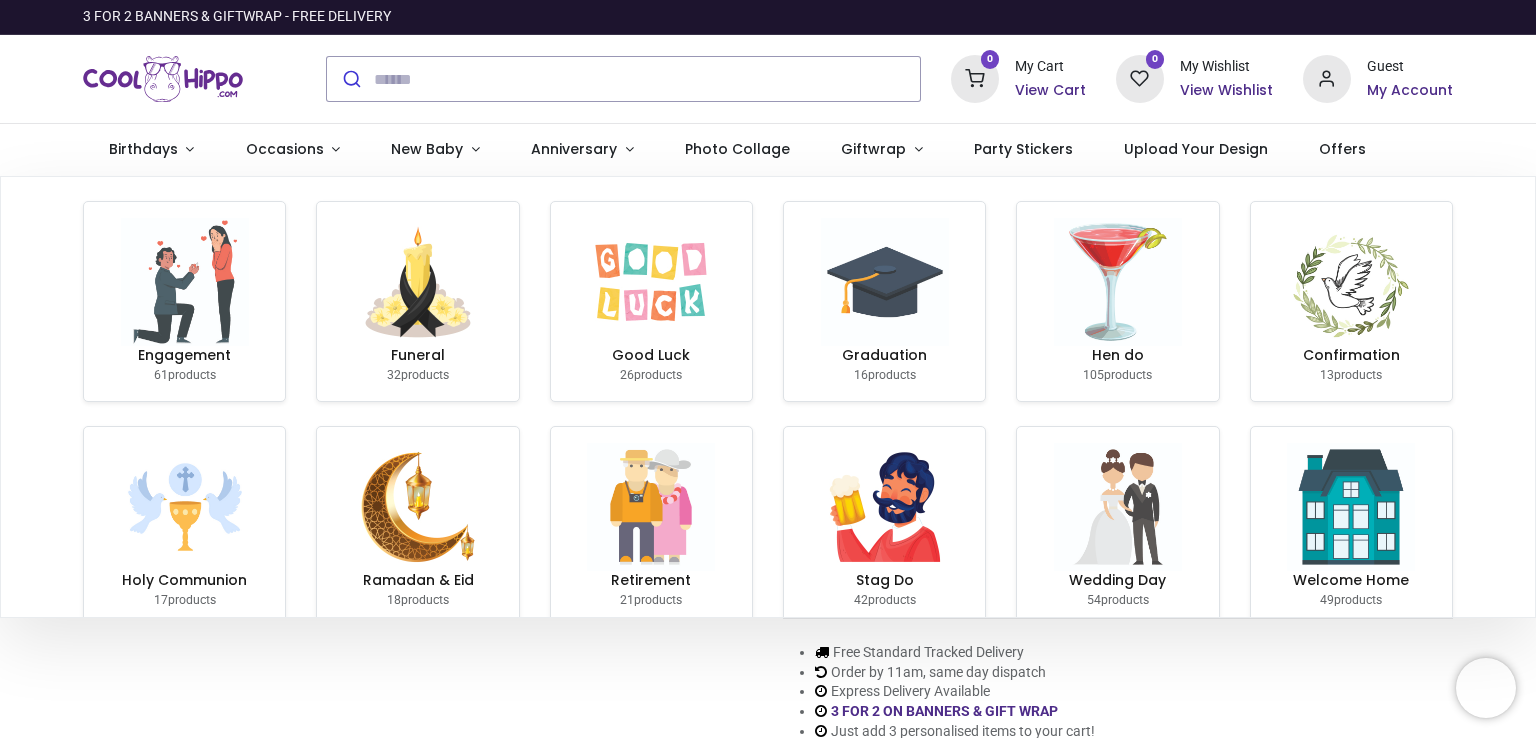 click on "Engagement
61  products
Funeral
32  products
Good Luck
26  products
Graduation
16  products
Hen do 105" at bounding box center (768, 397) 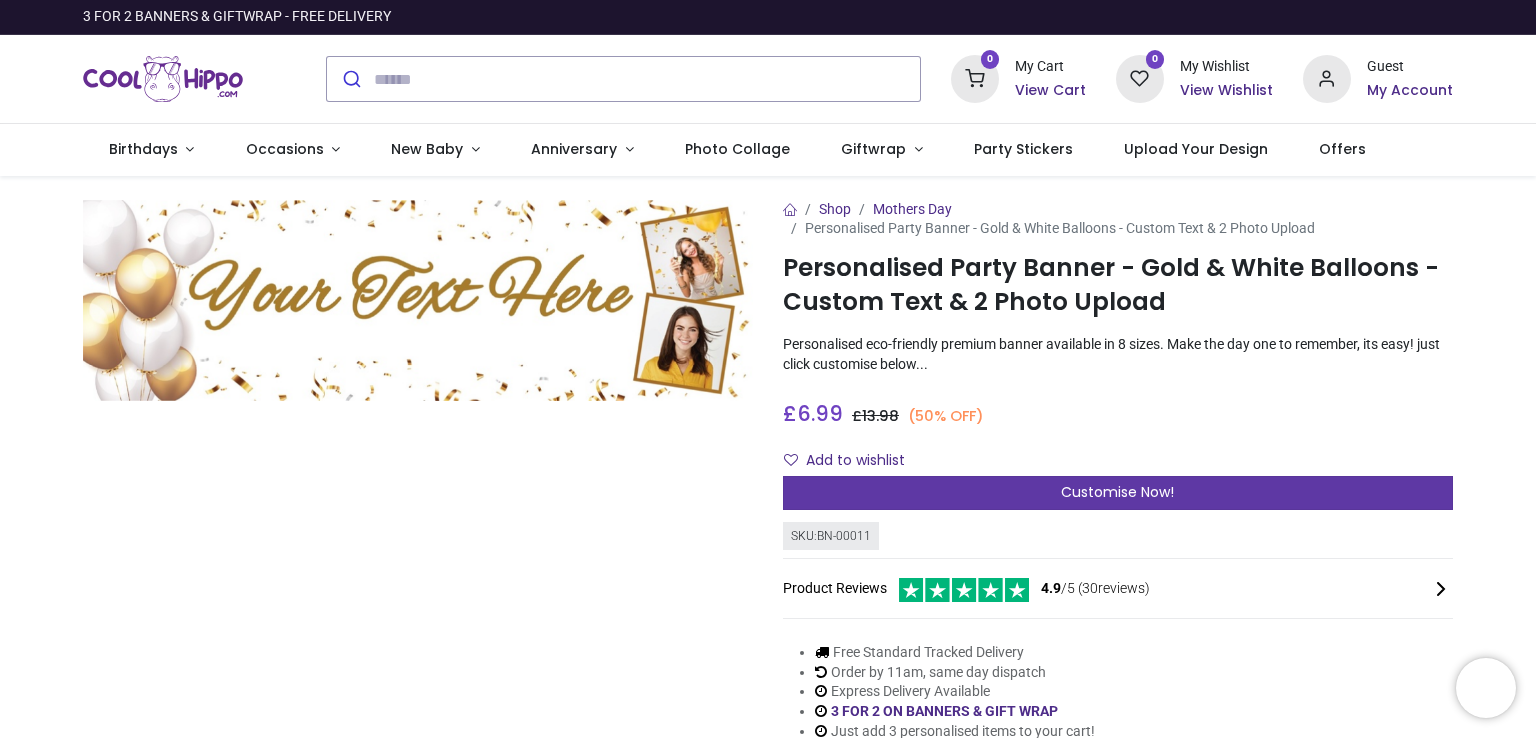 click on "Customise Now!" at bounding box center (1117, 492) 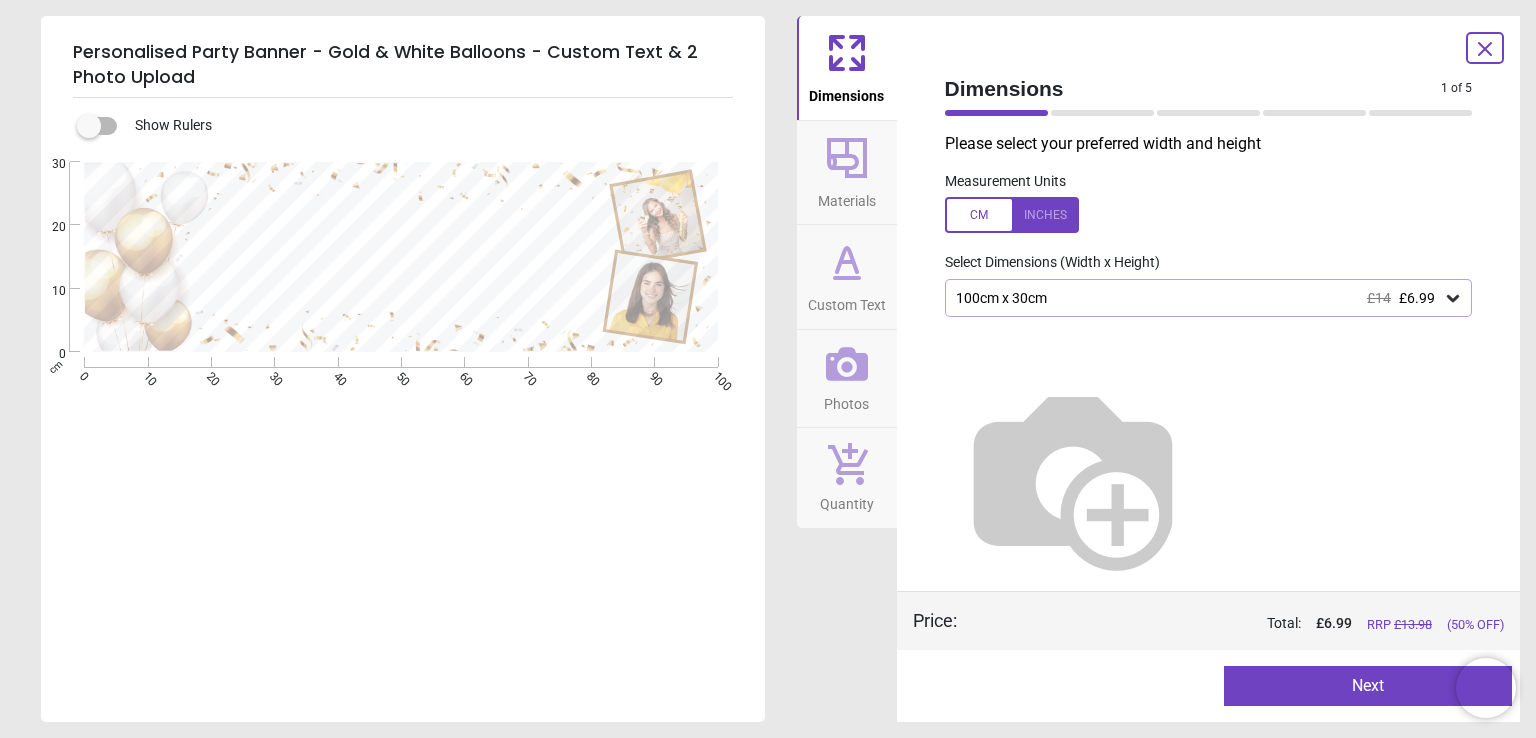 click on "100cm  x  30cm       £14 £6.99" at bounding box center (1209, 298) 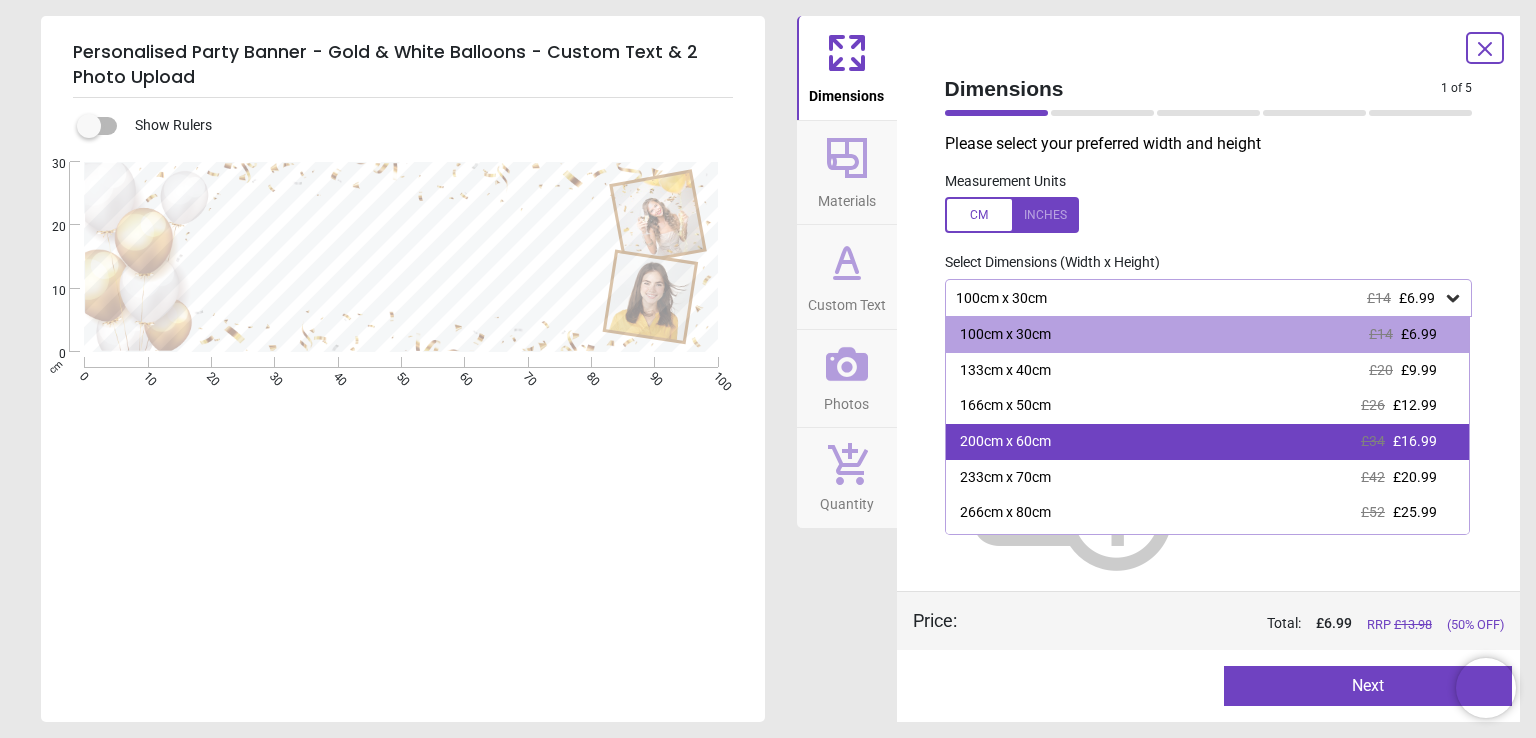 click on "200cm  x  60cm" at bounding box center (1005, 442) 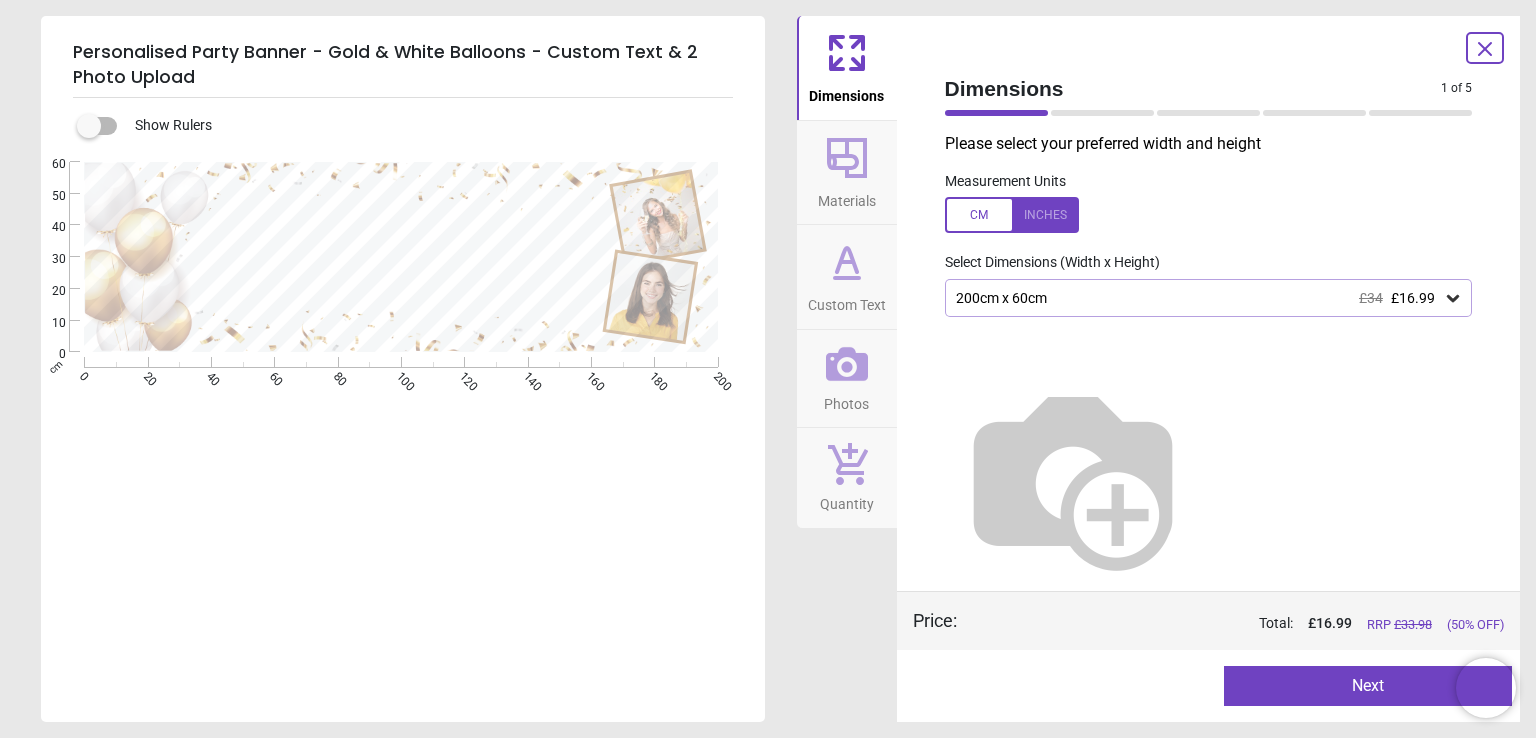 click at bounding box center (1073, 477) 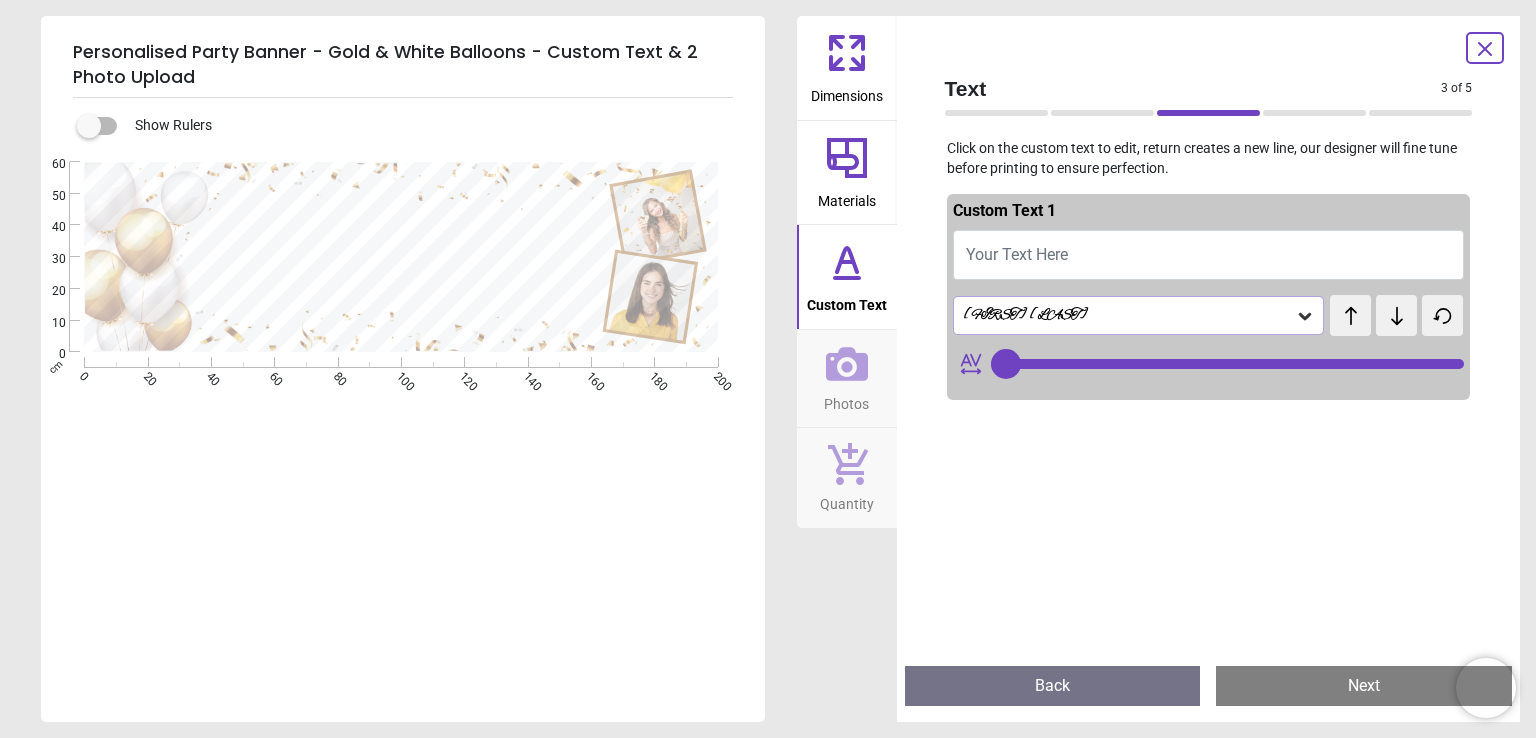 type on "**" 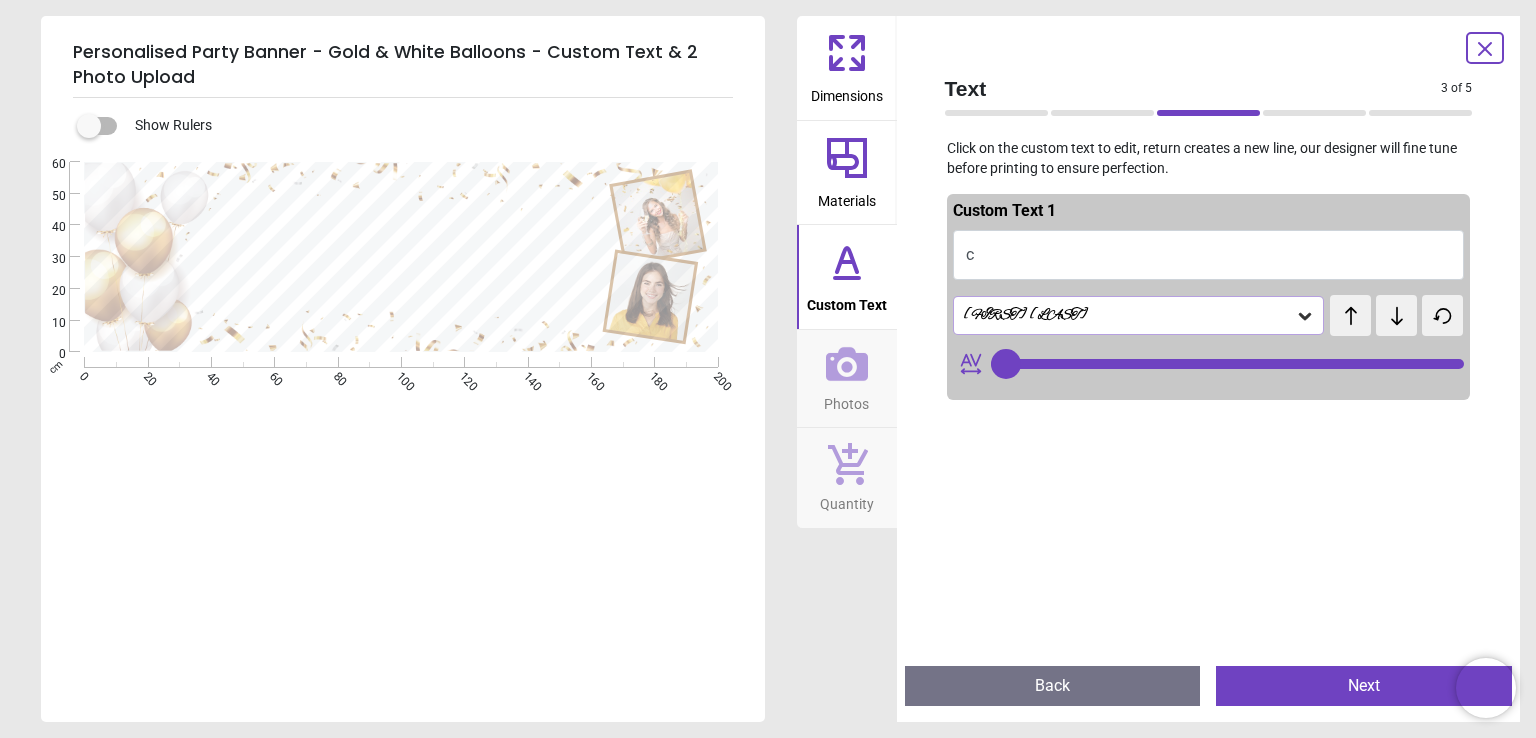 type on "**" 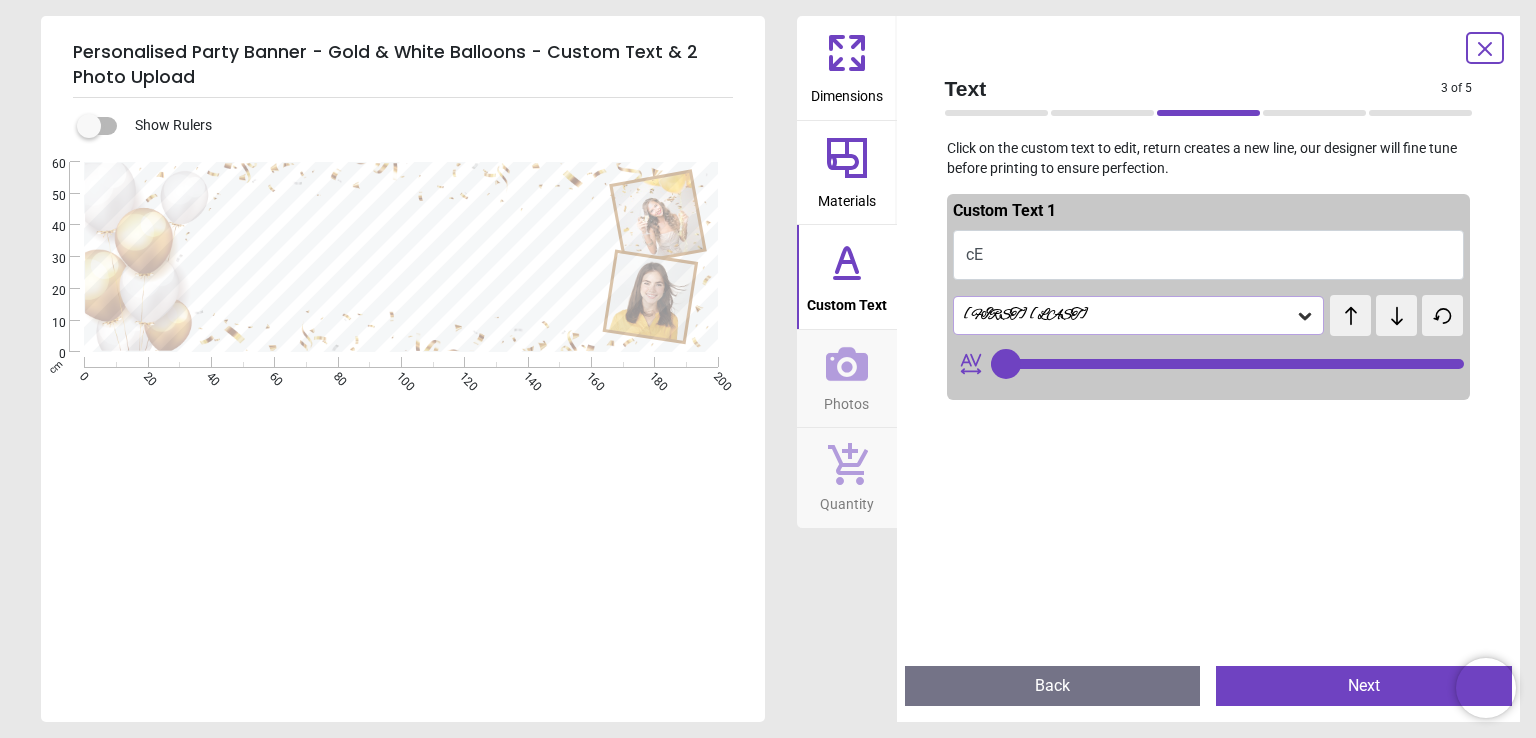 type on "*" 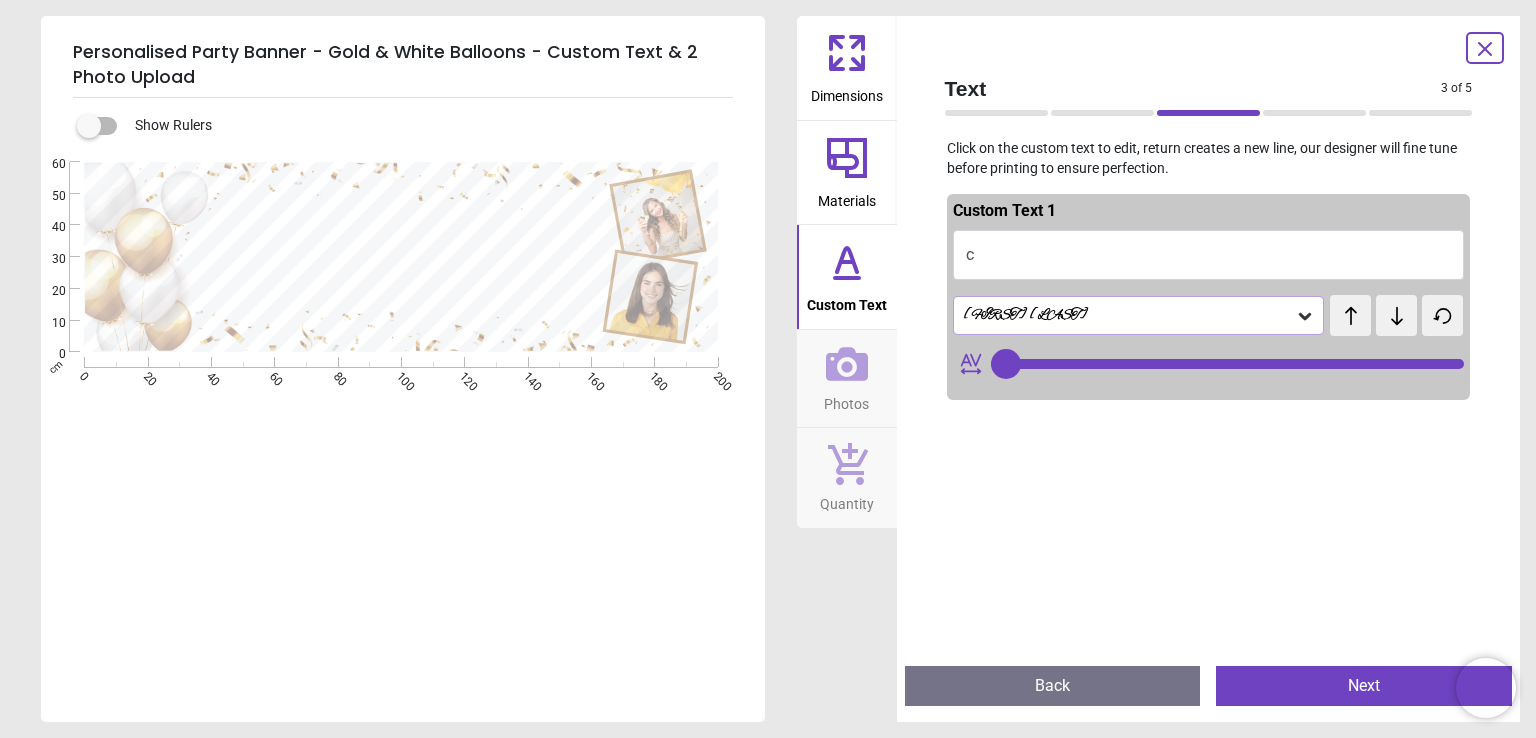 type 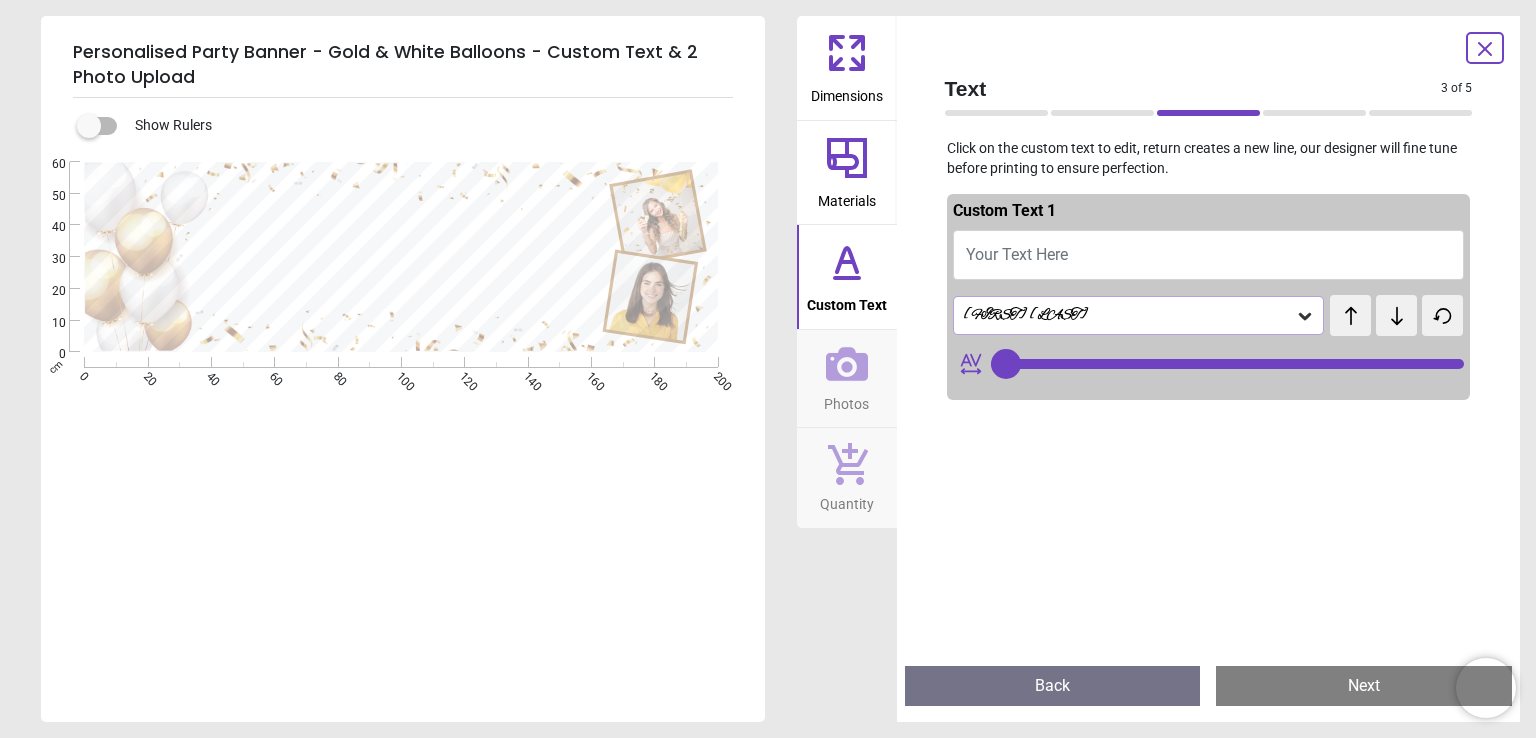 type on "*" 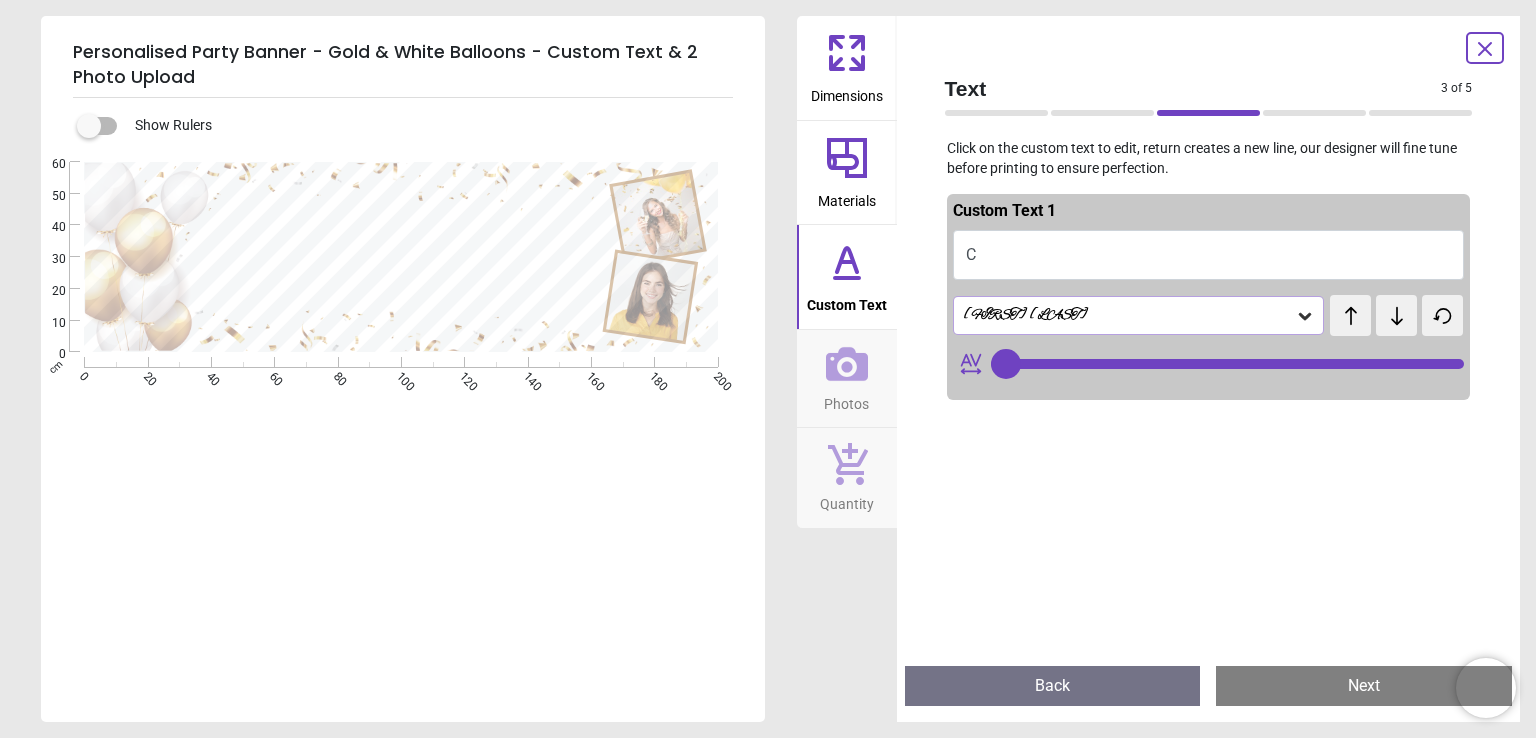 type on "***" 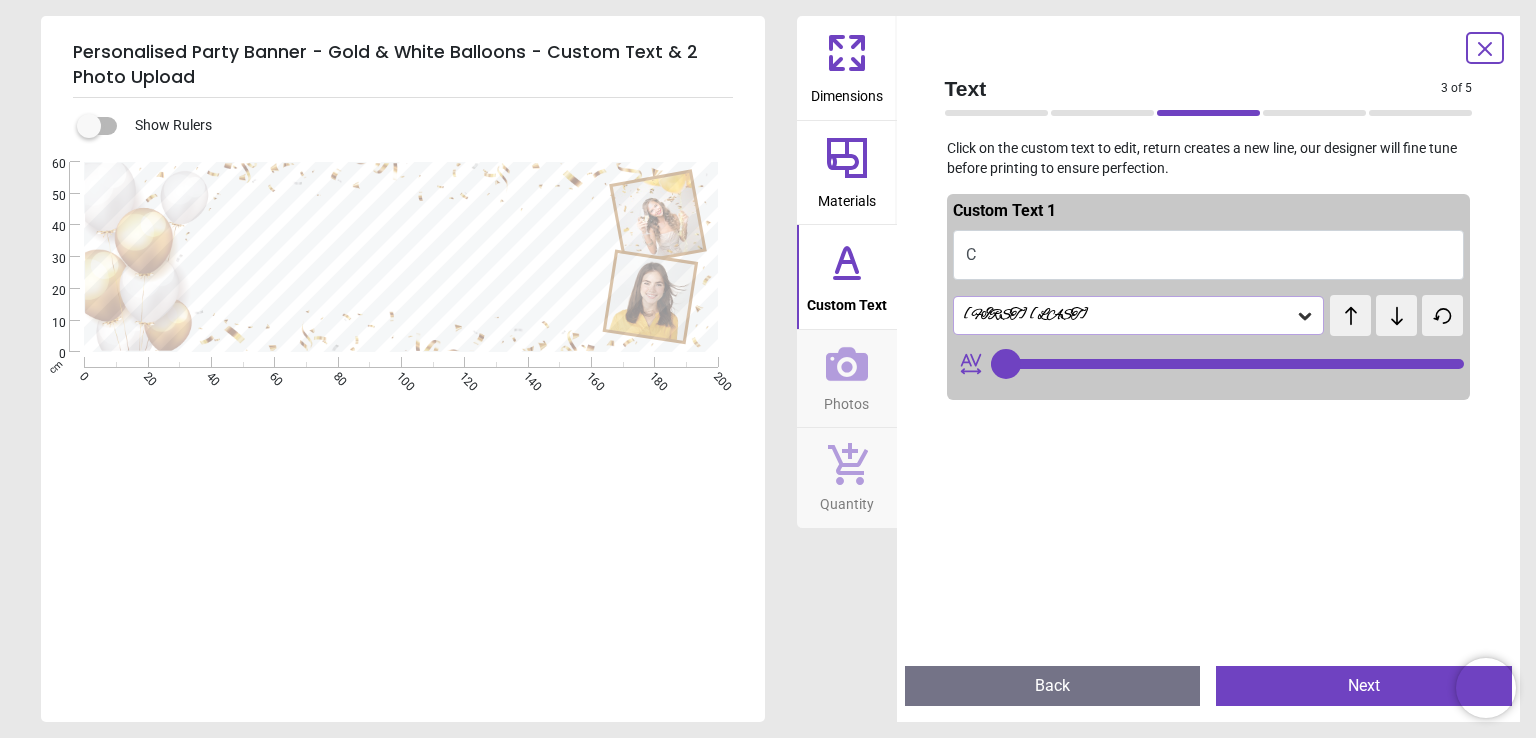 type on "**" 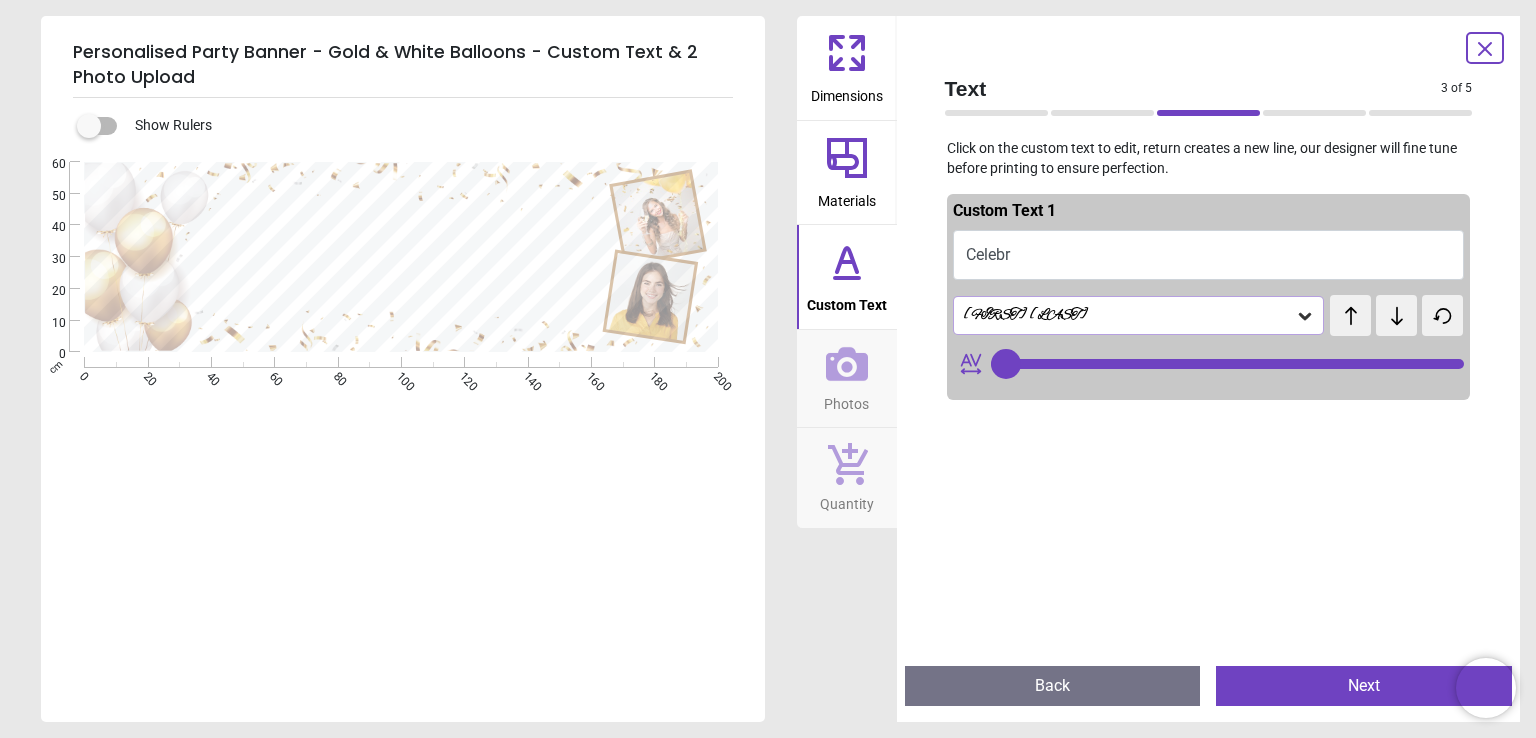 type on "********" 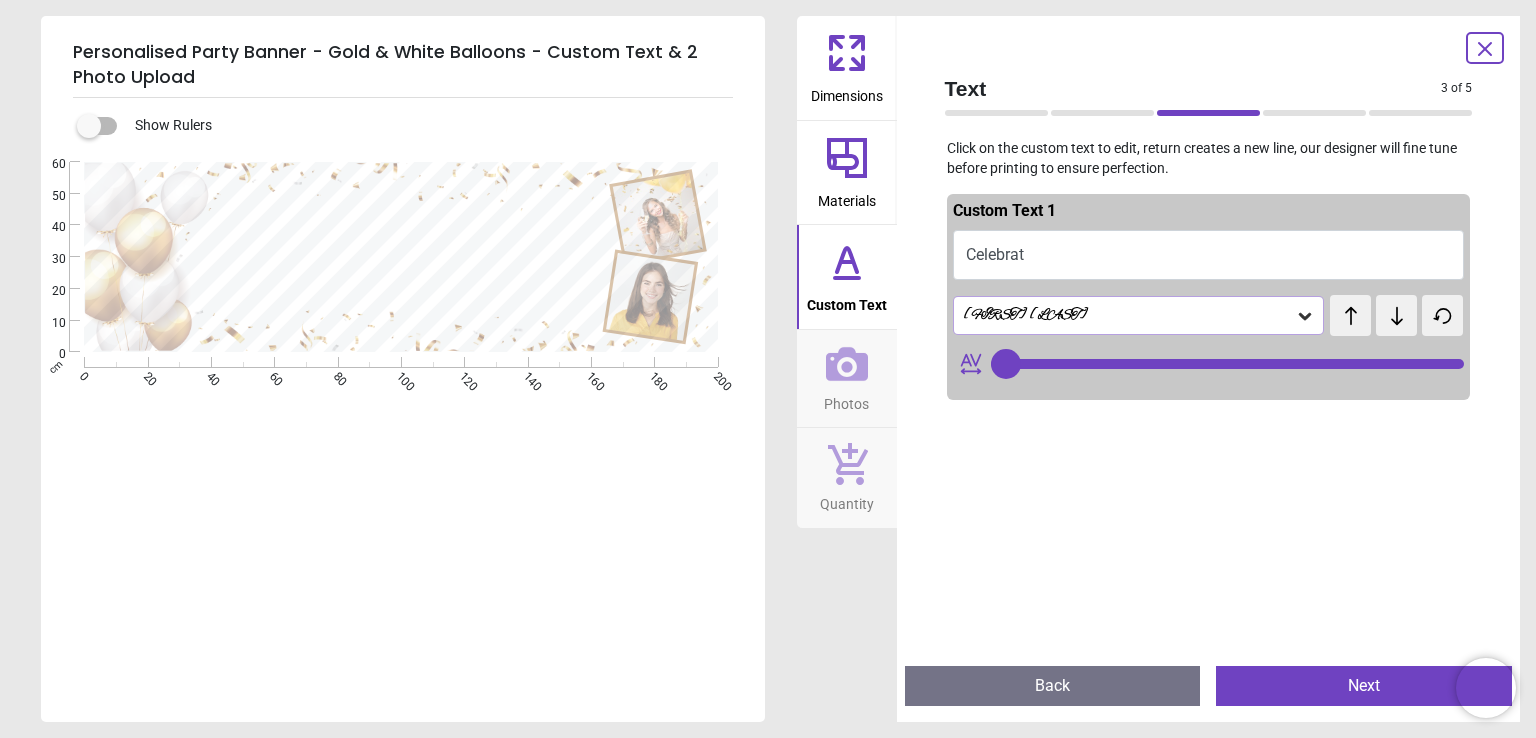 type on "***" 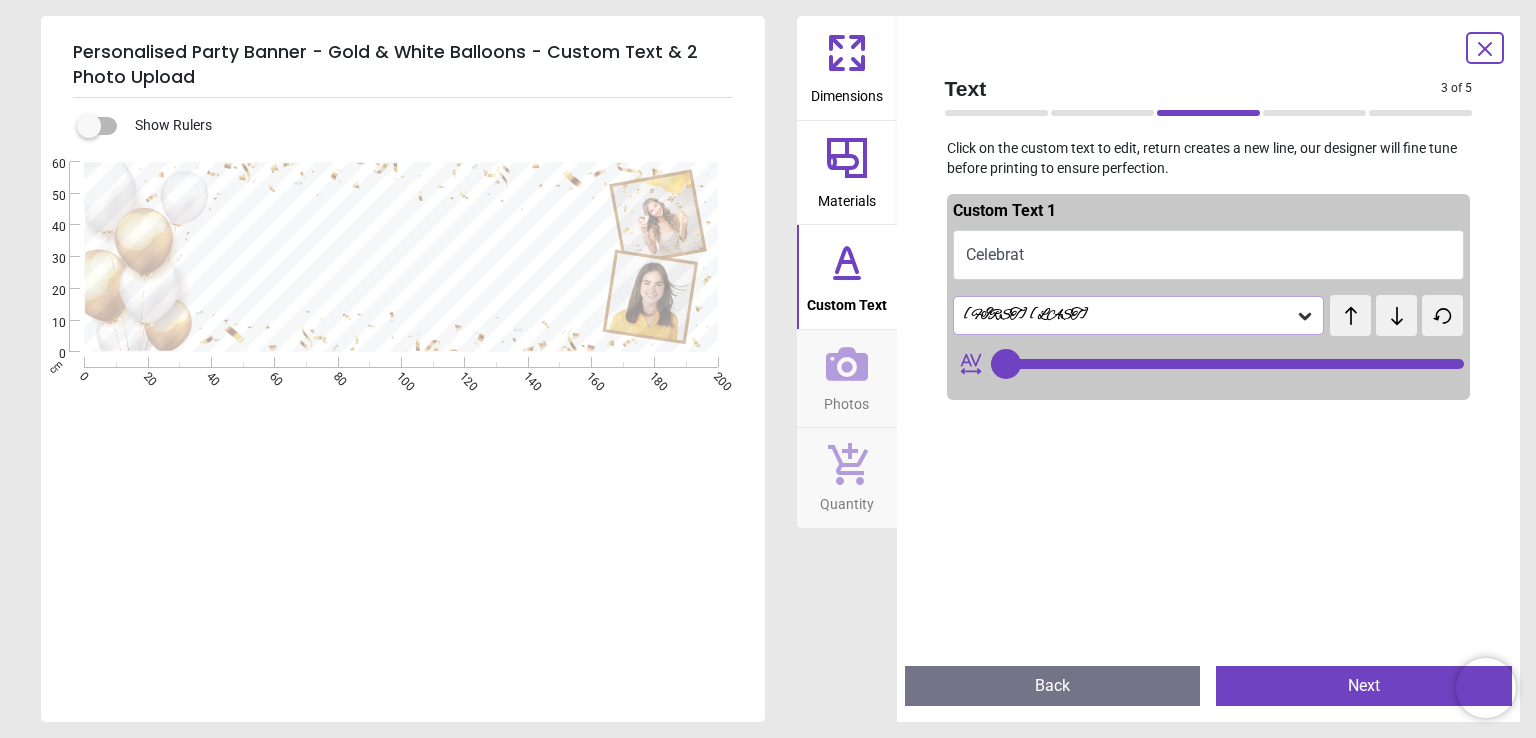 type on "*********" 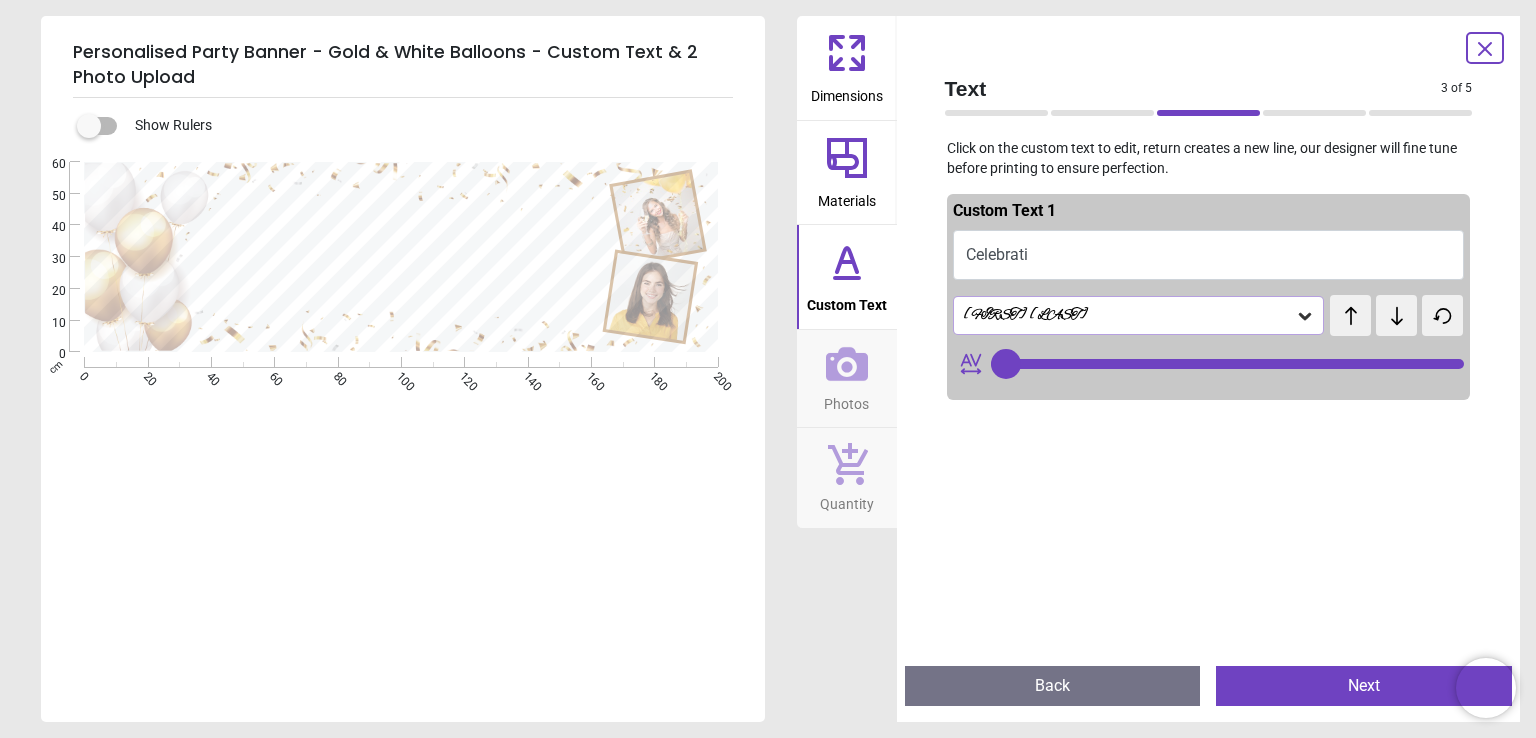 type on "***" 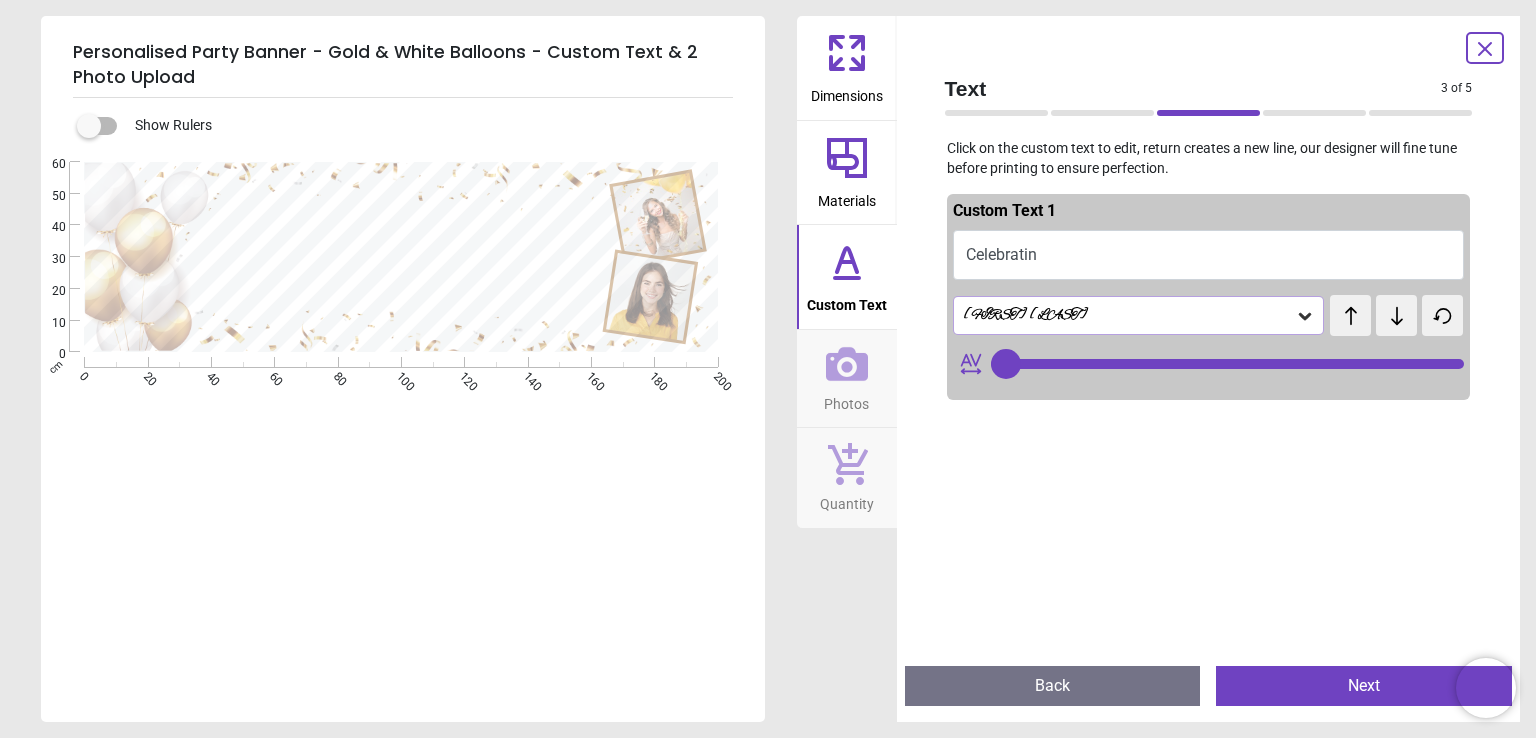 type on "***" 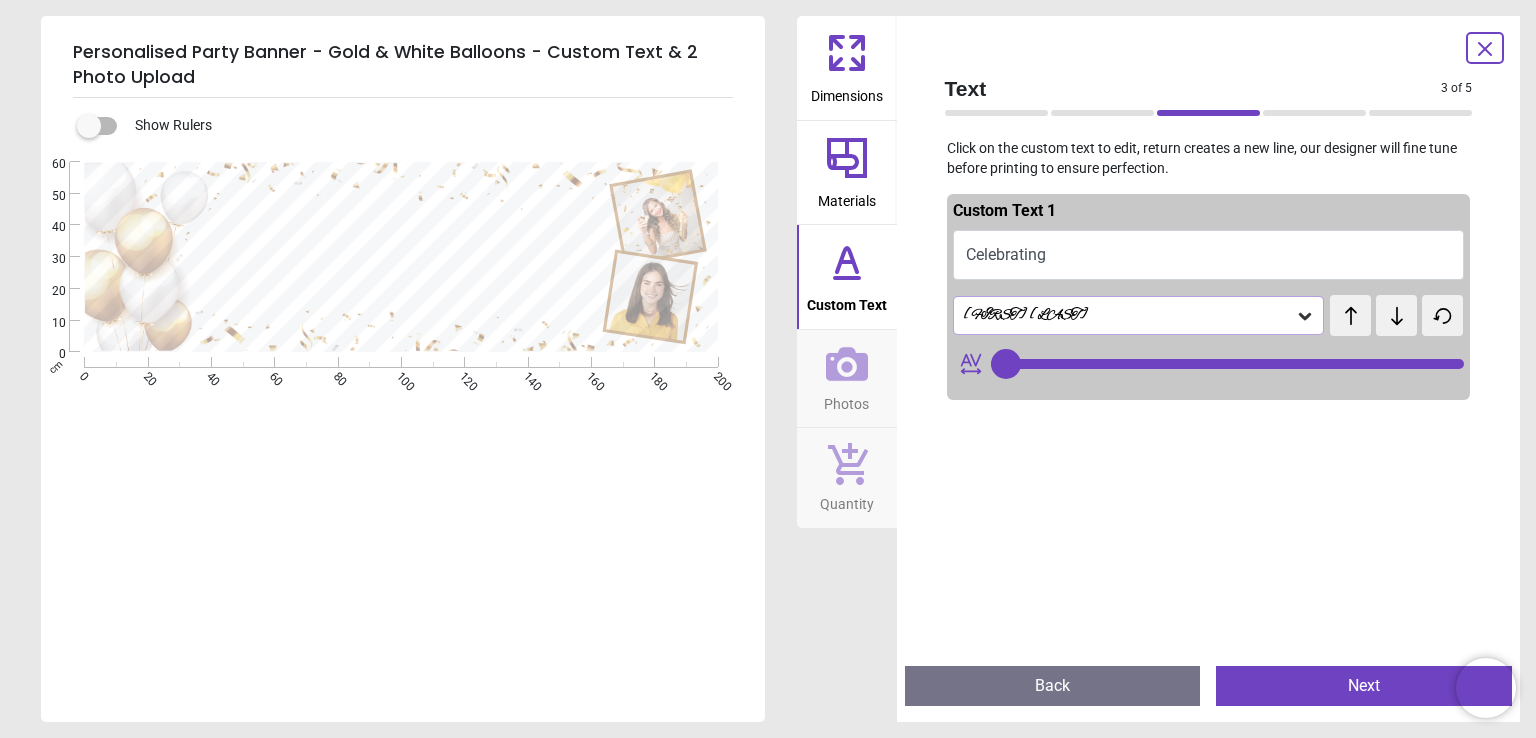 type on "**" 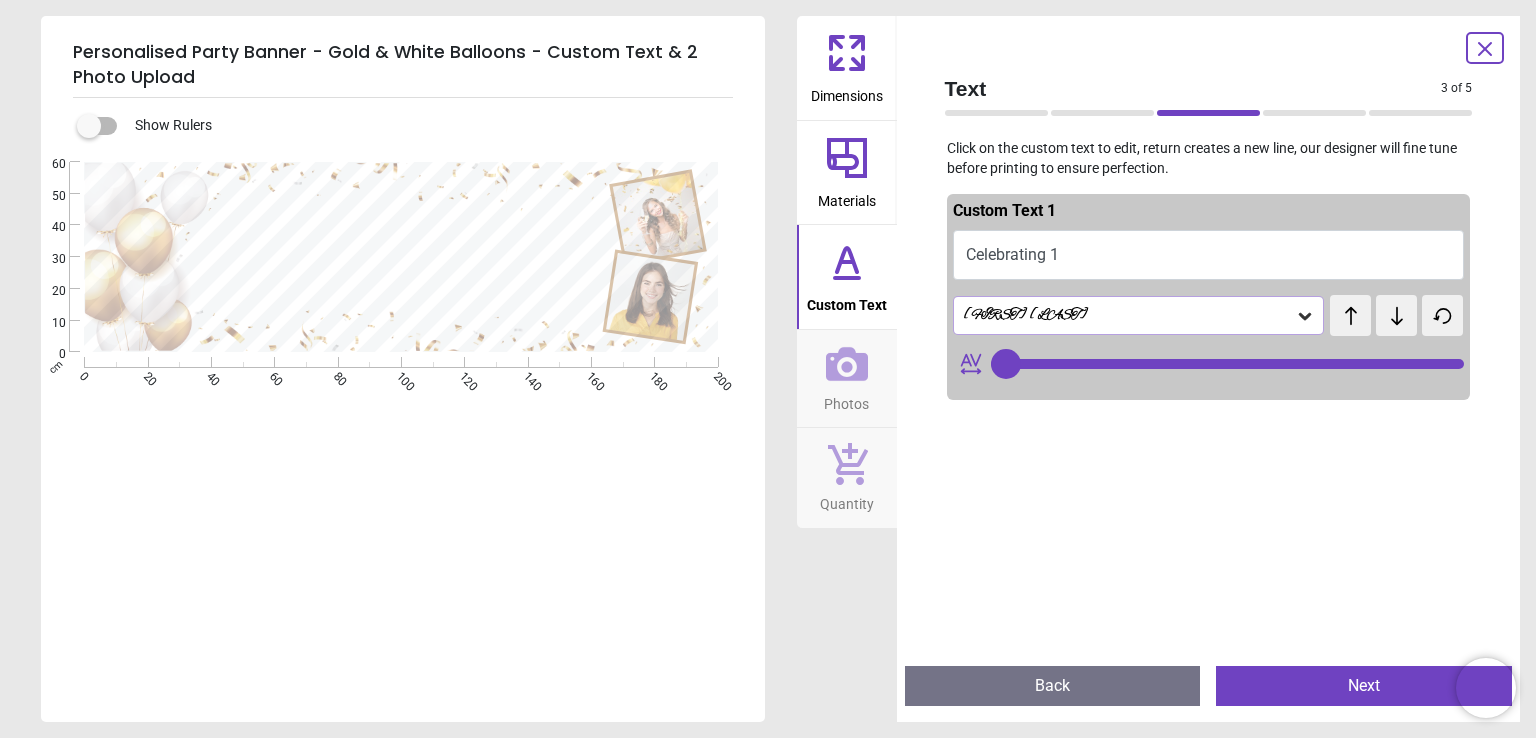 type on "**********" 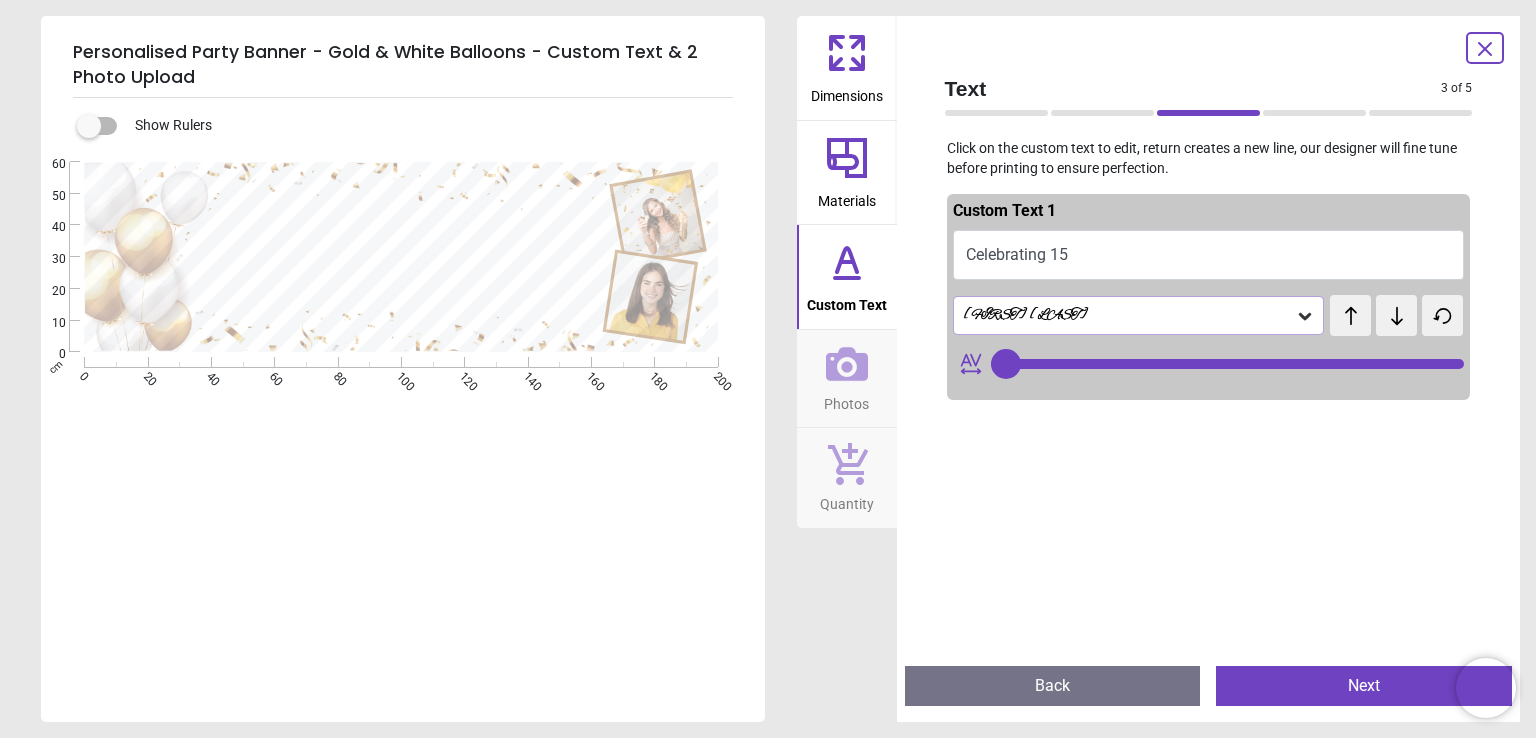 type on "**********" 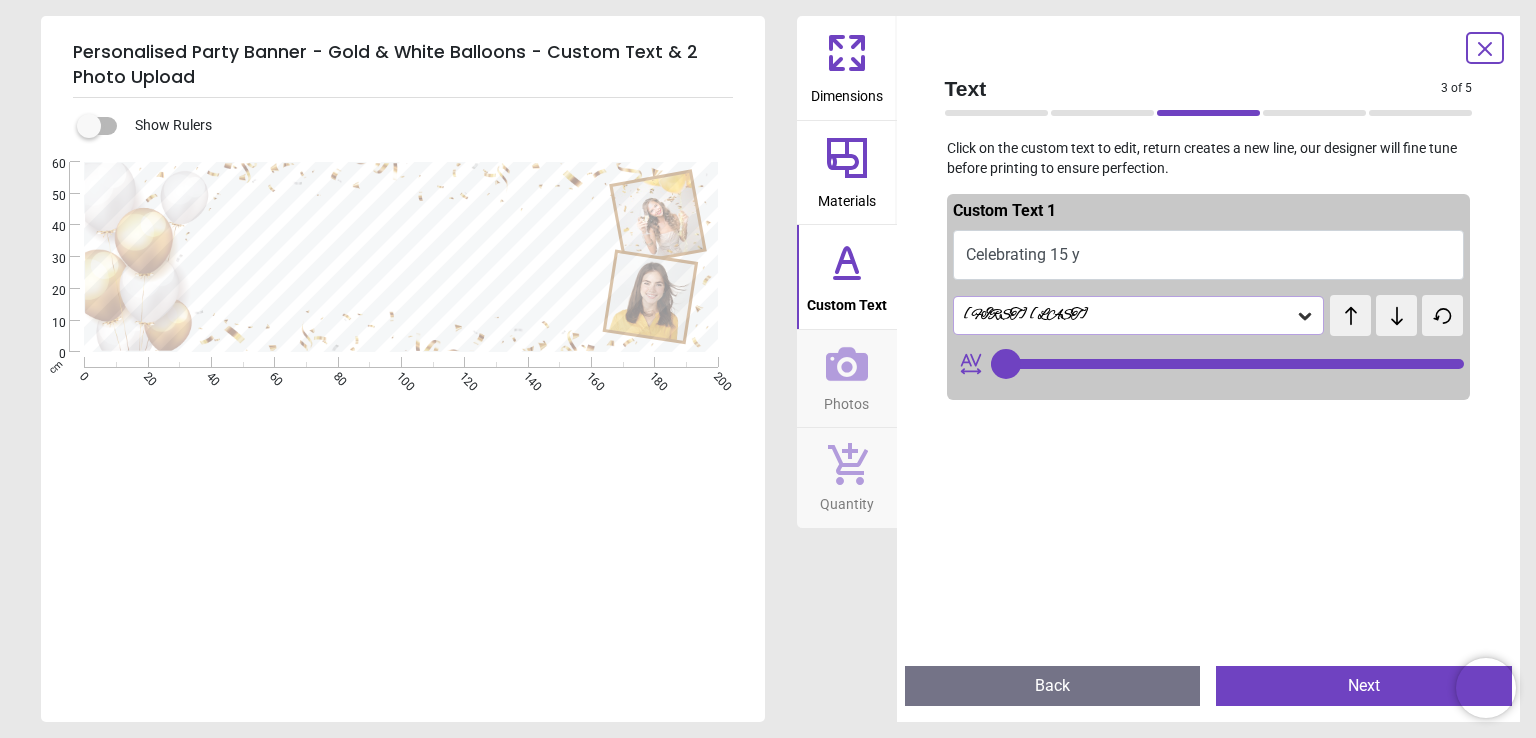 scroll, scrollTop: 3, scrollLeft: 0, axis: vertical 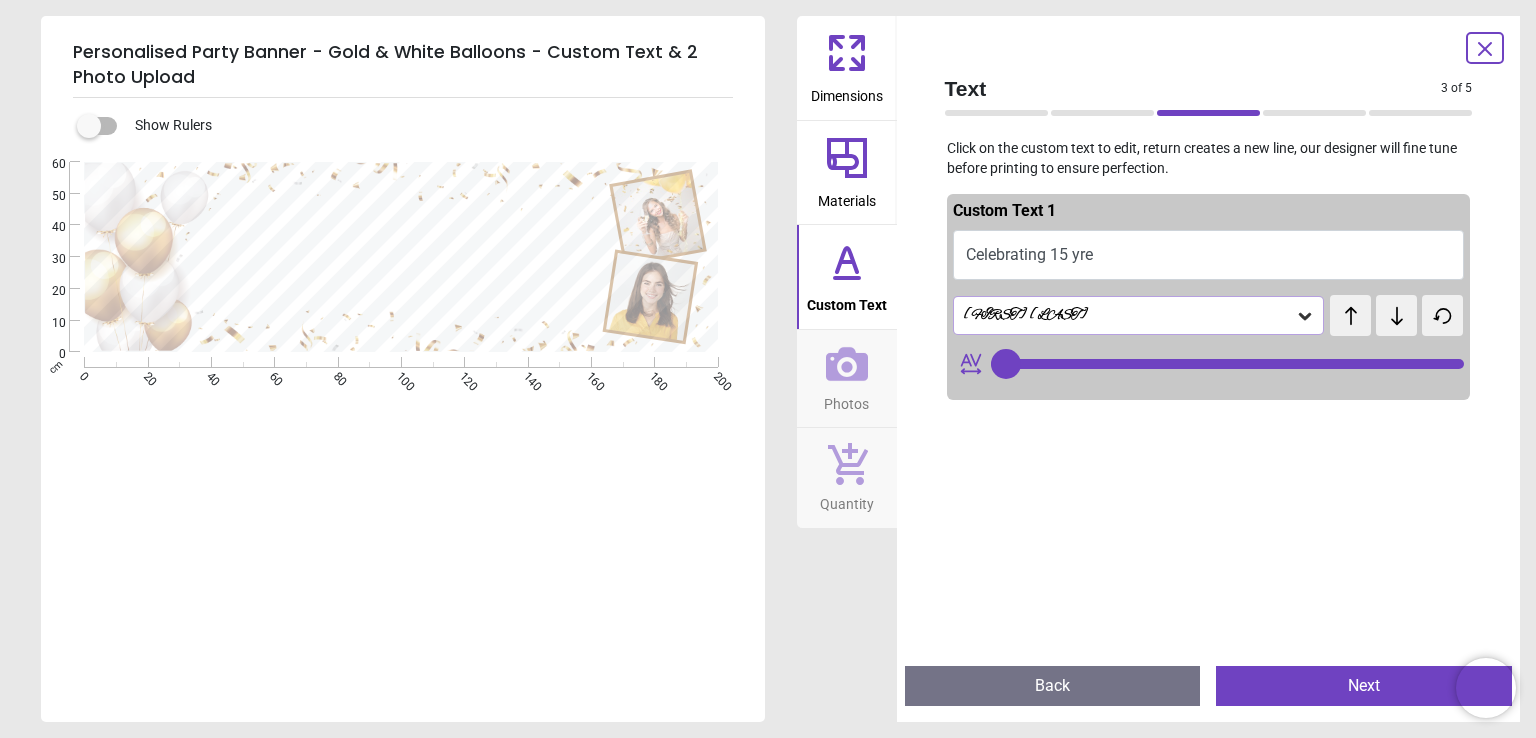type on "**********" 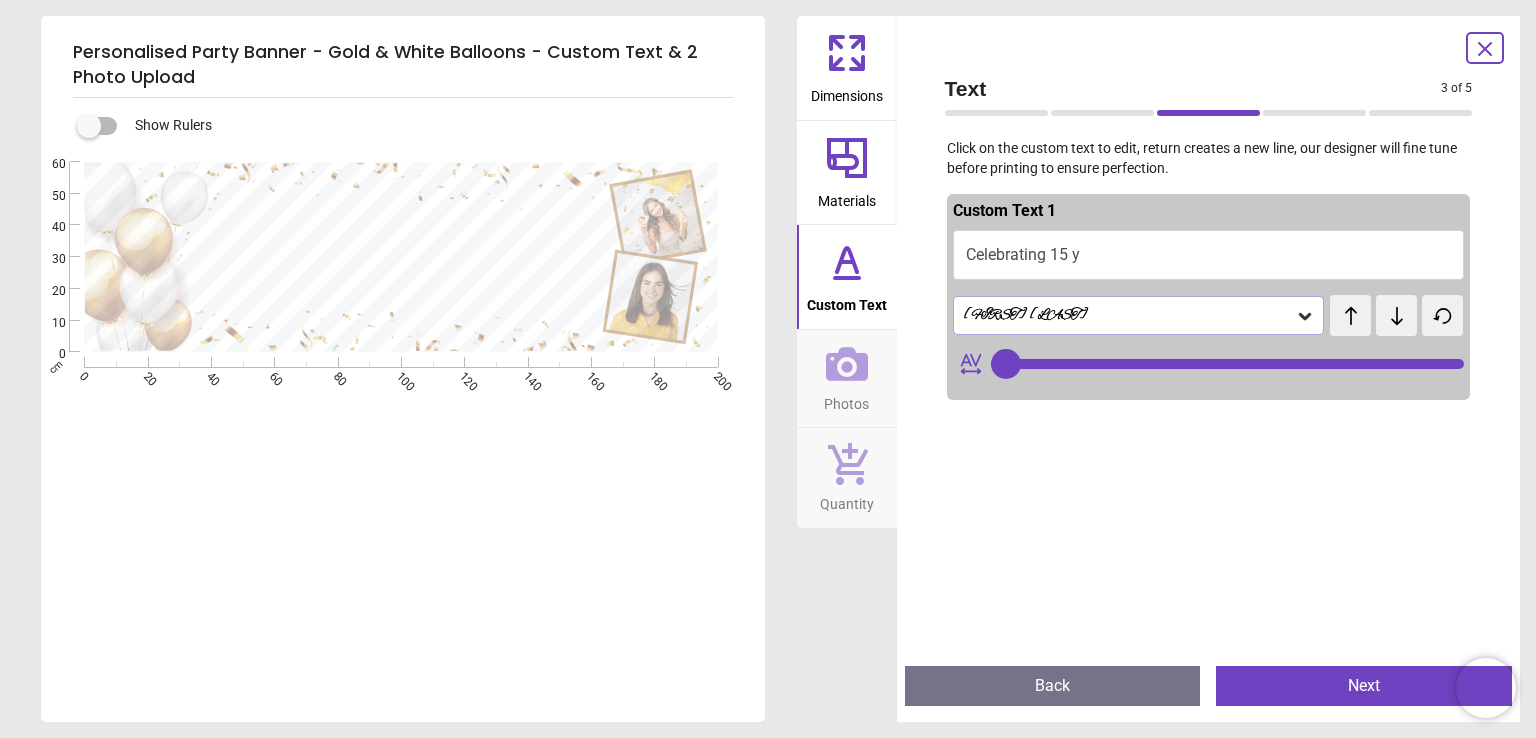 type on "**********" 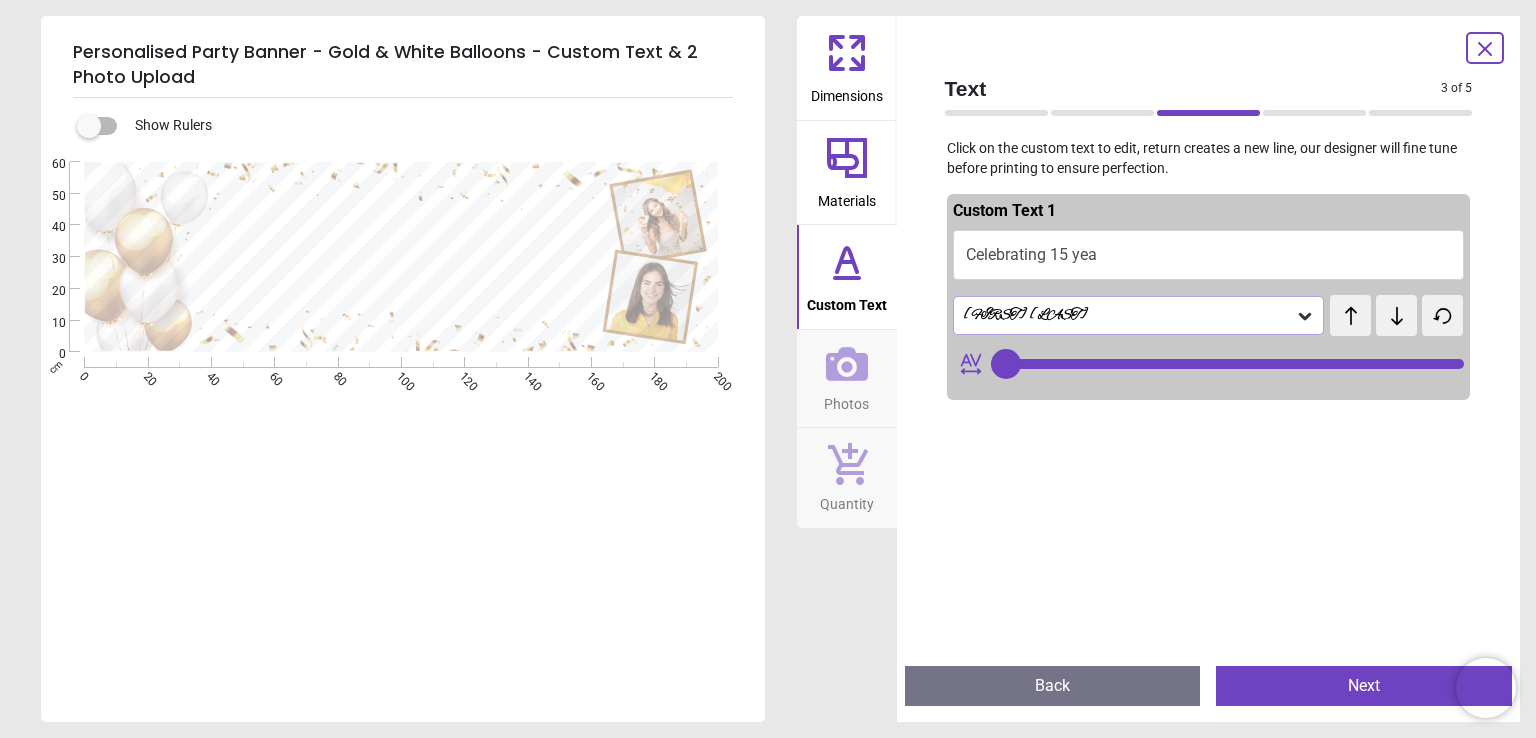 type on "**********" 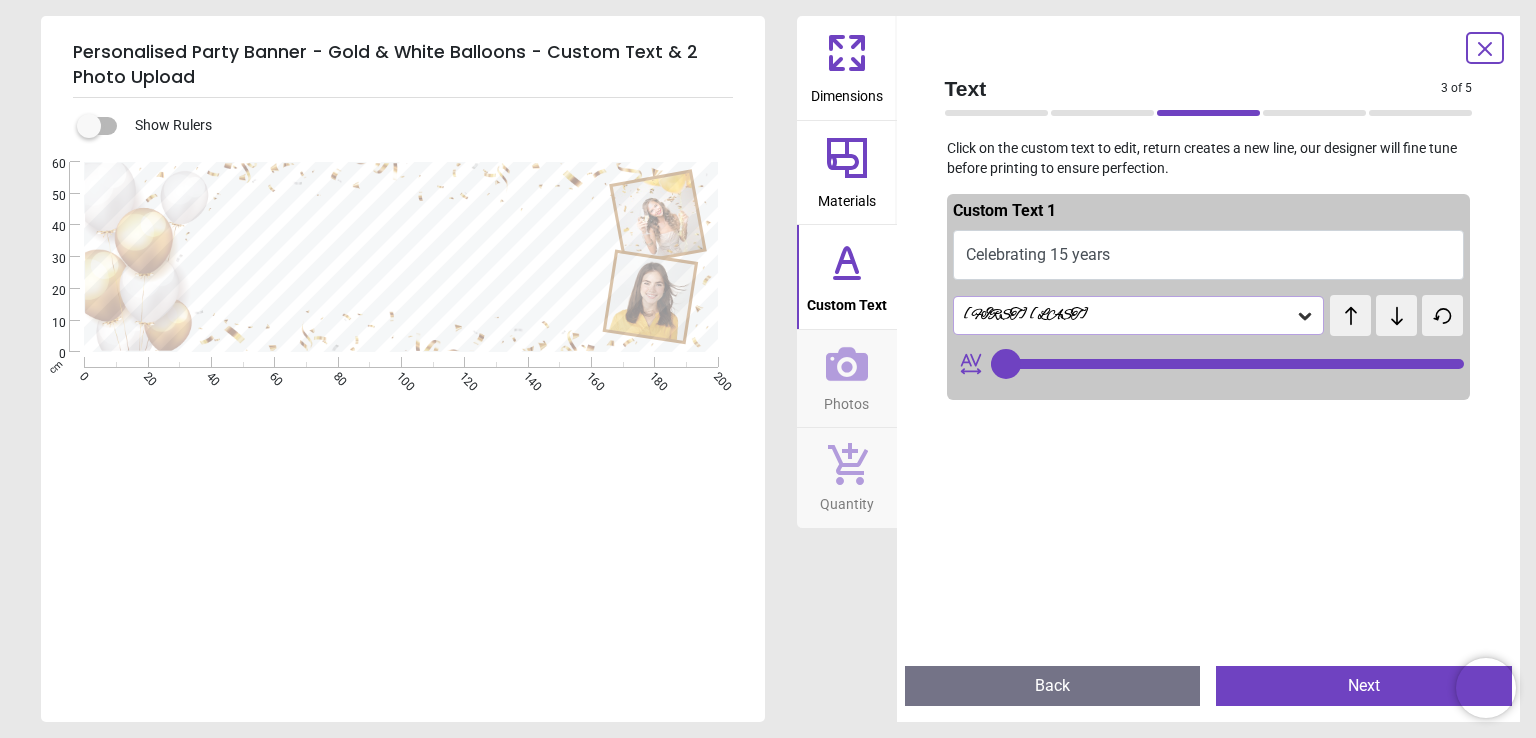 type on "**" 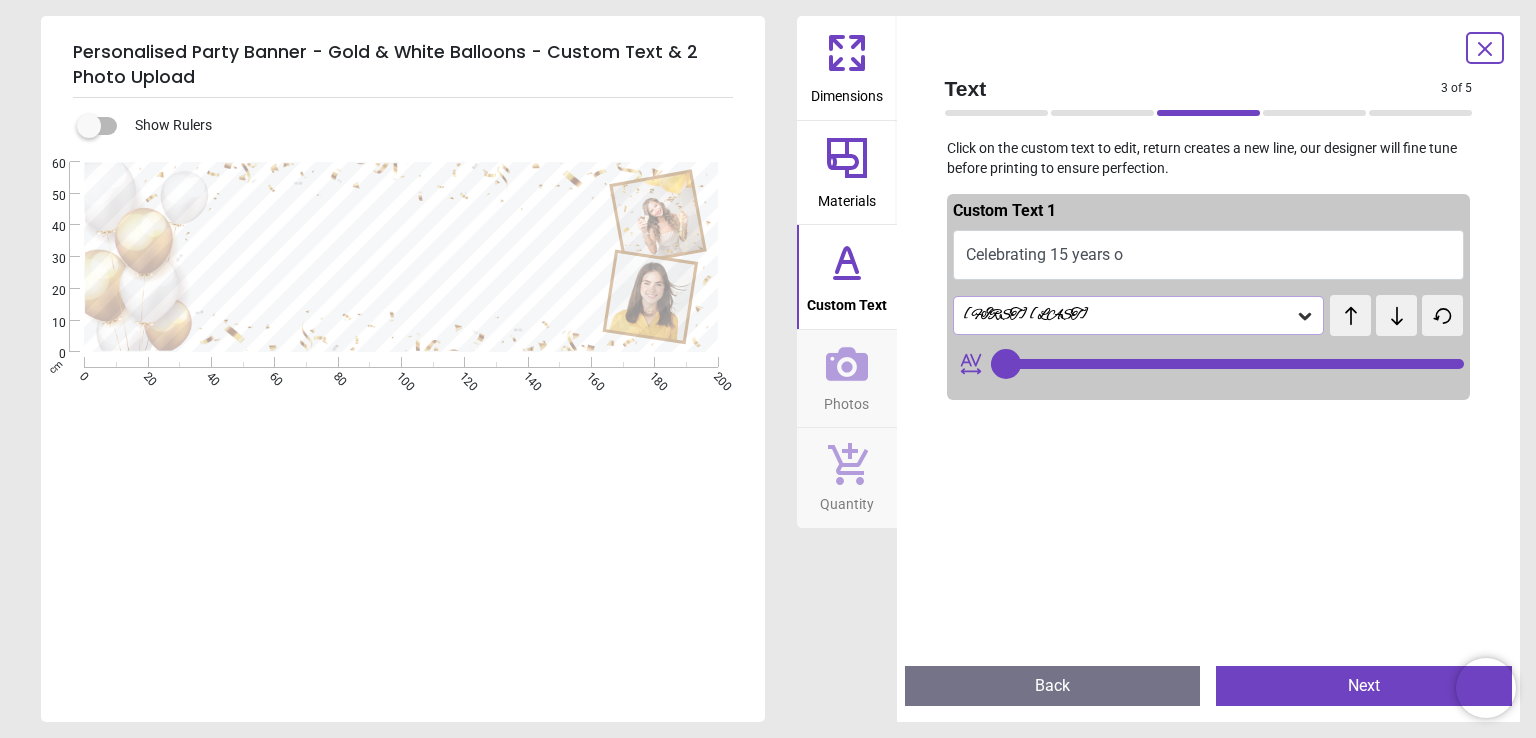 type on "**********" 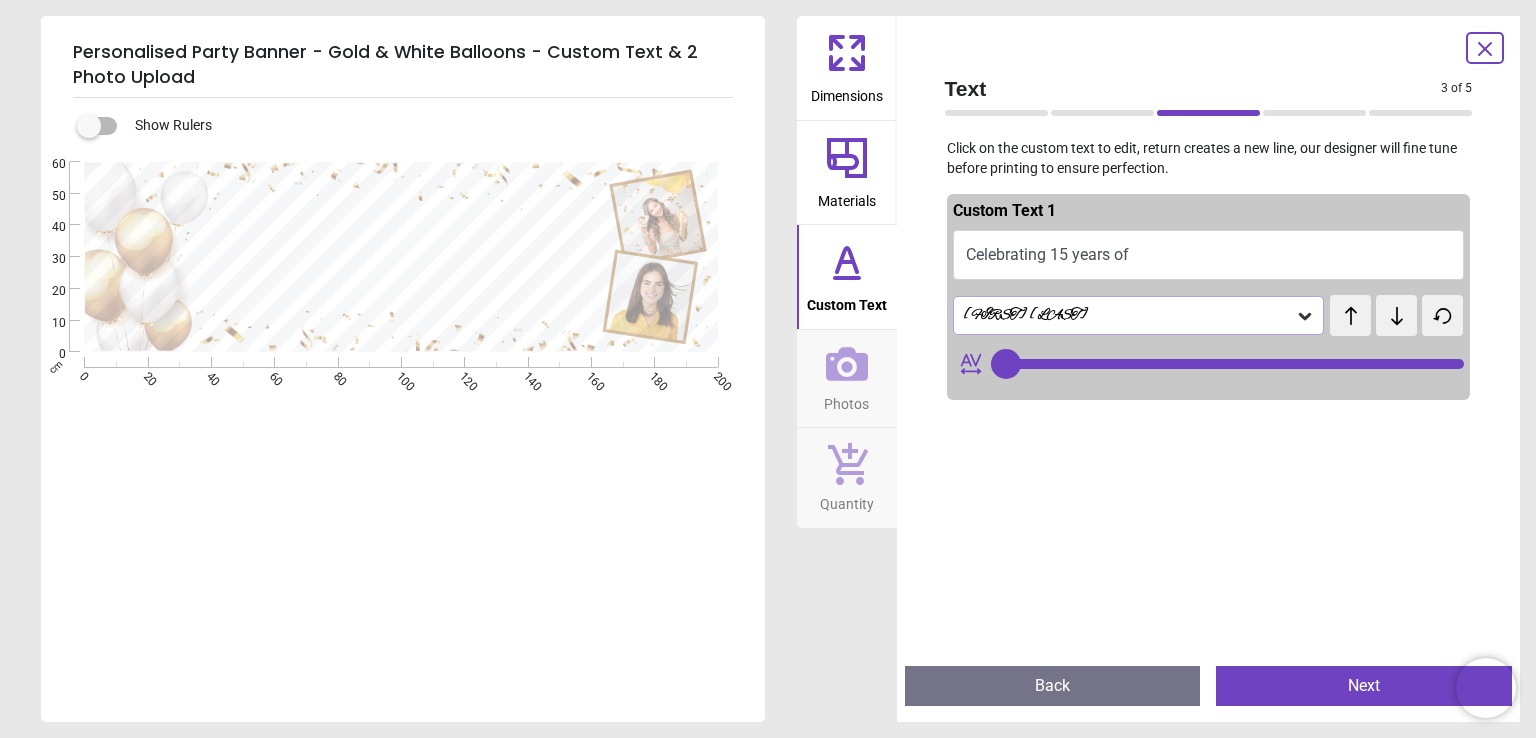 scroll, scrollTop: 4, scrollLeft: 0, axis: vertical 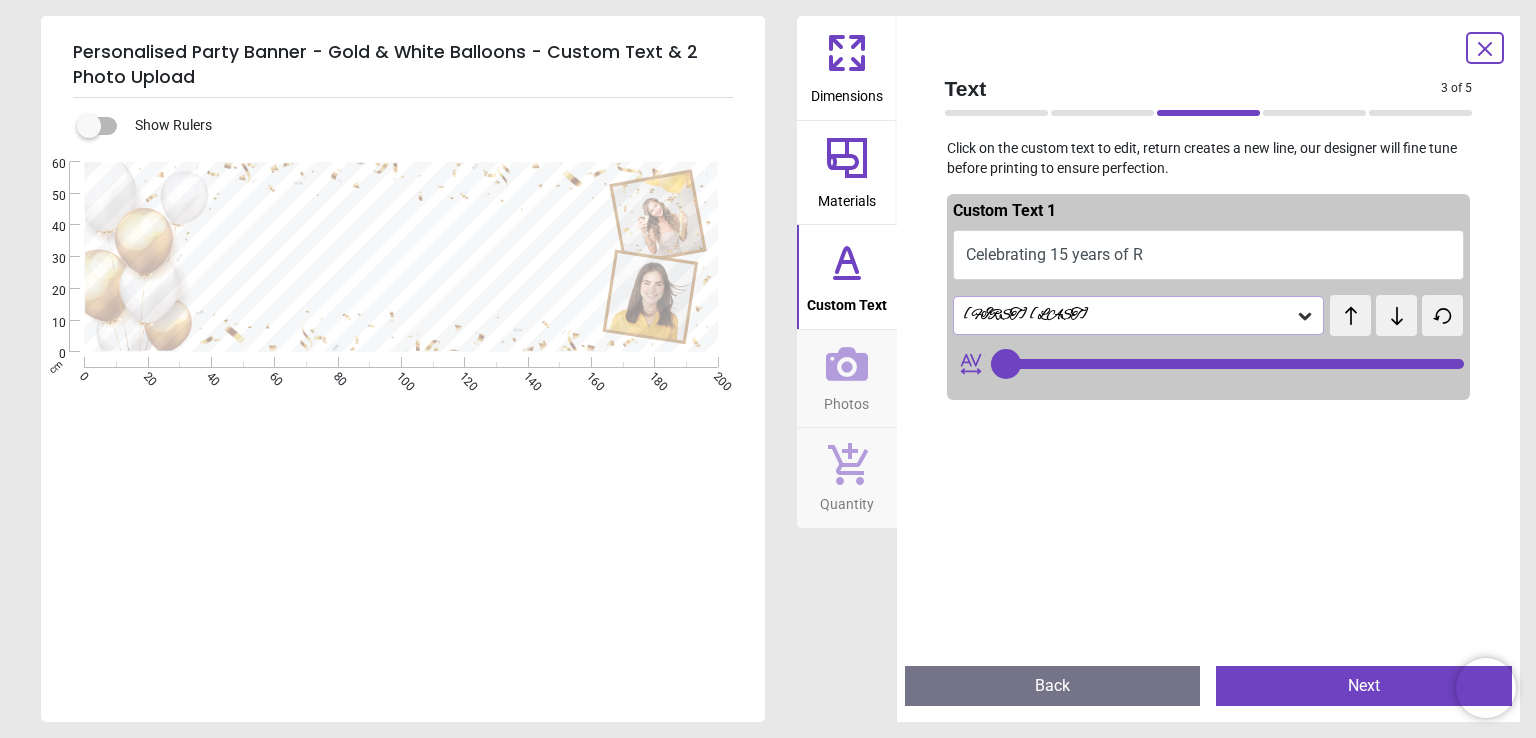 type on "**********" 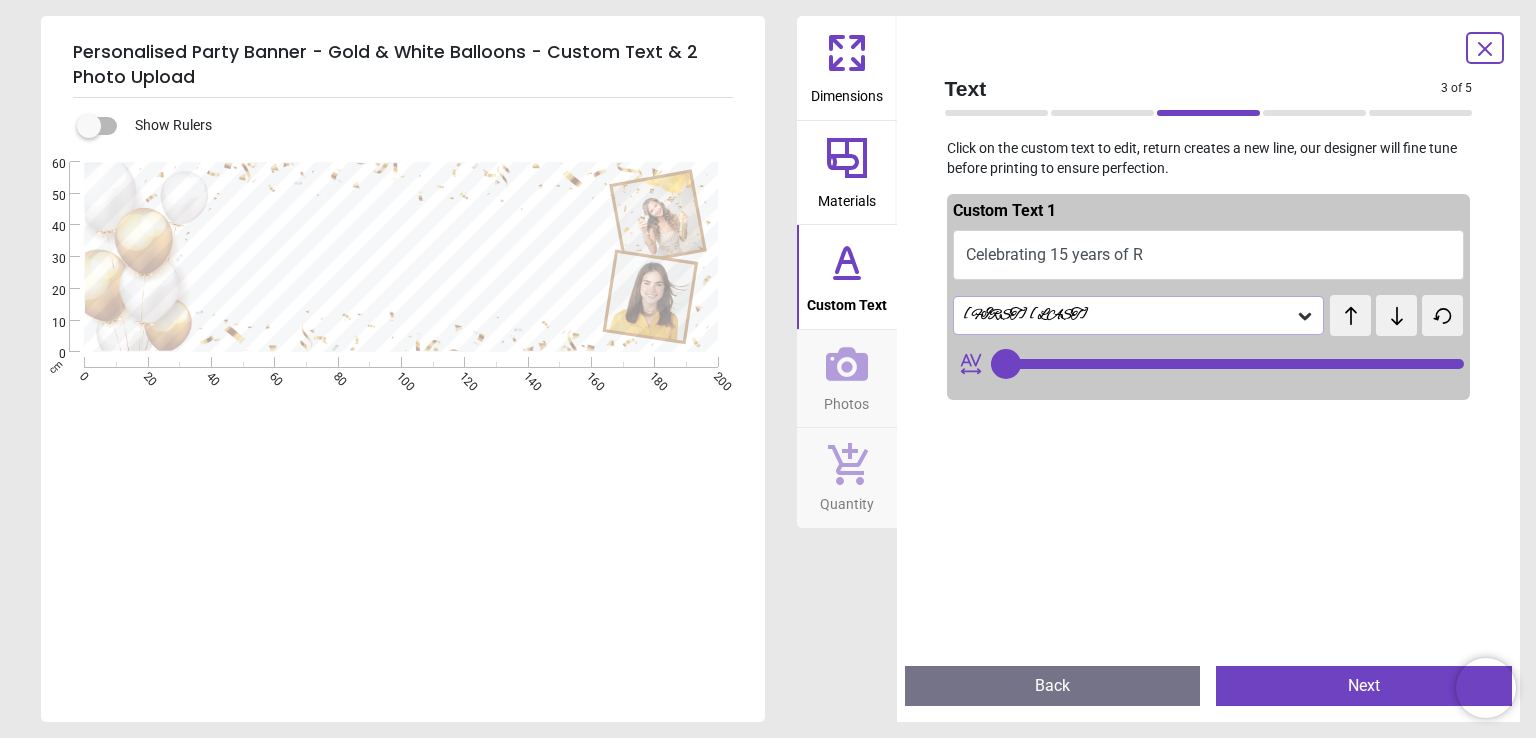 type on "**" 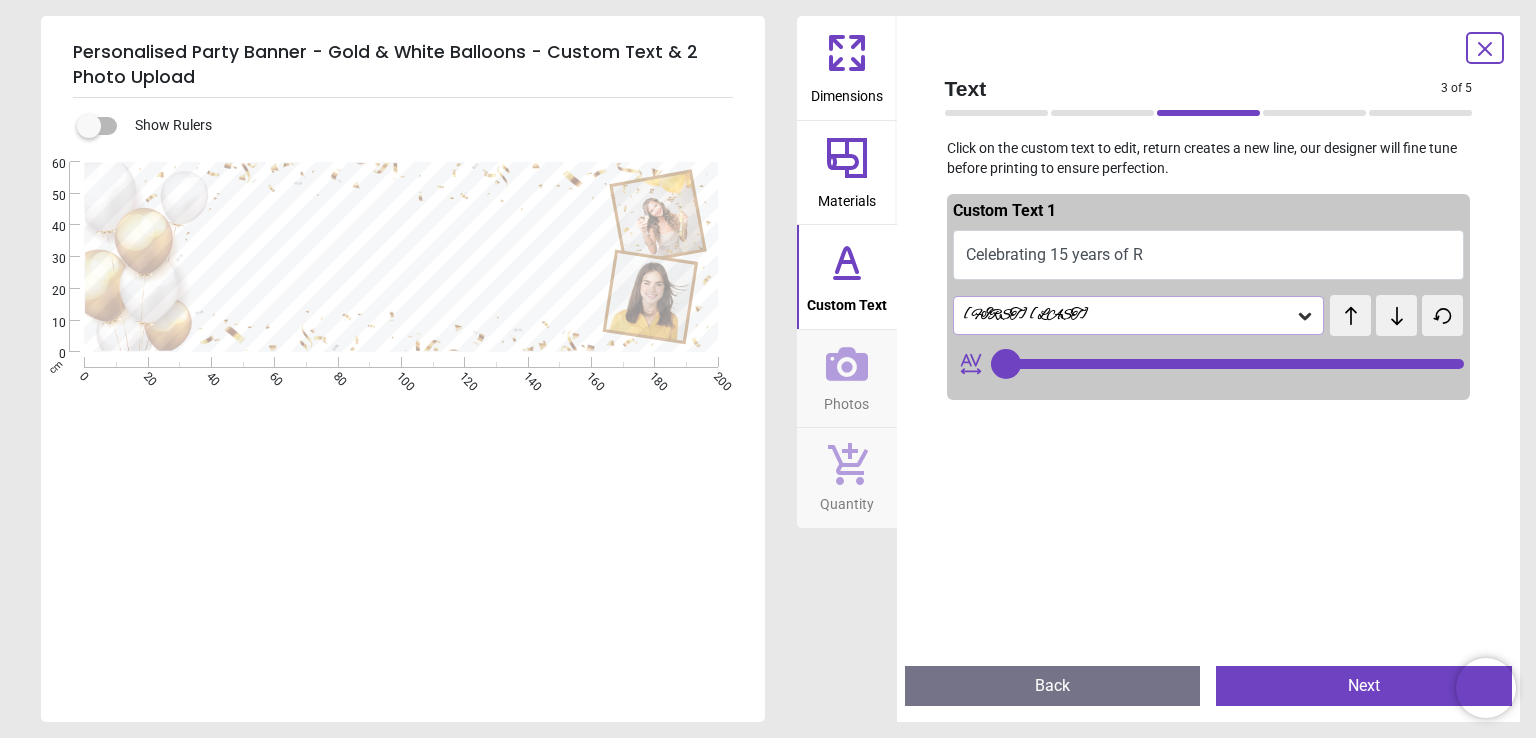 type on "**********" 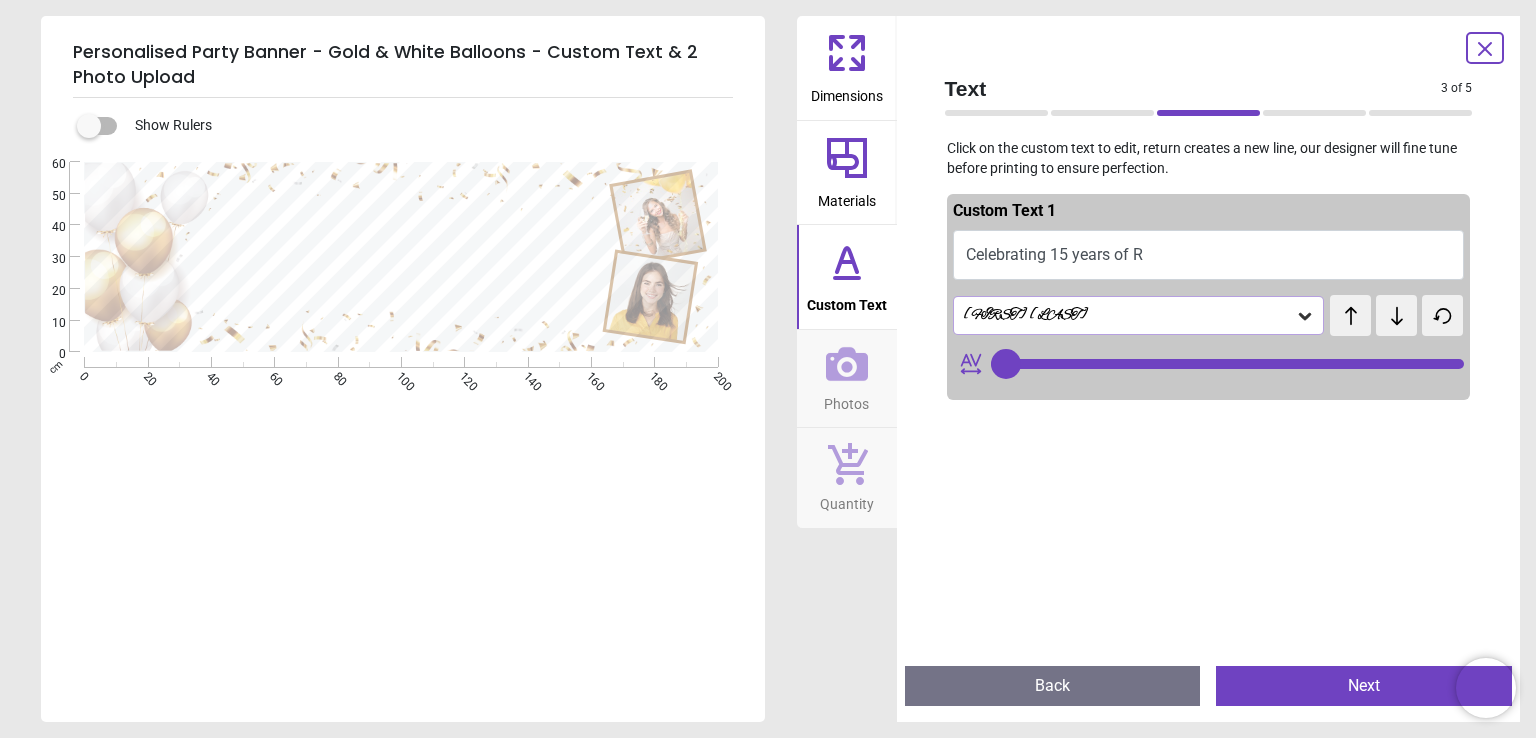 scroll, scrollTop: 0, scrollLeft: 0, axis: both 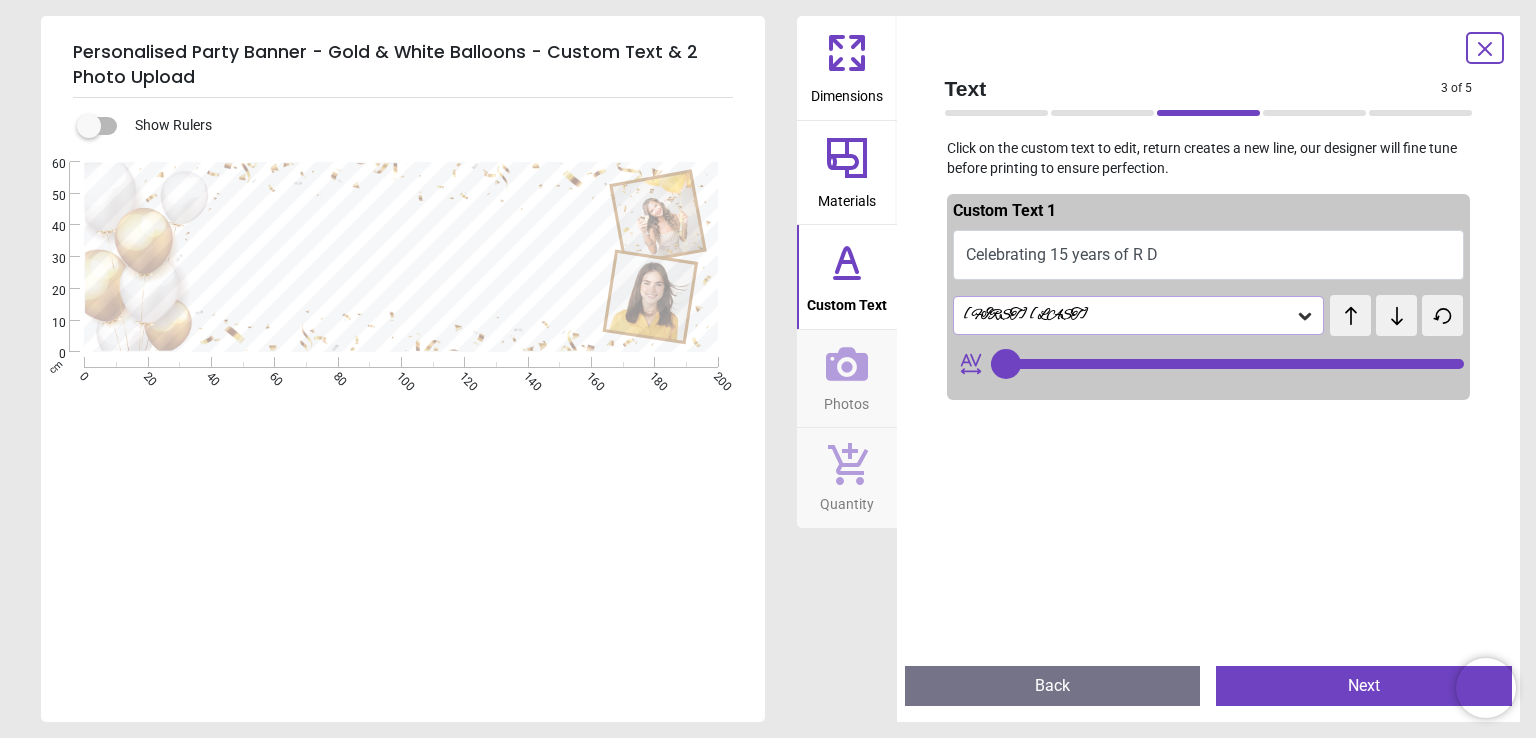 type on "**********" 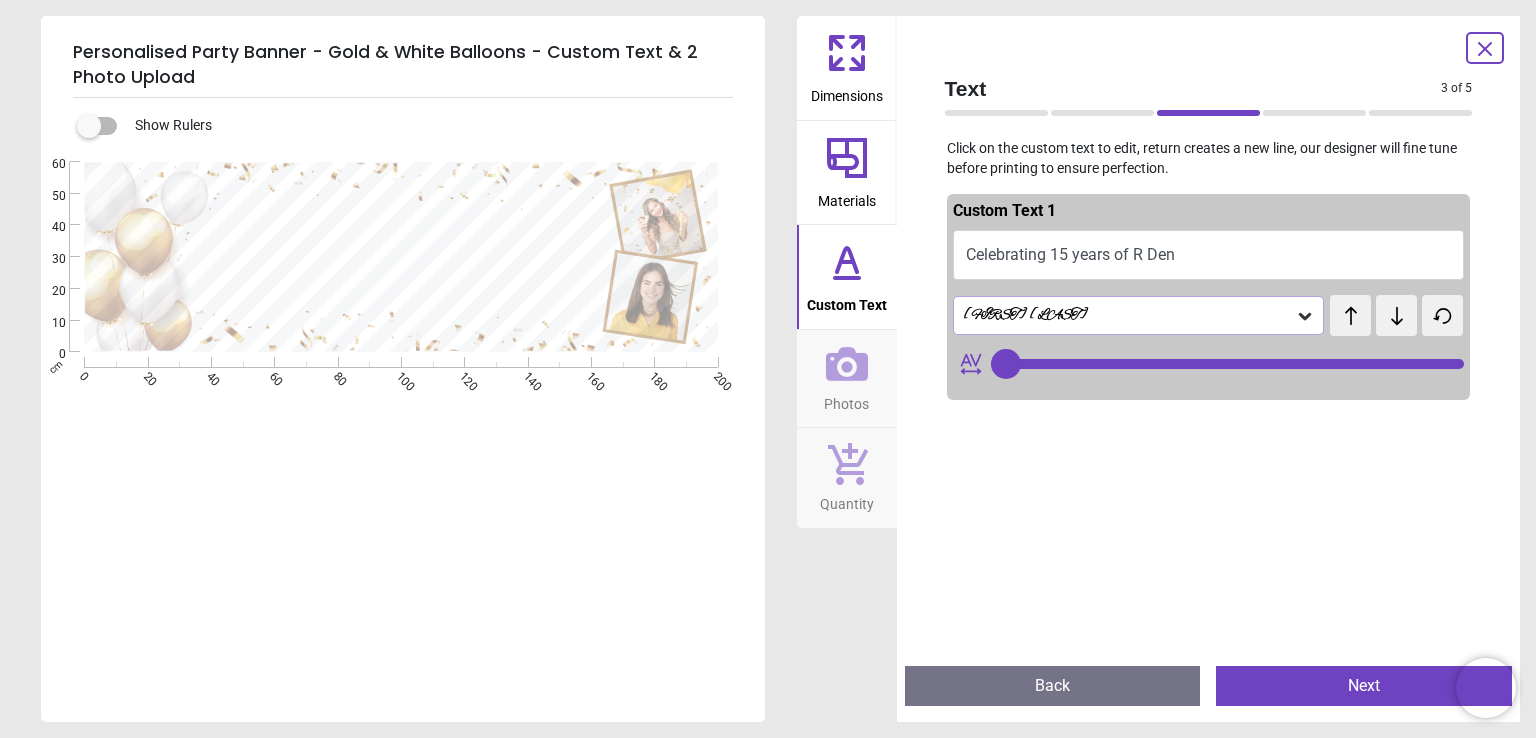 type on "**********" 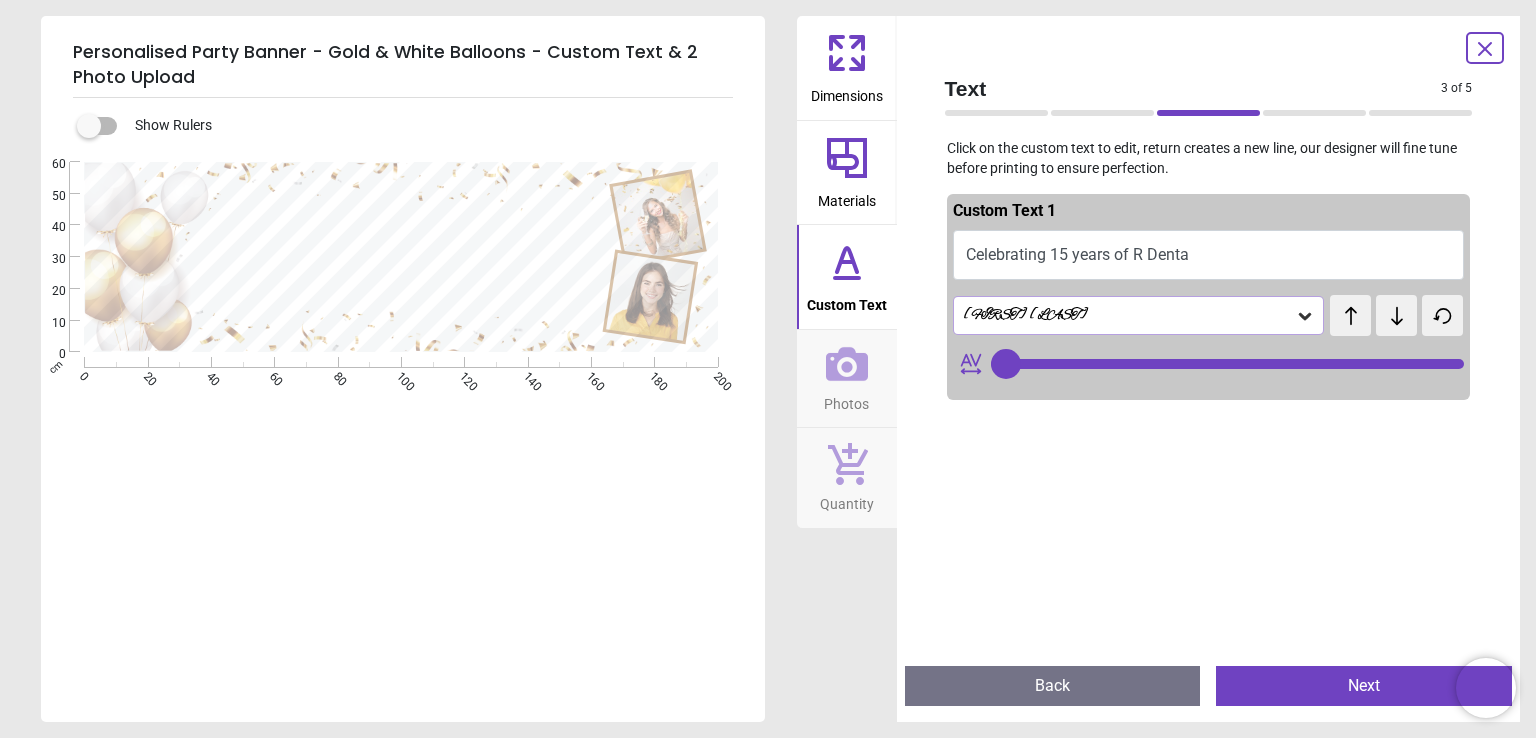 type on "**" 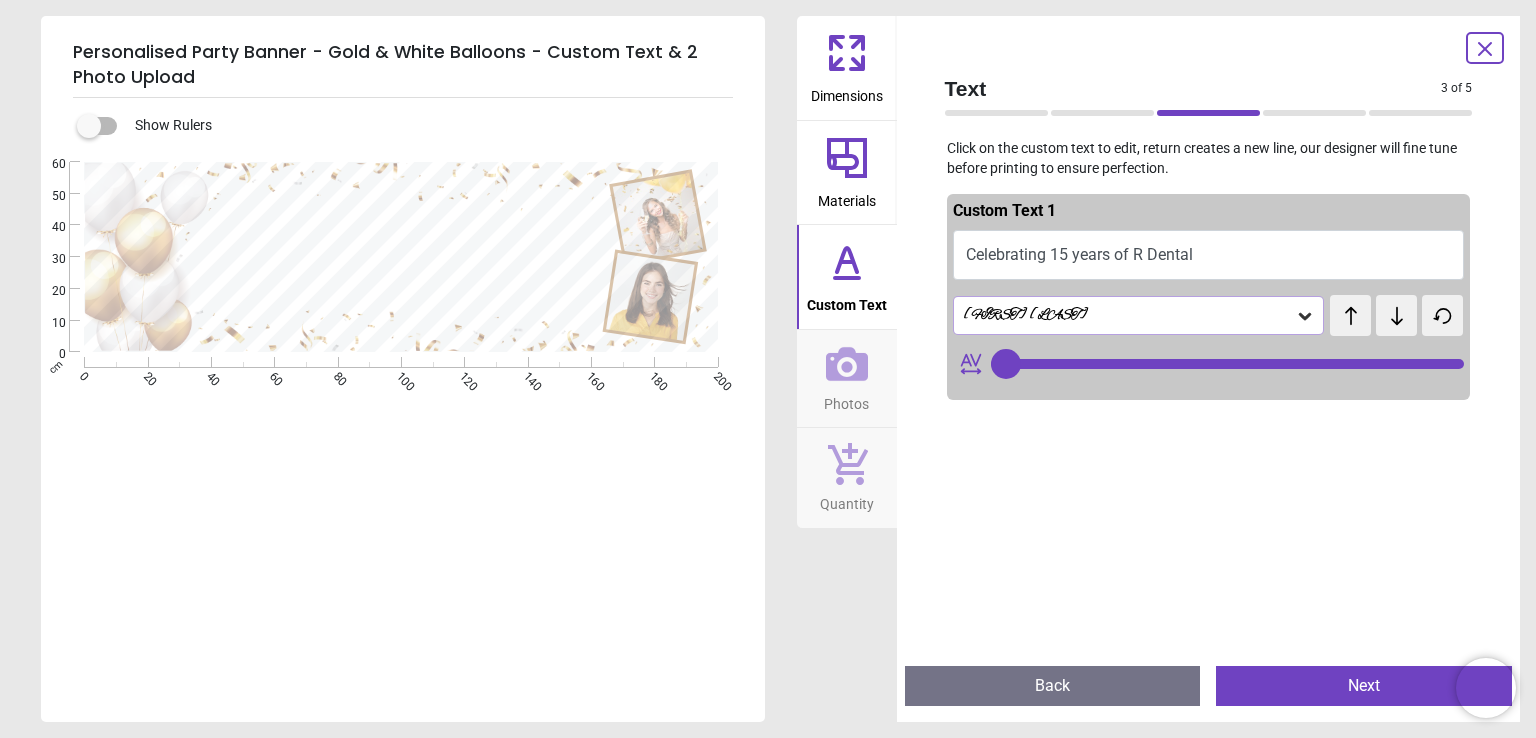 type on "**********" 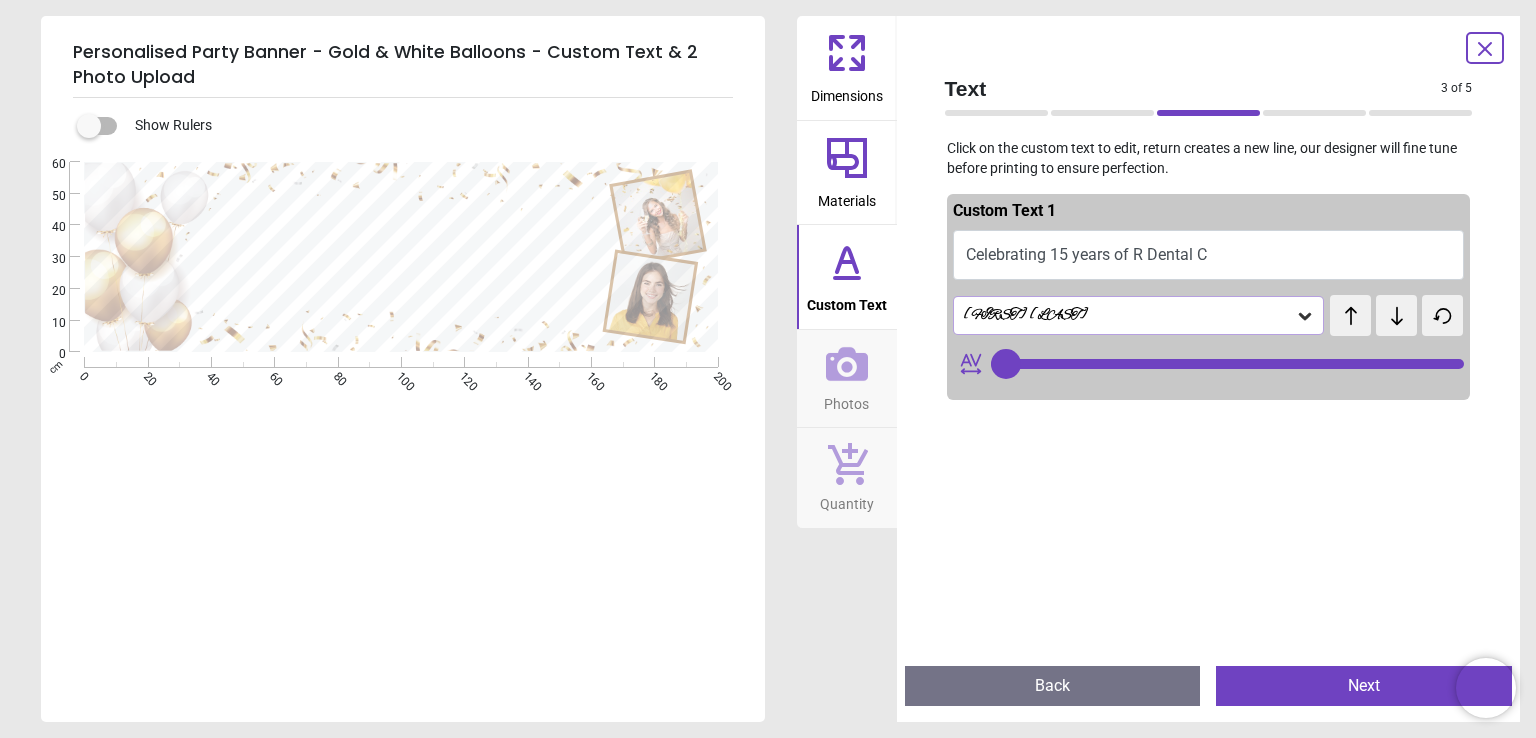 scroll, scrollTop: 0, scrollLeft: 0, axis: both 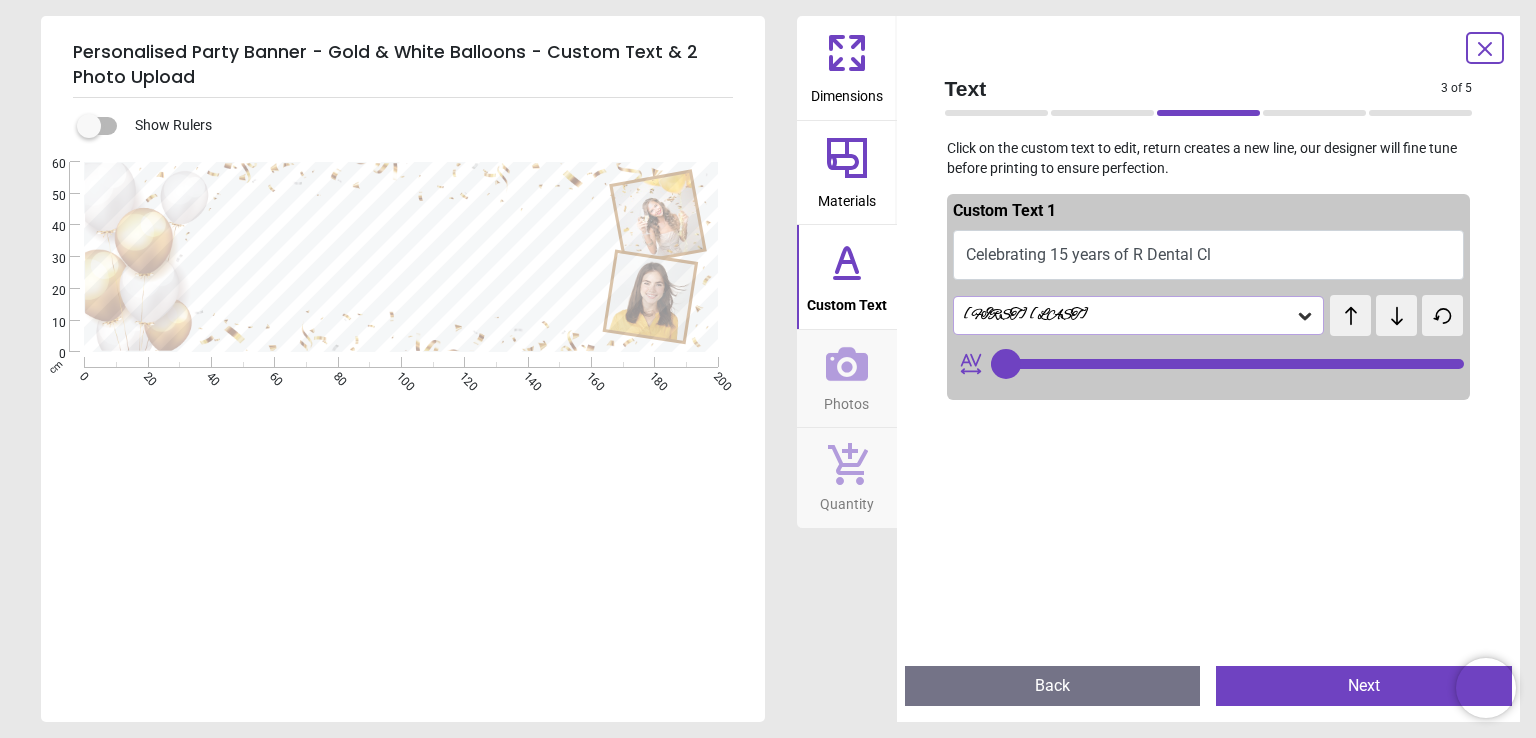 type on "**********" 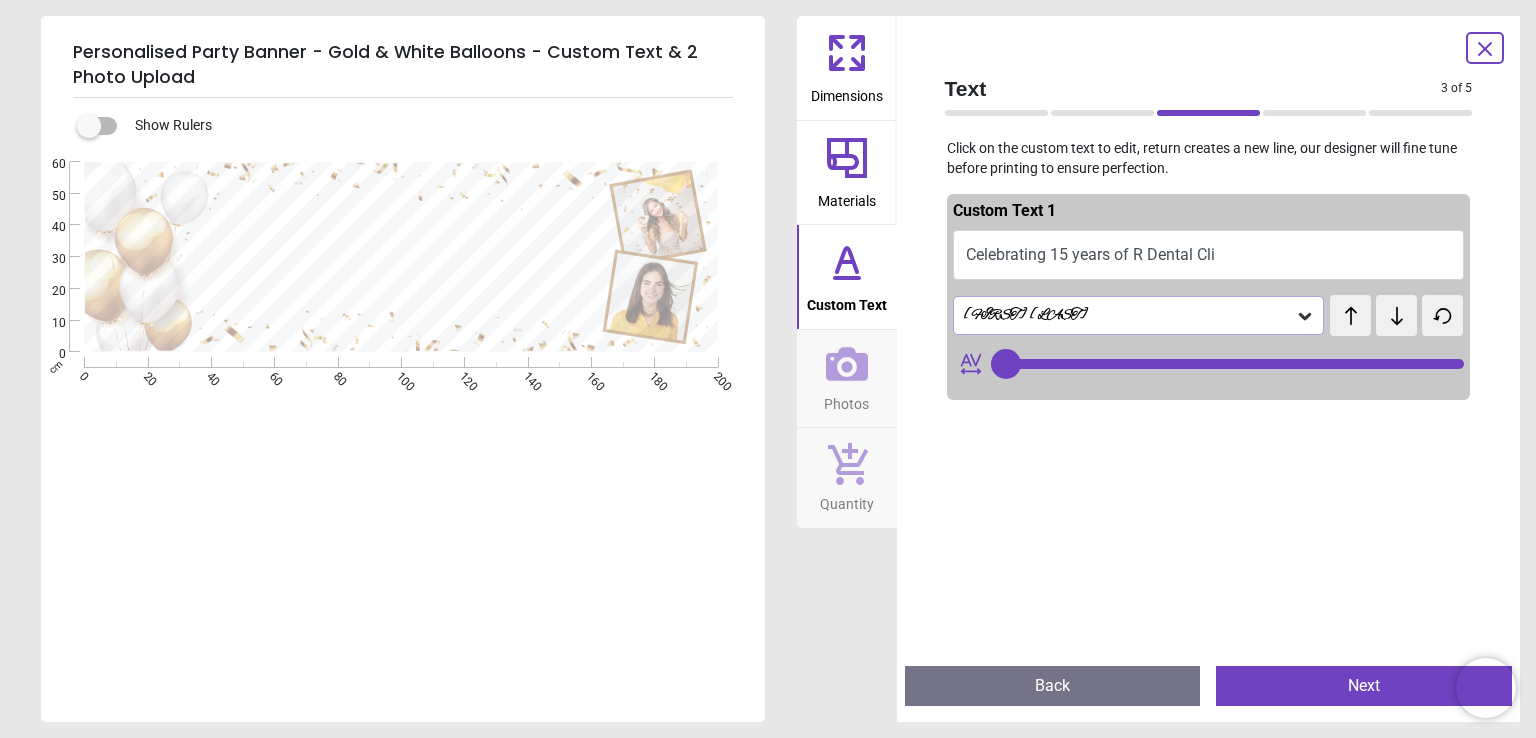 type on "**********" 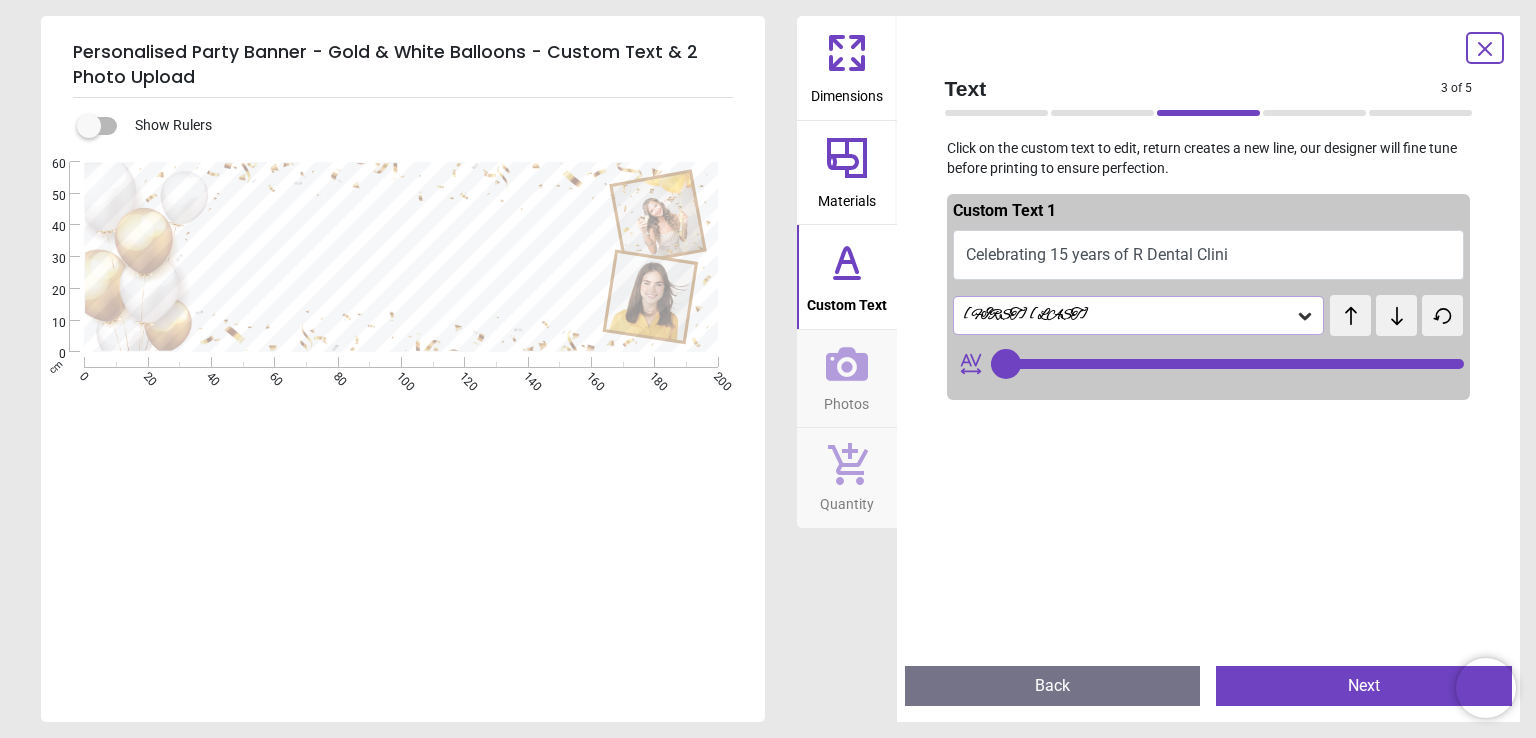type on "**********" 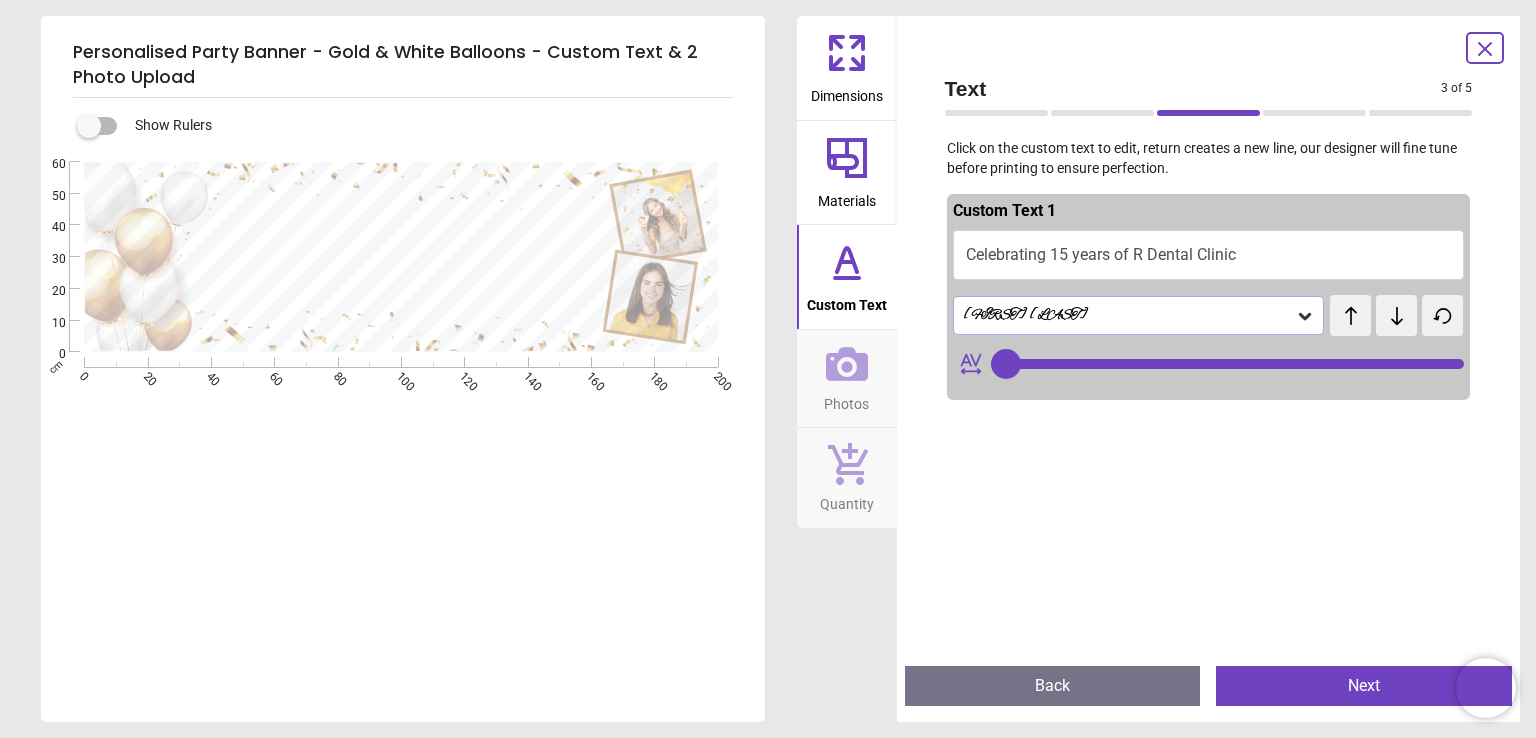 type on "**********" 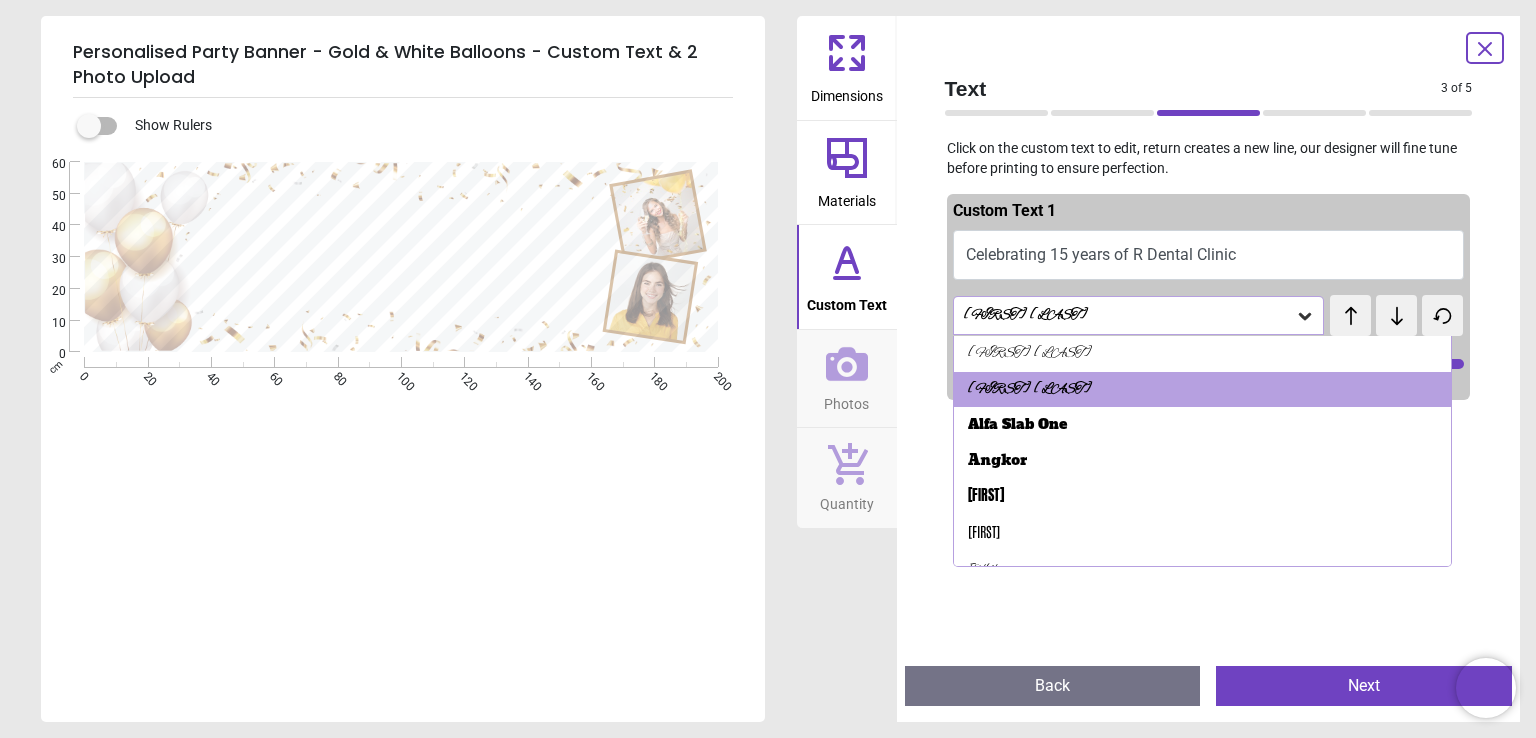 click on "Alex Brush - Bold" at bounding box center (1129, 315) 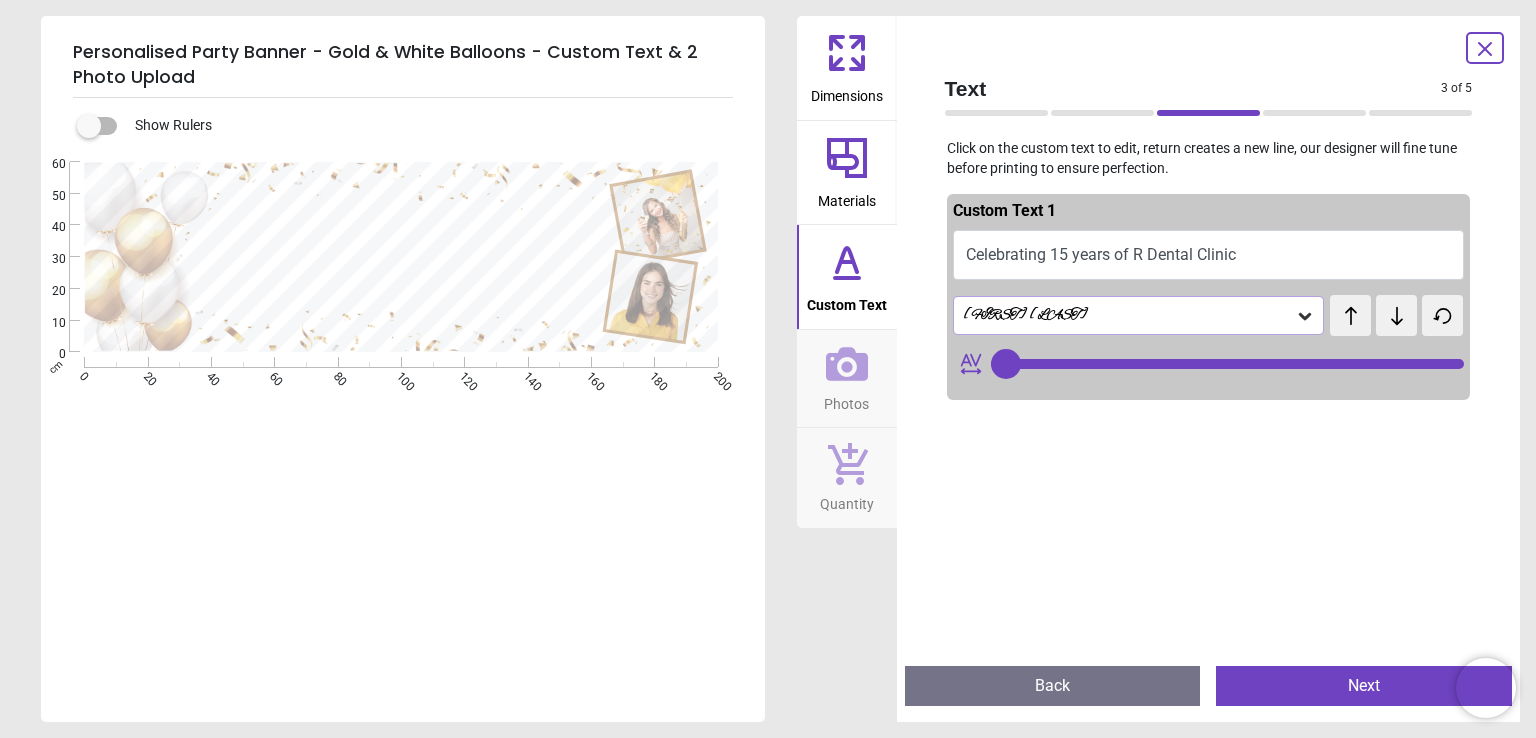 click on "Alex Brush - Bold" at bounding box center (1129, 315) 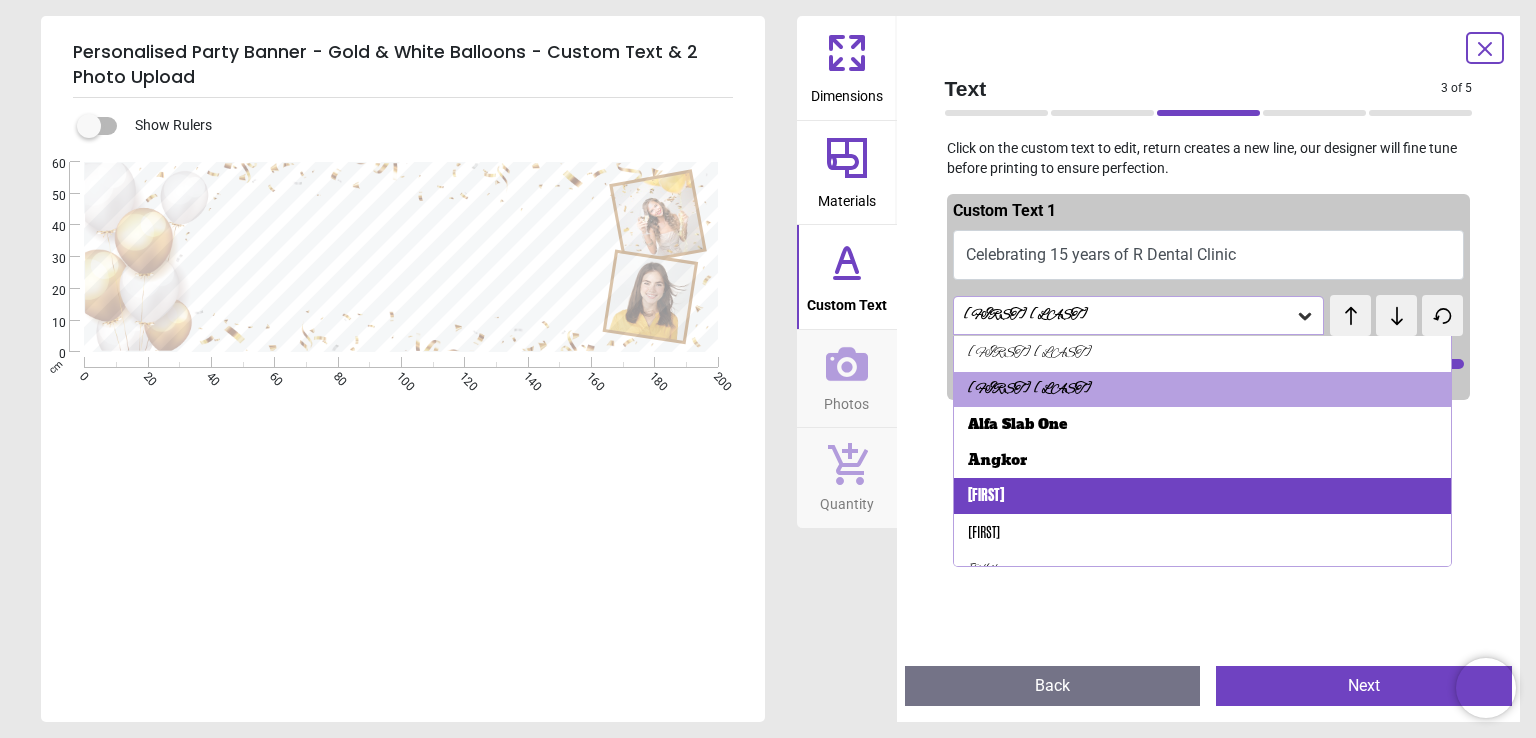 click on "Anton" at bounding box center [1202, 496] 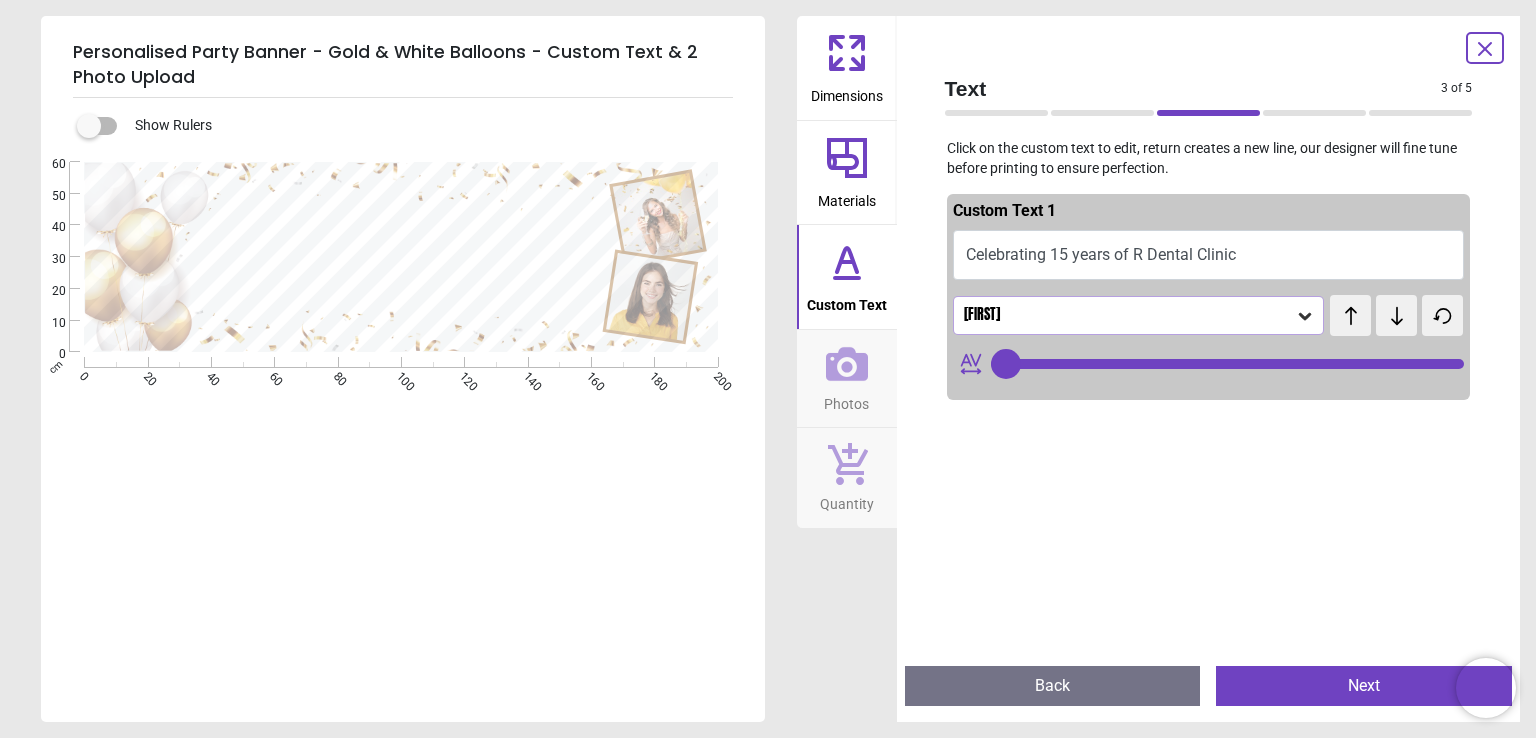 click on "Photos" at bounding box center [846, 400] 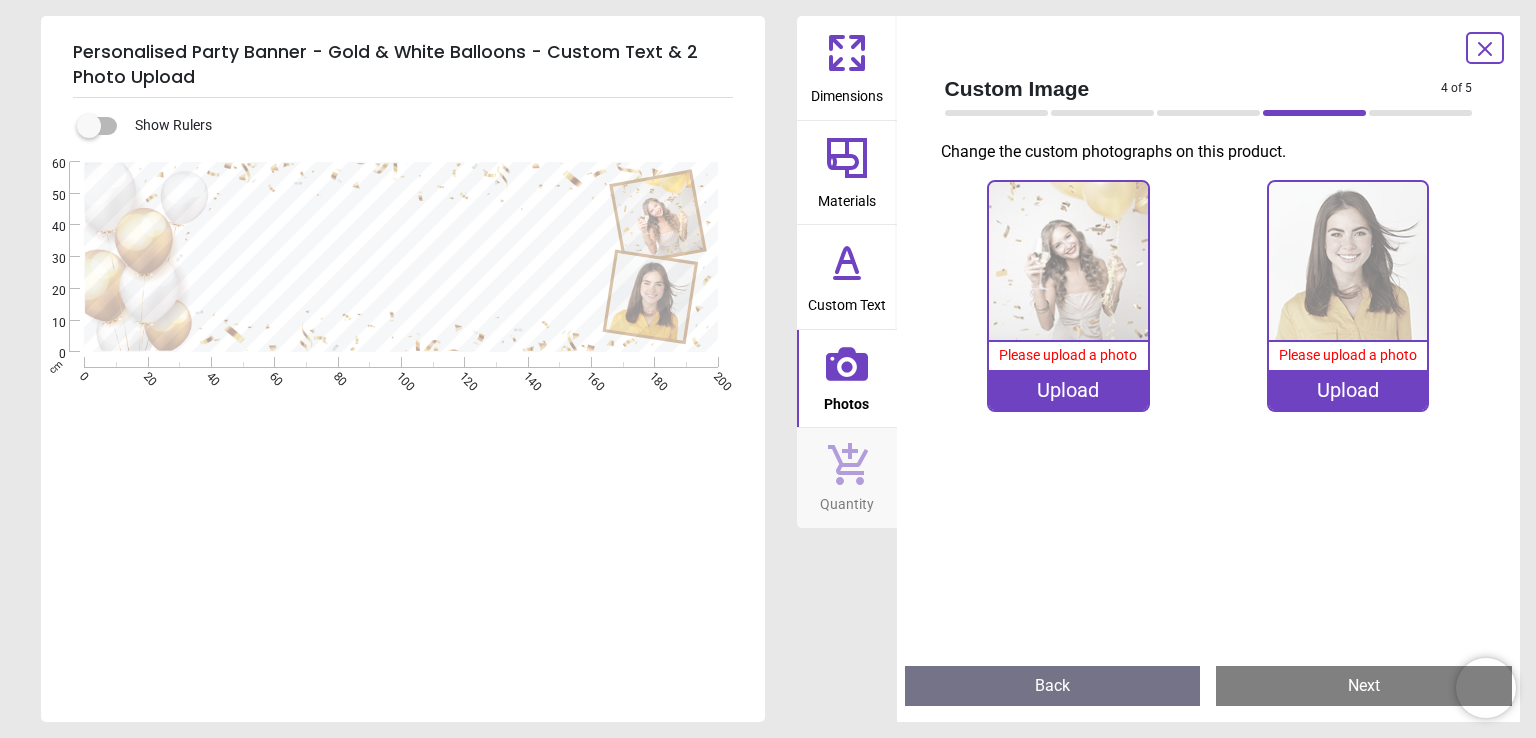 click on "Upload" at bounding box center (1068, 390) 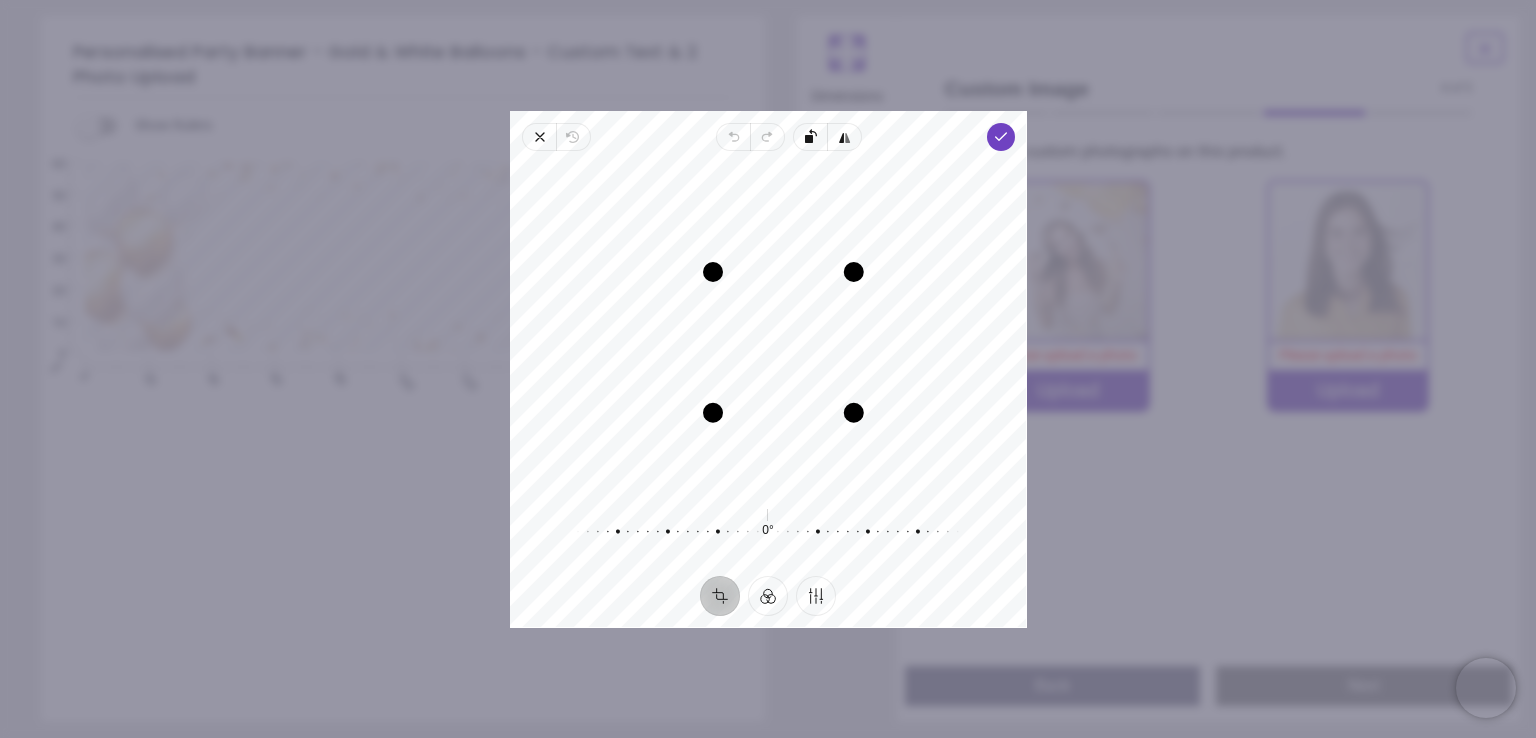 drag, startPoint x: 821, startPoint y: 385, endPoint x: 836, endPoint y: 430, distance: 47.434166 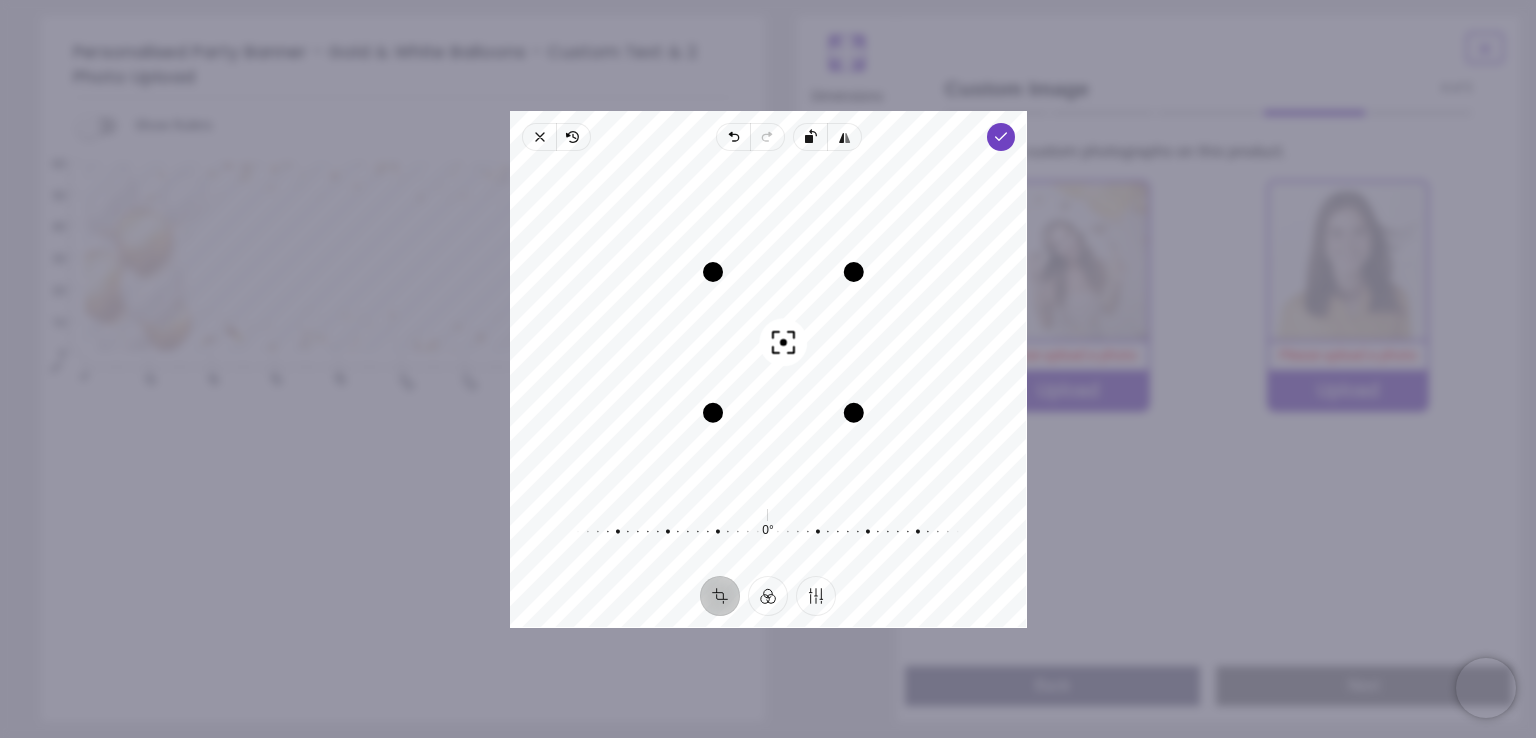 drag, startPoint x: 794, startPoint y: 329, endPoint x: 932, endPoint y: 337, distance: 138.23169 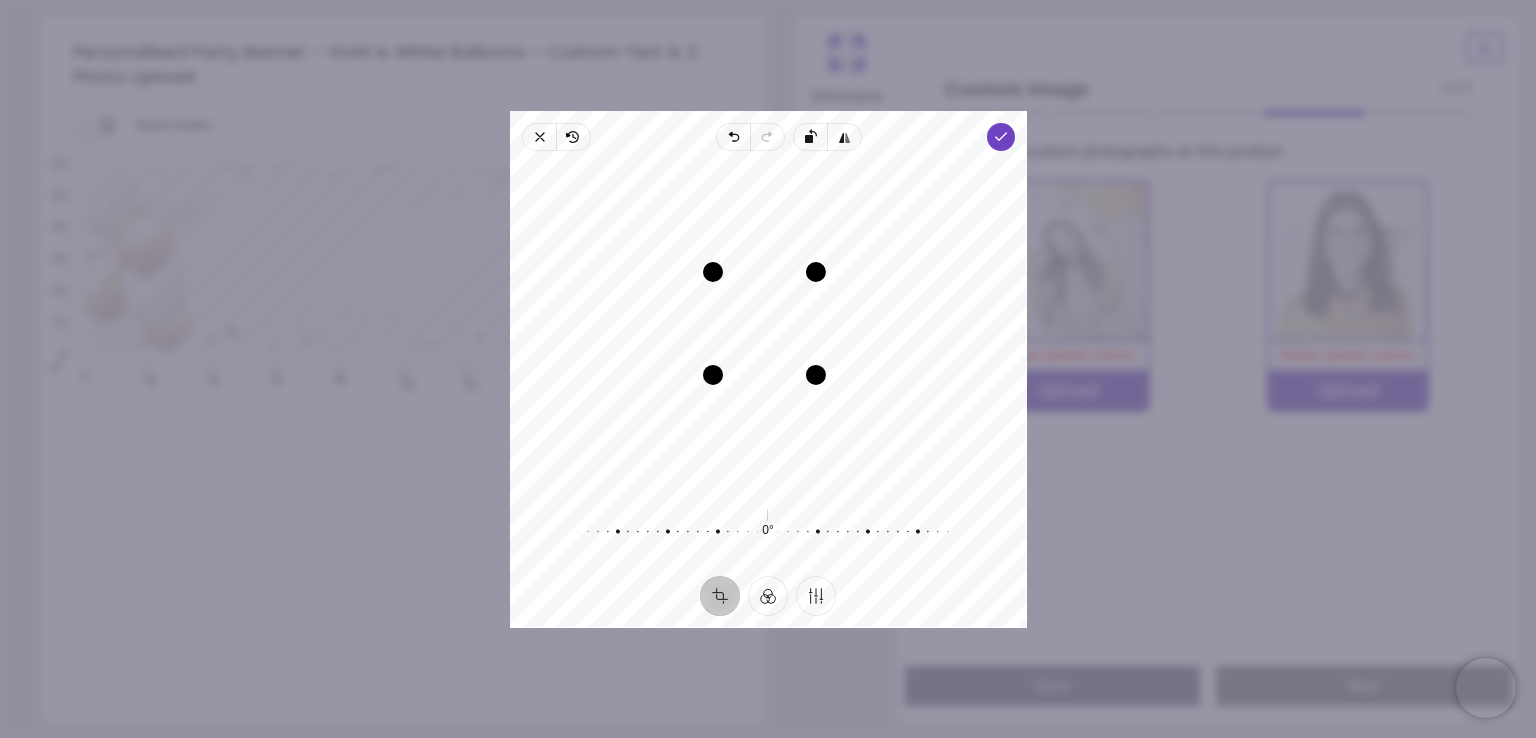drag, startPoint x: 858, startPoint y: 410, endPoint x: 800, endPoint y: 389, distance: 61.68468 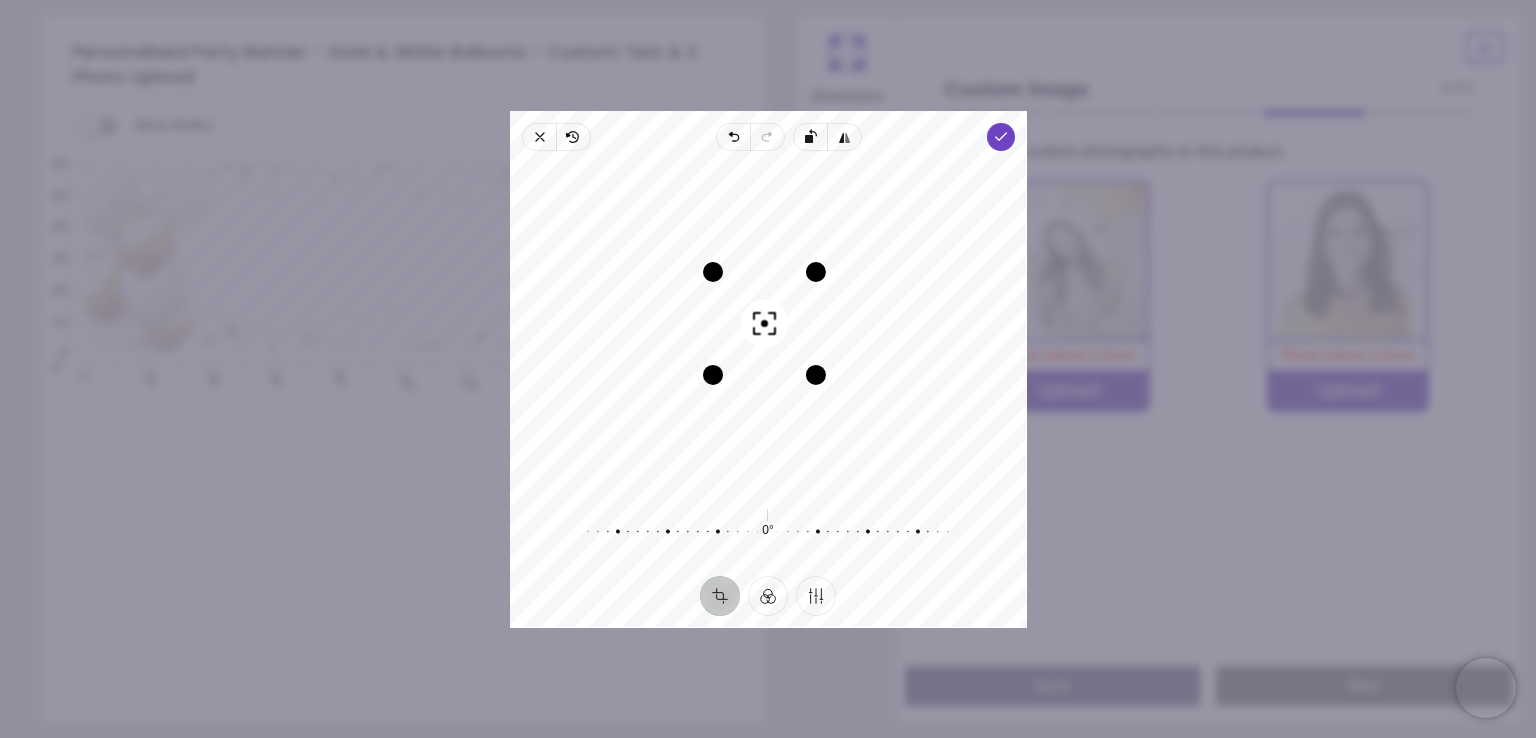 drag, startPoint x: 848, startPoint y: 350, endPoint x: 856, endPoint y: 340, distance: 12.806249 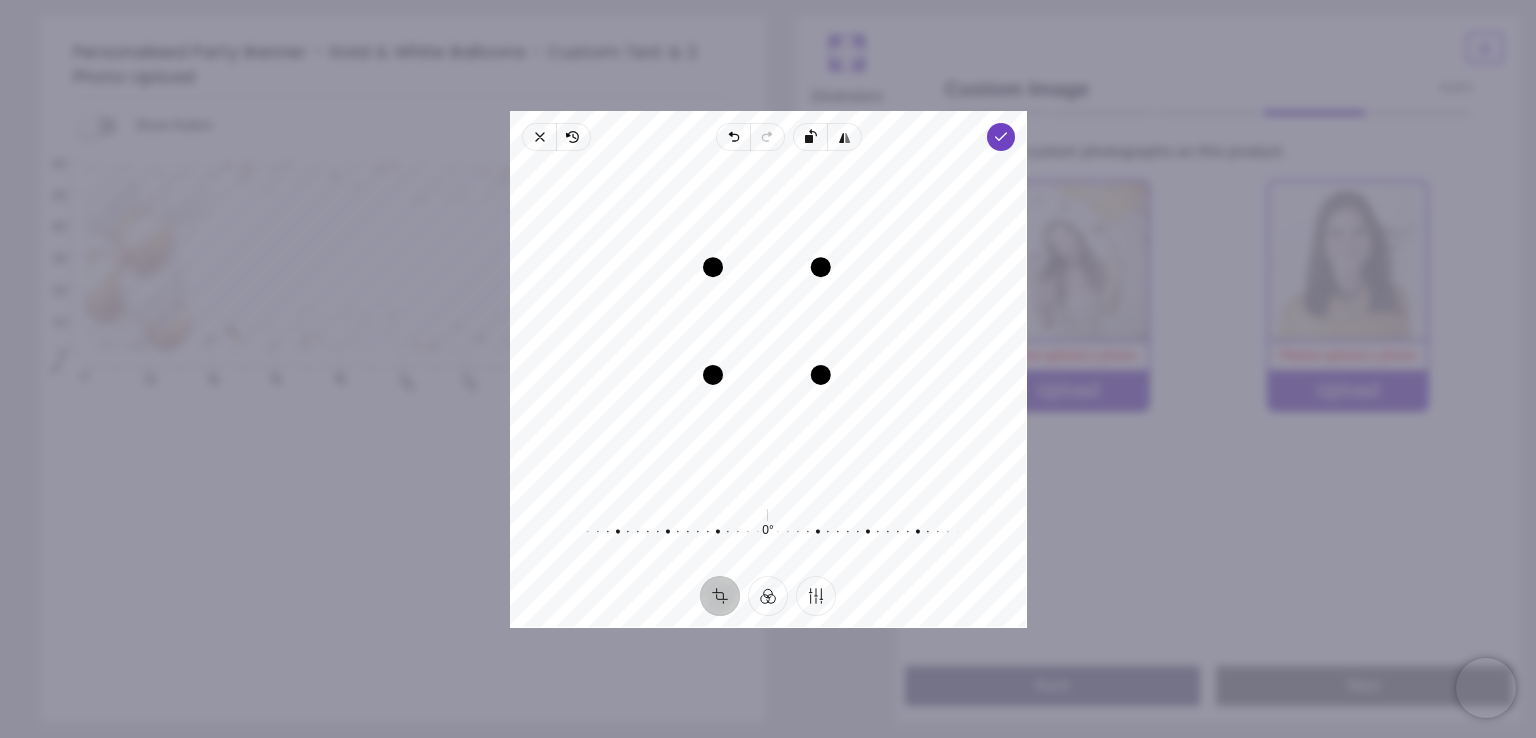 click at bounding box center (820, 267) 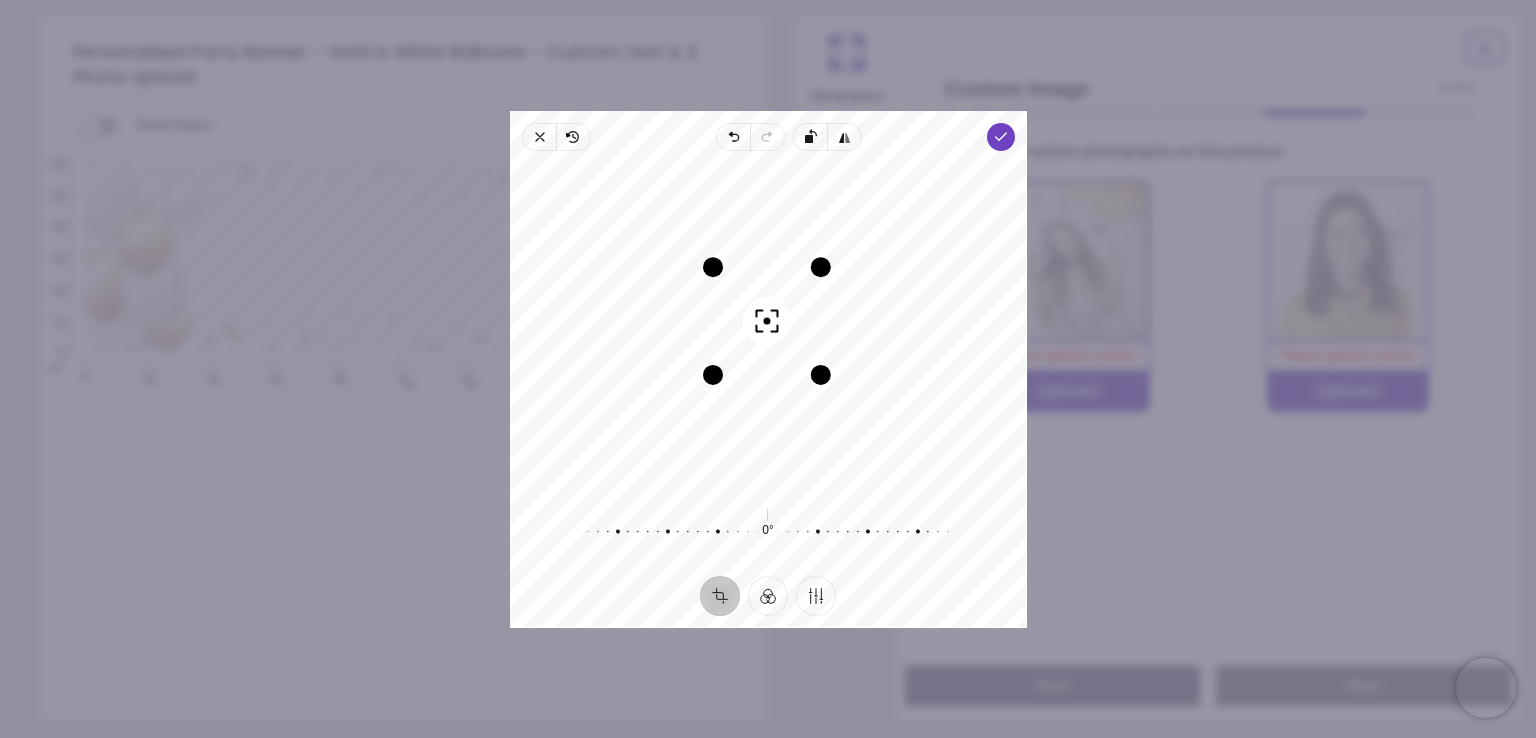 drag, startPoint x: 774, startPoint y: 335, endPoint x: 756, endPoint y: 337, distance: 18.110771 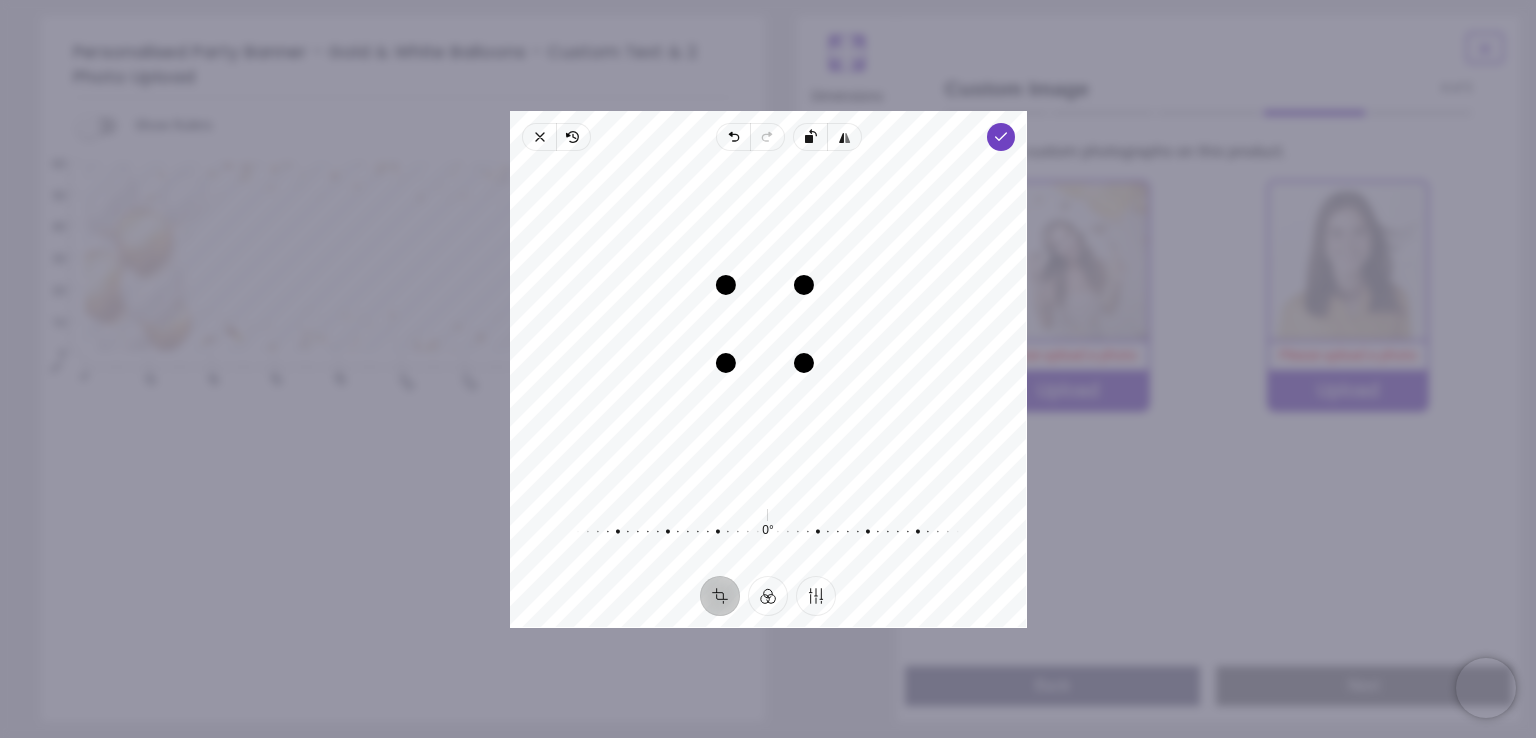 drag, startPoint x: 808, startPoint y: 373, endPoint x: 796, endPoint y: 373, distance: 12 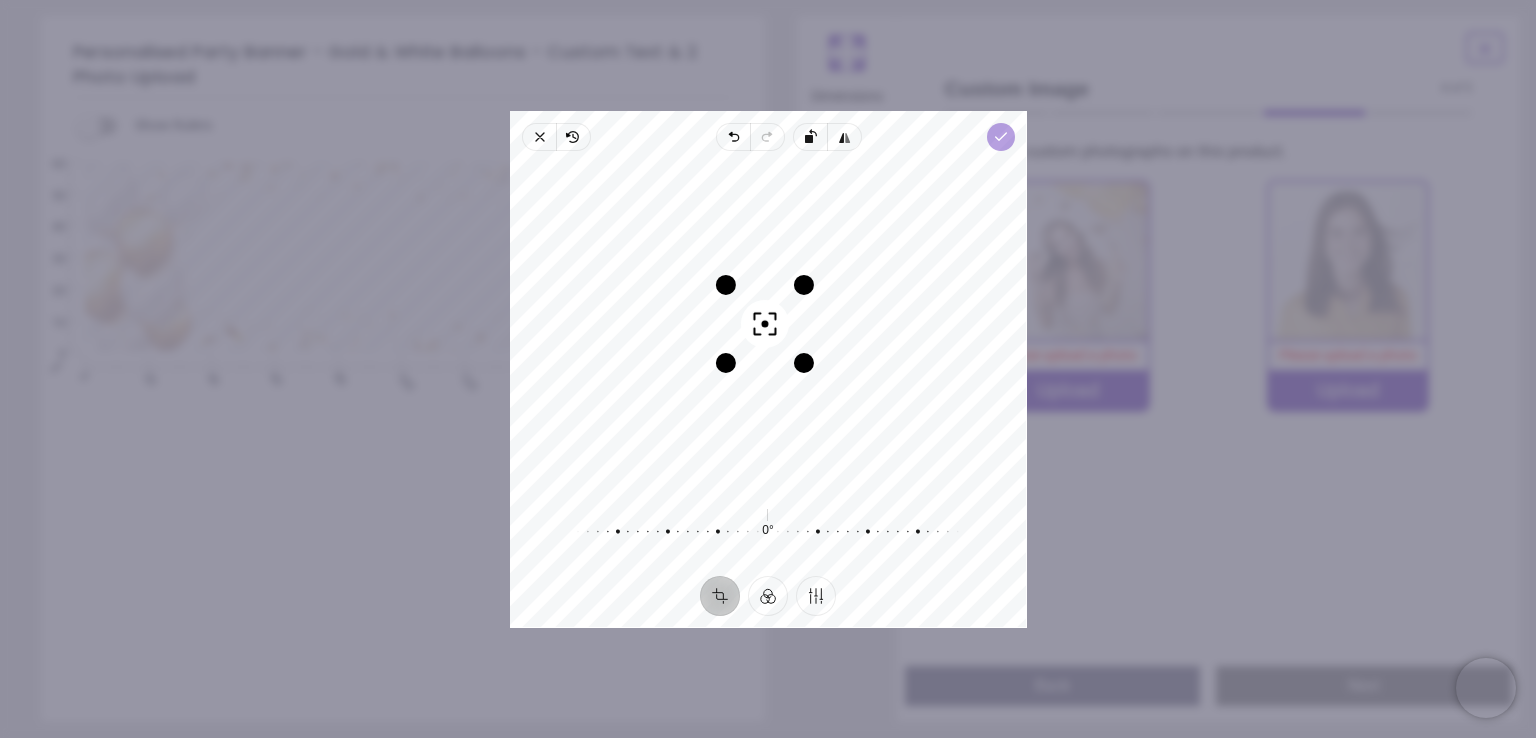 click 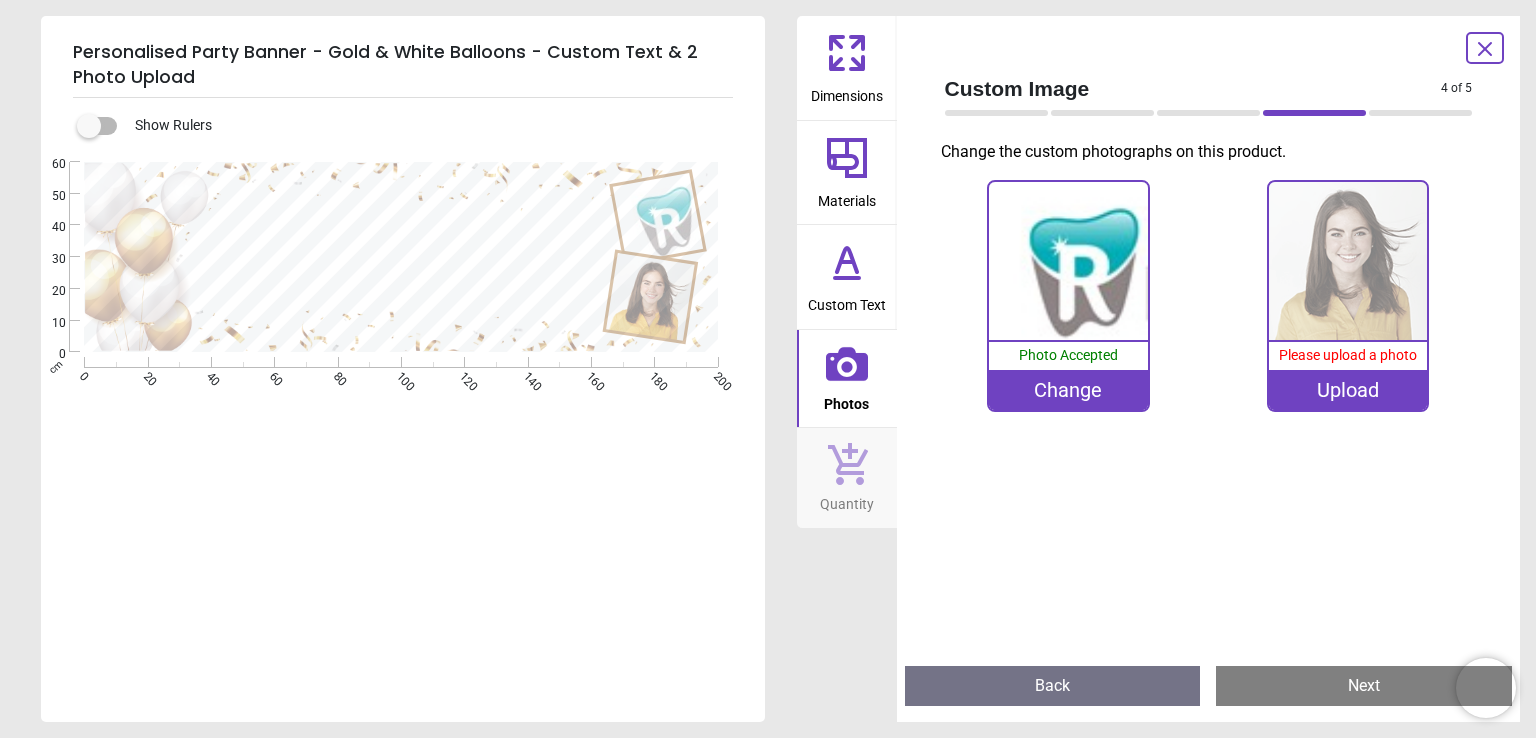 click at bounding box center [1068, 261] 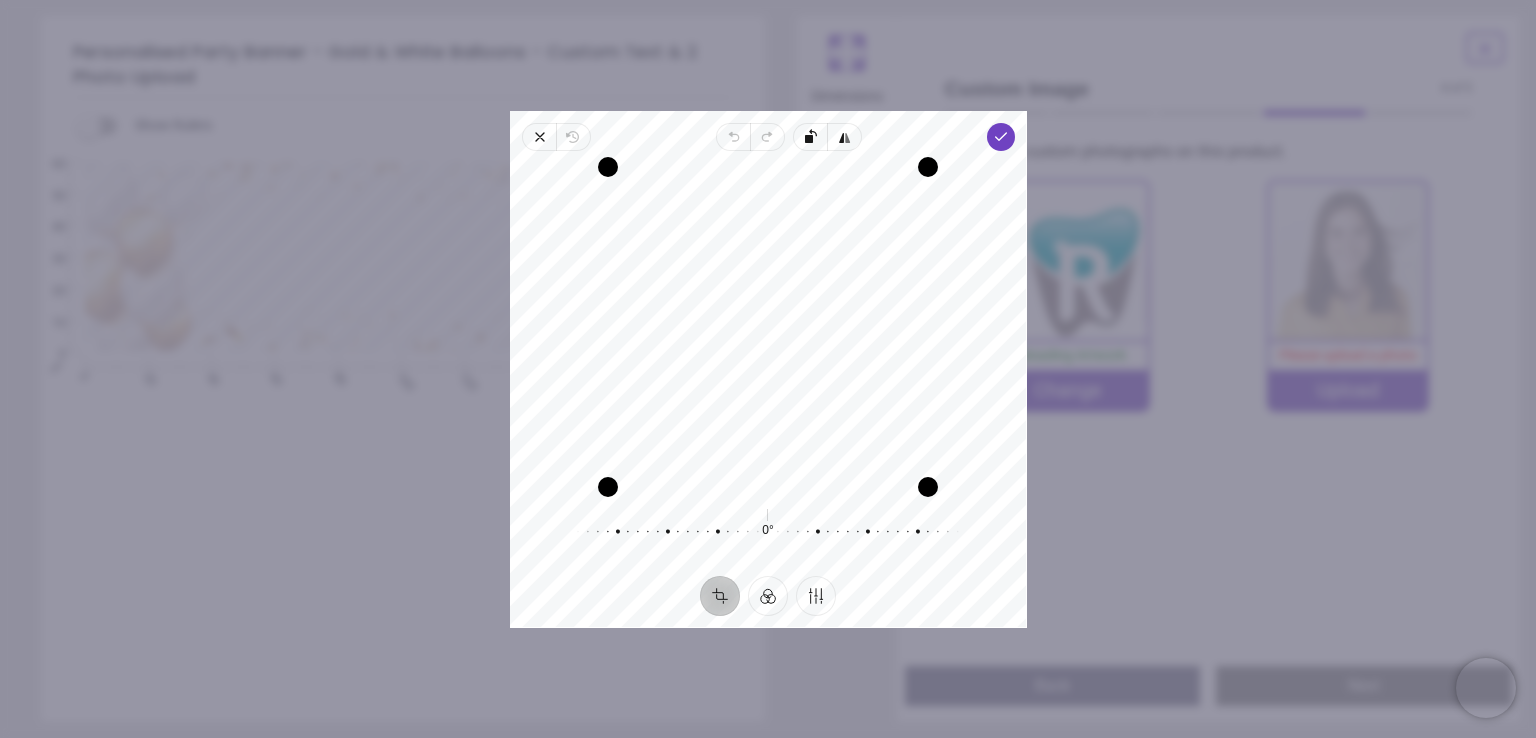drag, startPoint x: 837, startPoint y: 316, endPoint x: 800, endPoint y: 362, distance: 59.03389 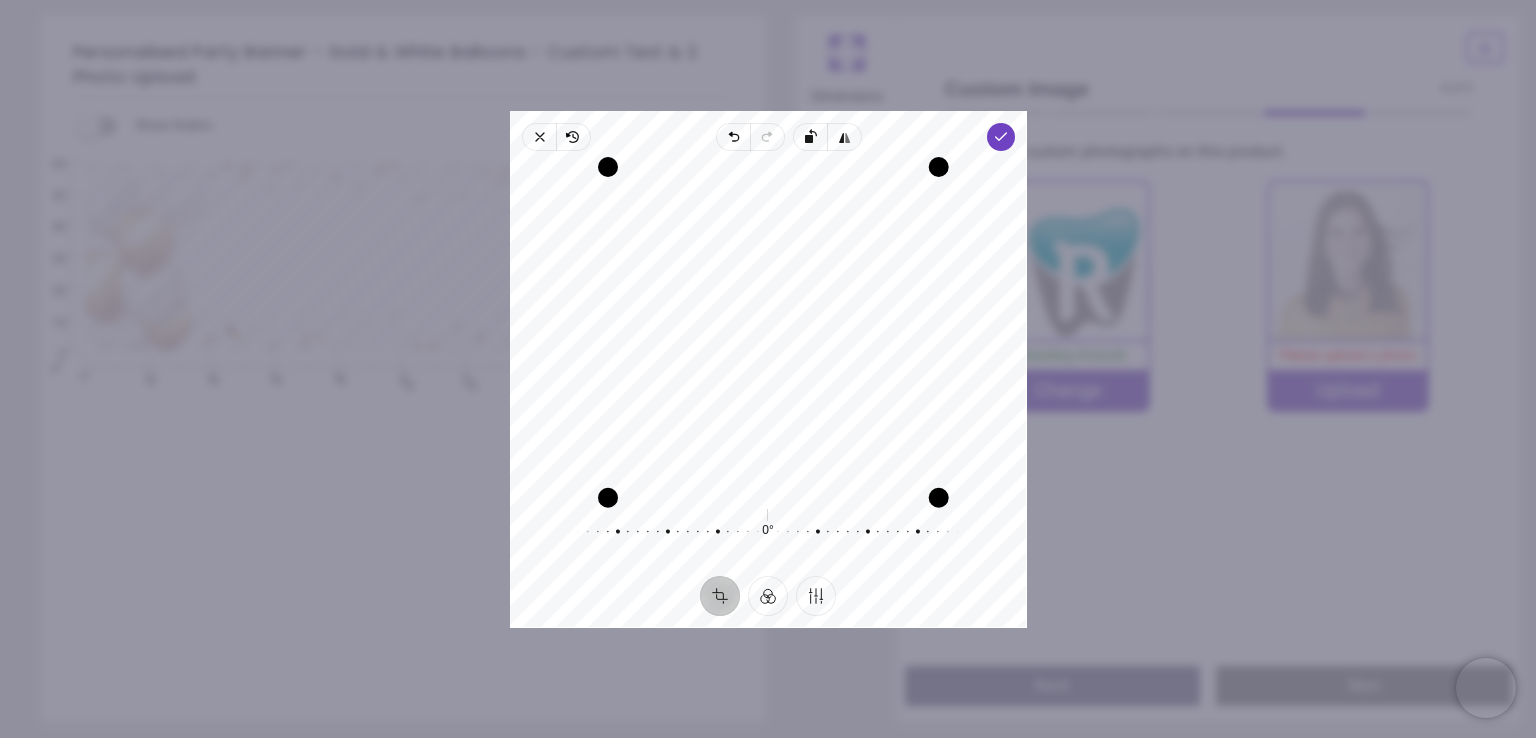 drag, startPoint x: 929, startPoint y: 490, endPoint x: 1008, endPoint y: 625, distance: 156.4161 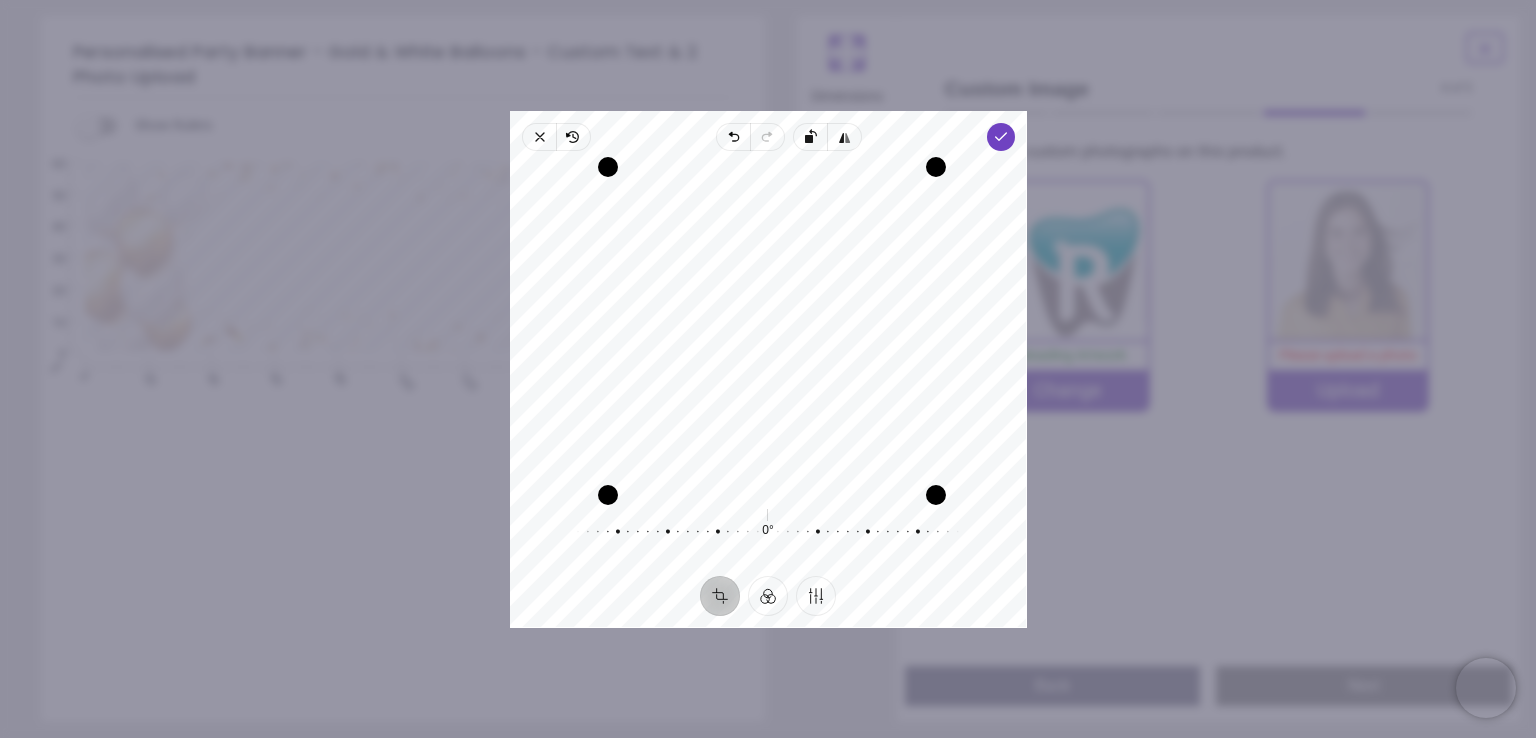 drag, startPoint x: 928, startPoint y: 493, endPoint x: 967, endPoint y: 560, distance: 77.52419 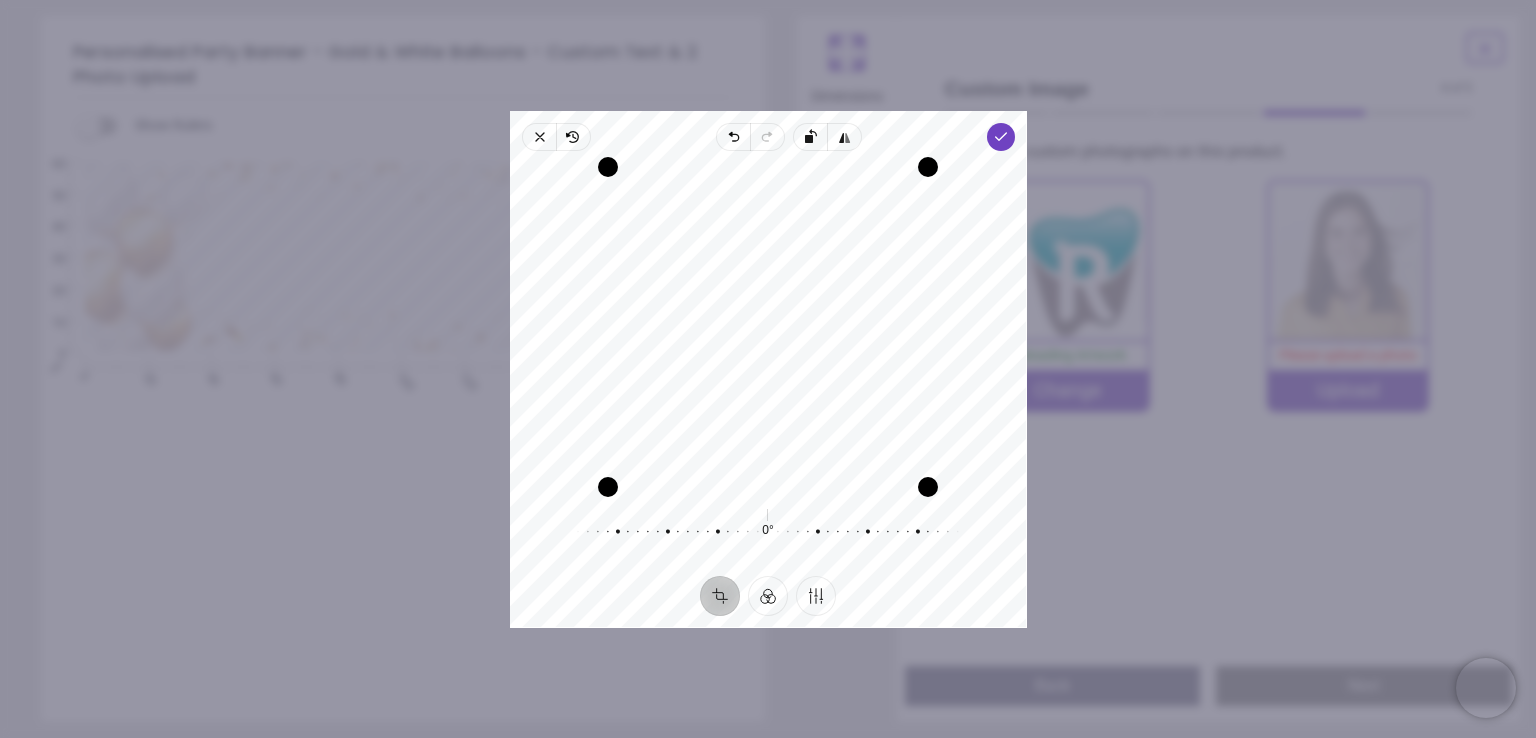 drag, startPoint x: 836, startPoint y: 367, endPoint x: 834, endPoint y: 344, distance: 23.086792 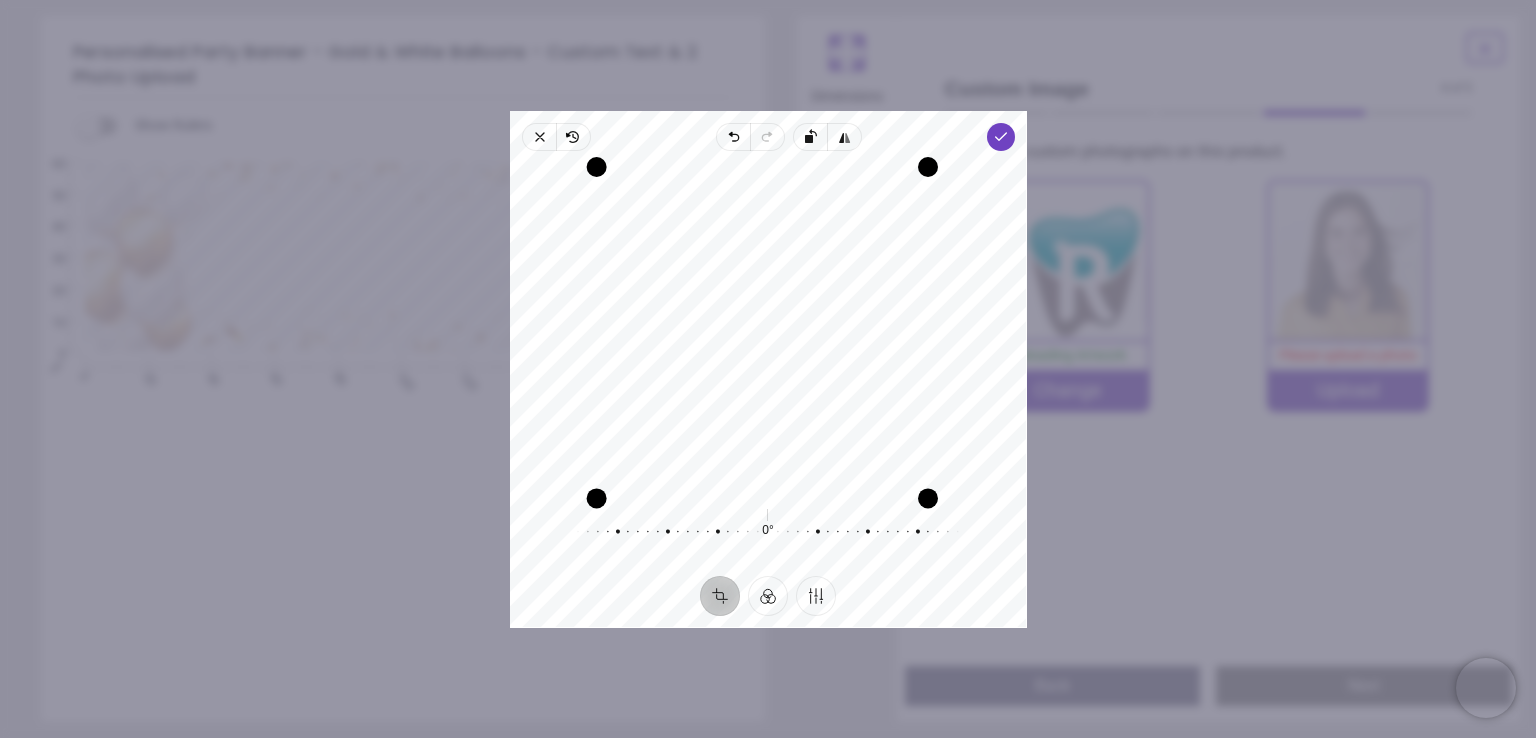 drag, startPoint x: 609, startPoint y: 489, endPoint x: 354, endPoint y: 428, distance: 262.19458 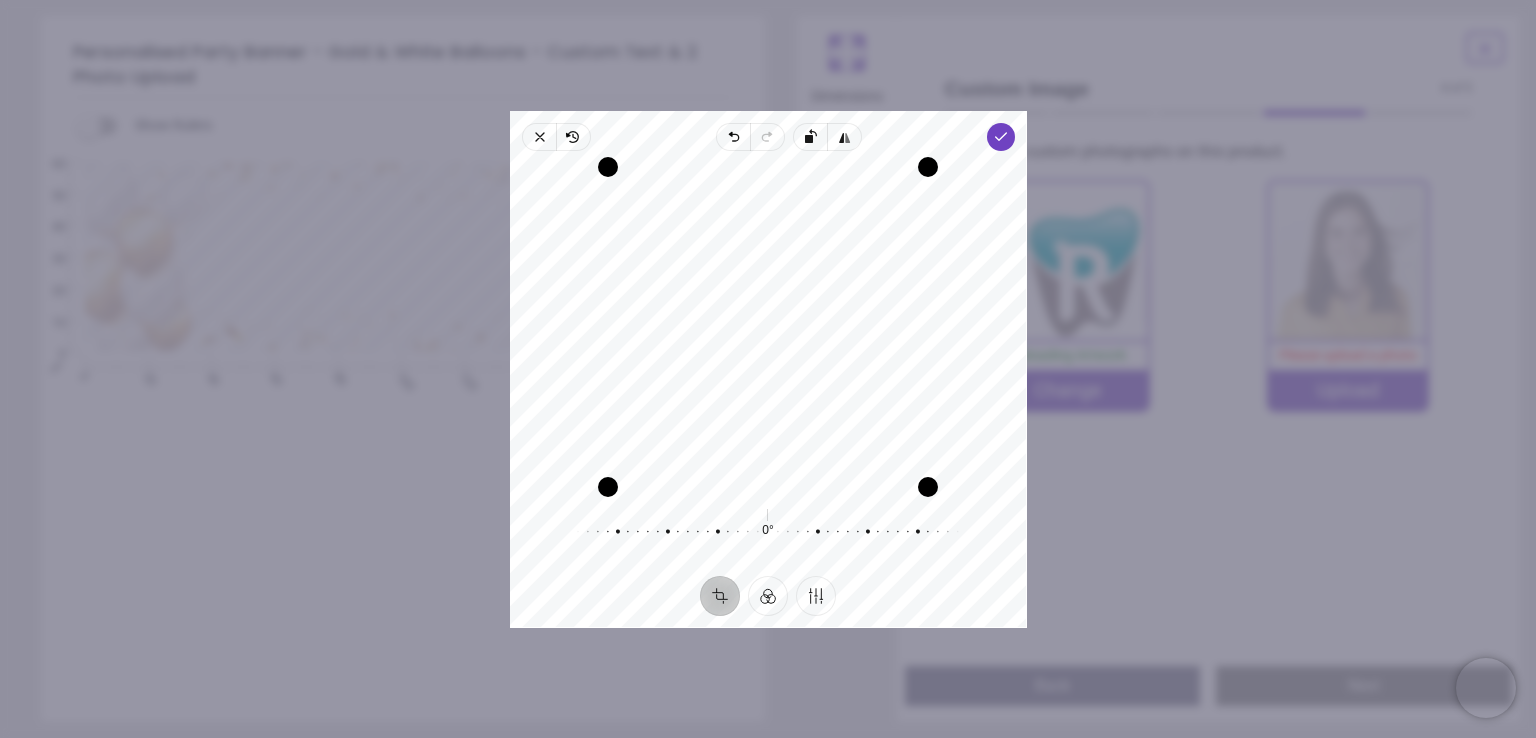 drag, startPoint x: 858, startPoint y: 253, endPoint x: 859, endPoint y: 243, distance: 10.049875 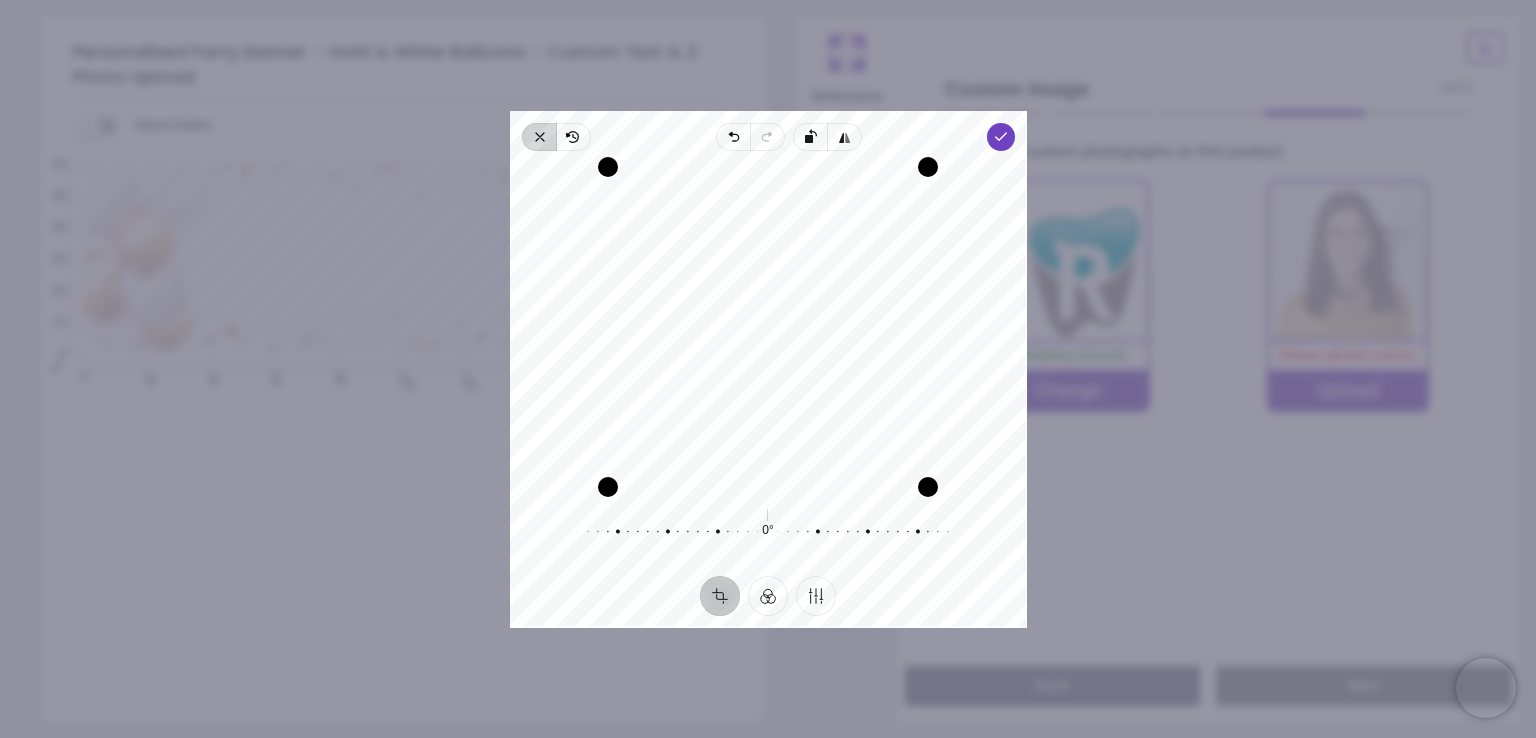 click on "Close" at bounding box center (539, 137) 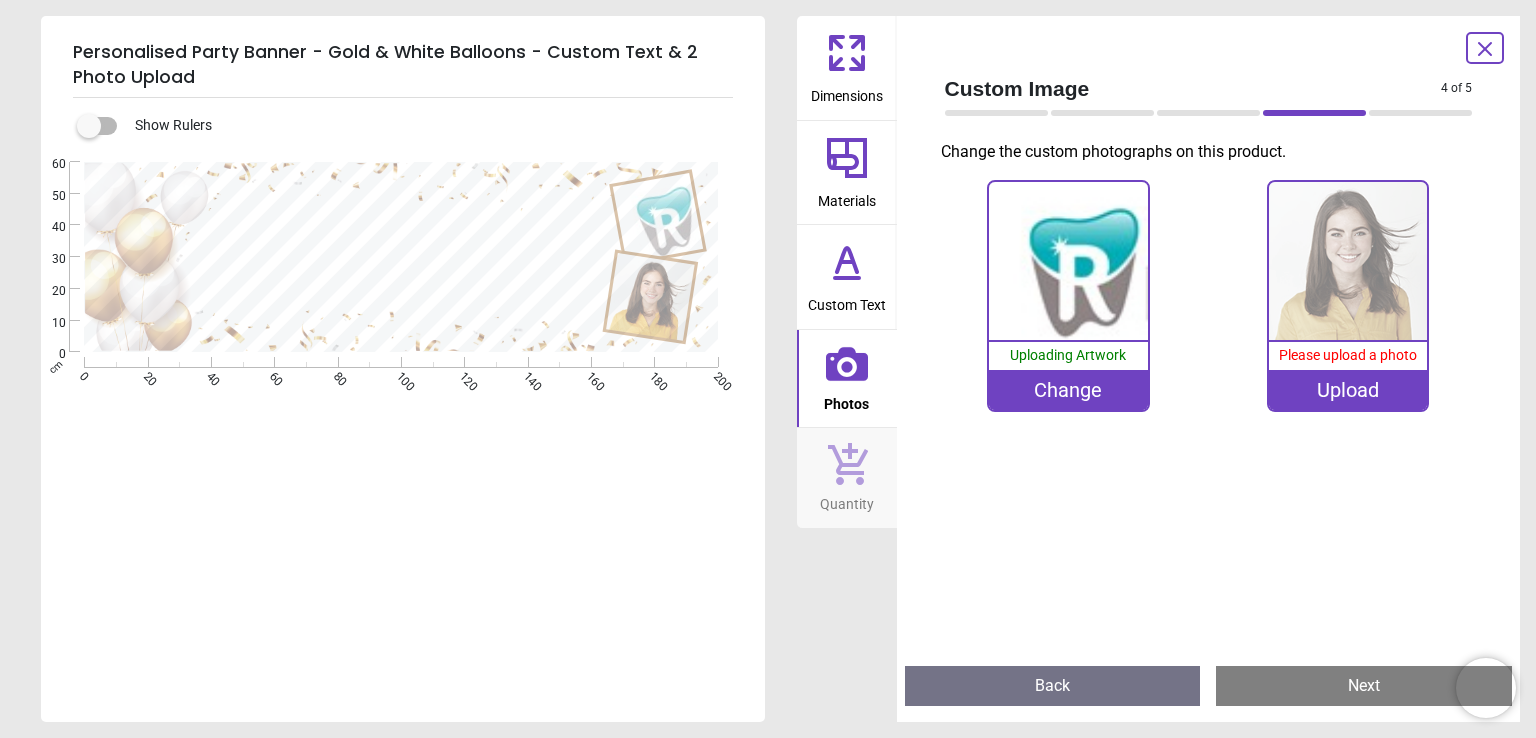 click on "Change" at bounding box center [1068, 390] 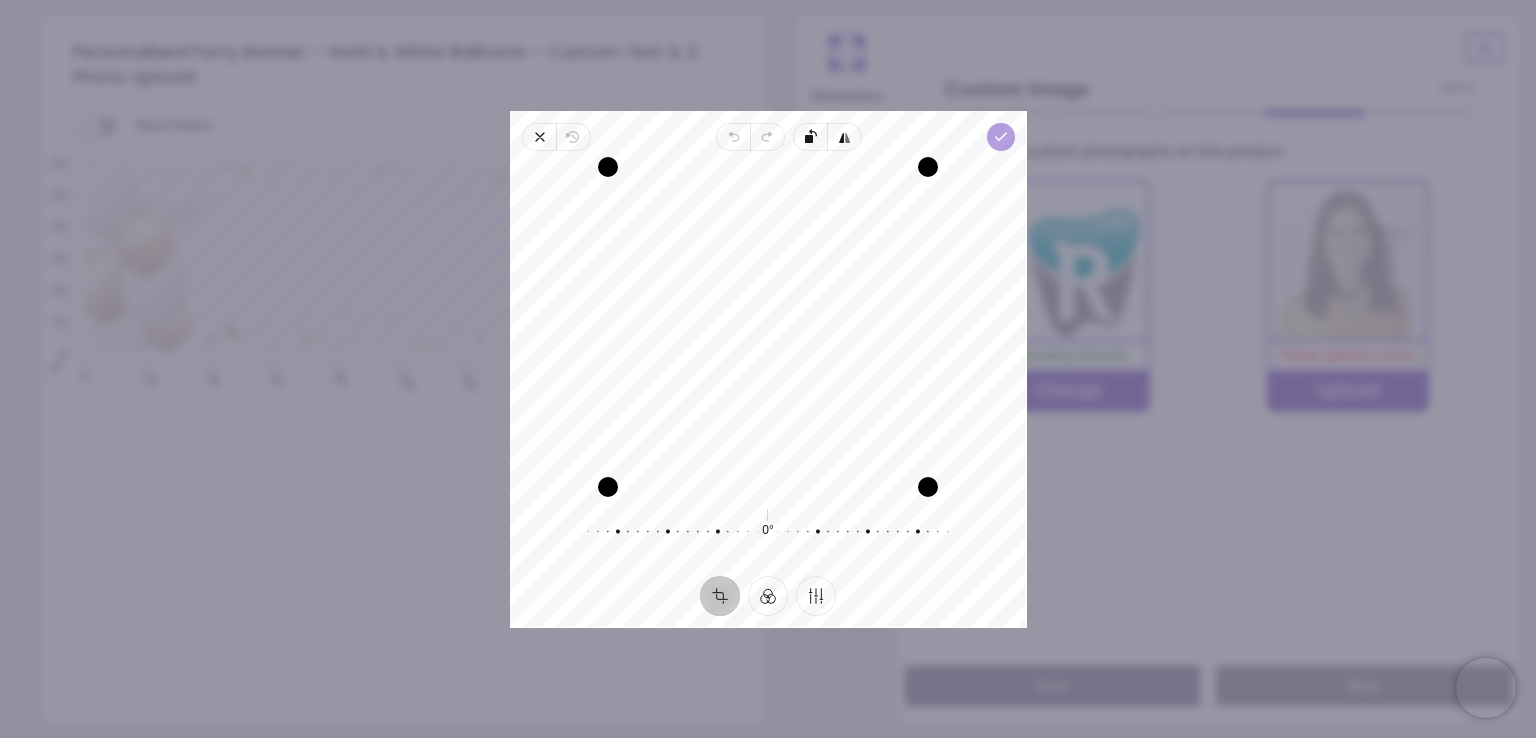 click 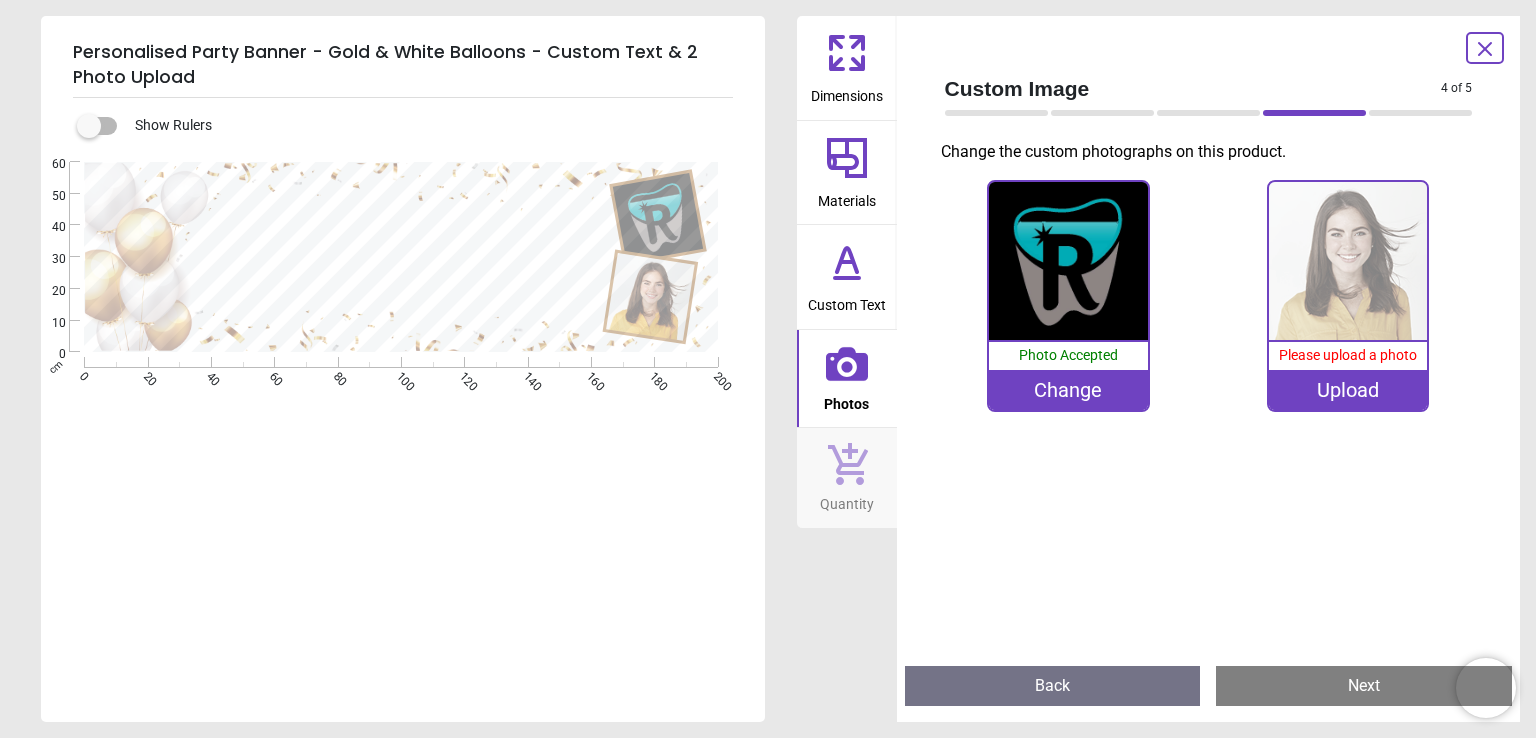 click on "Change" at bounding box center [1068, 390] 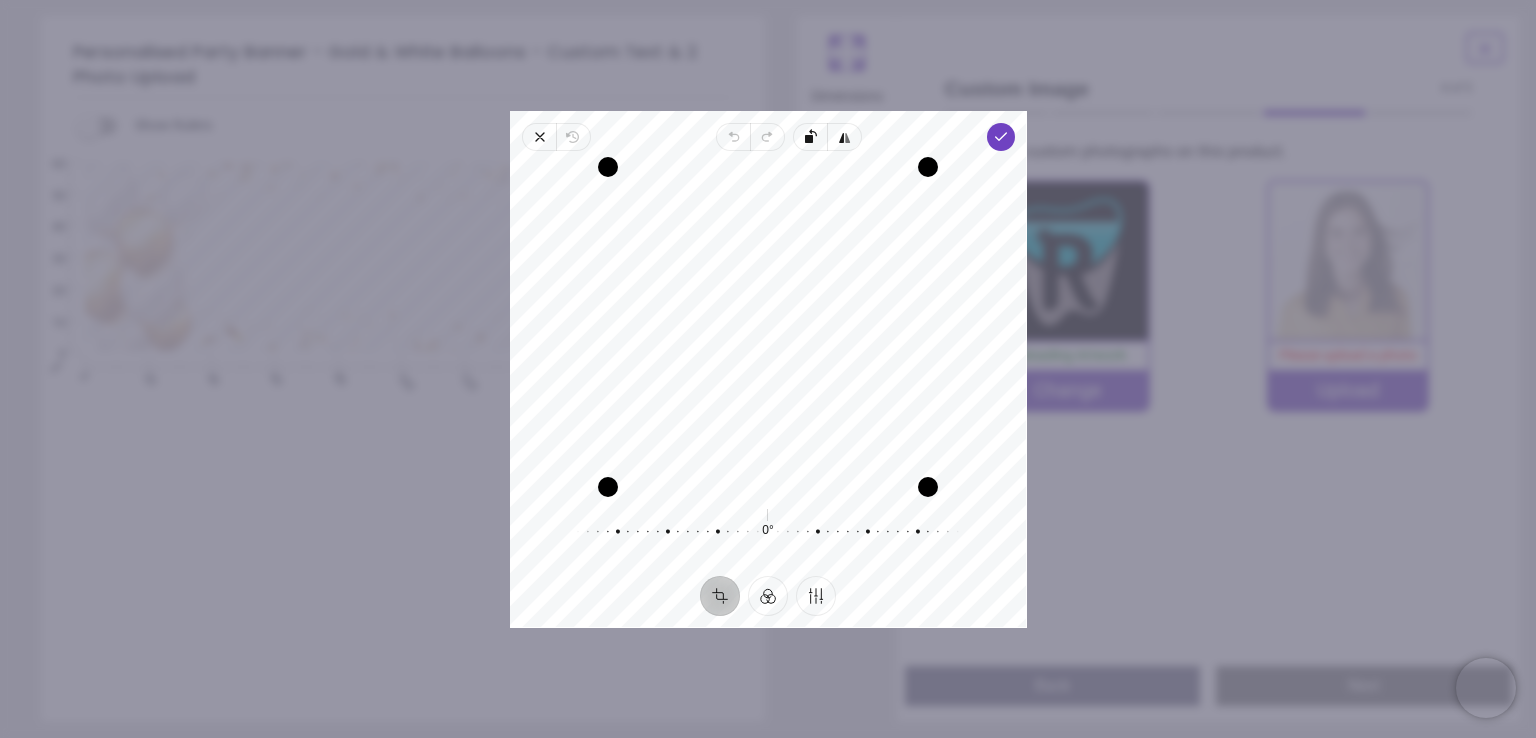 click on "Recenter" at bounding box center [768, 327] 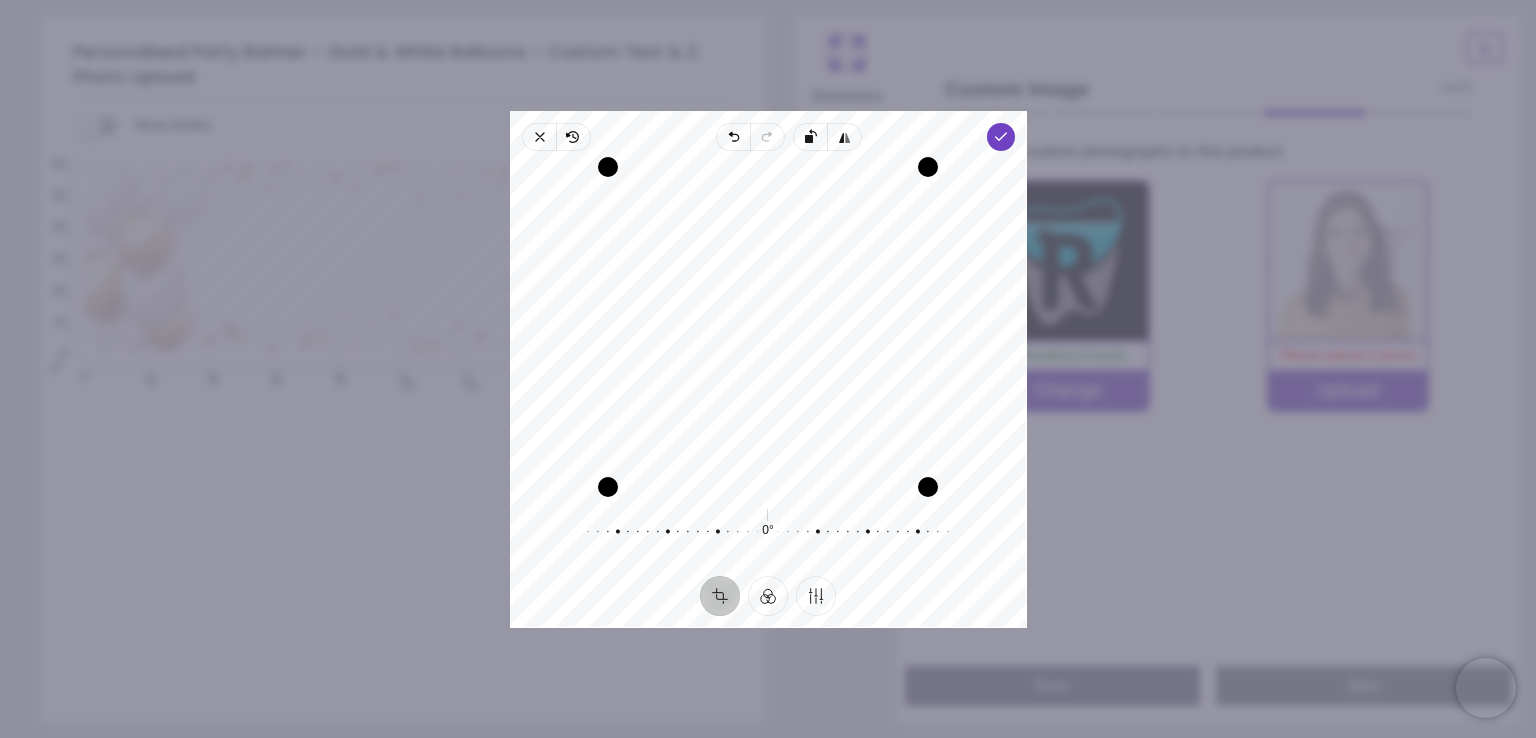 drag, startPoint x: 783, startPoint y: 347, endPoint x: 773, endPoint y: 361, distance: 17.20465 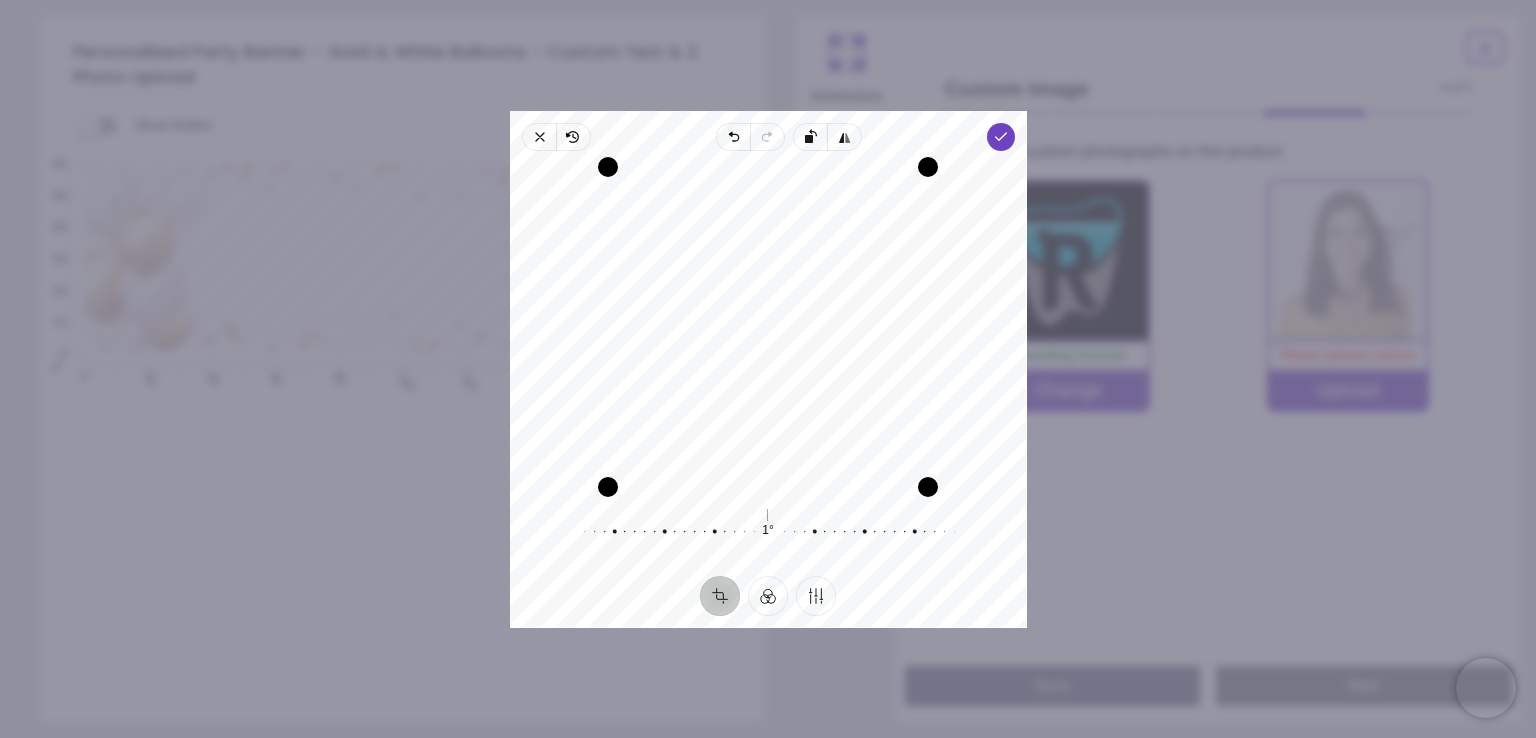 click at bounding box center [755, 531] 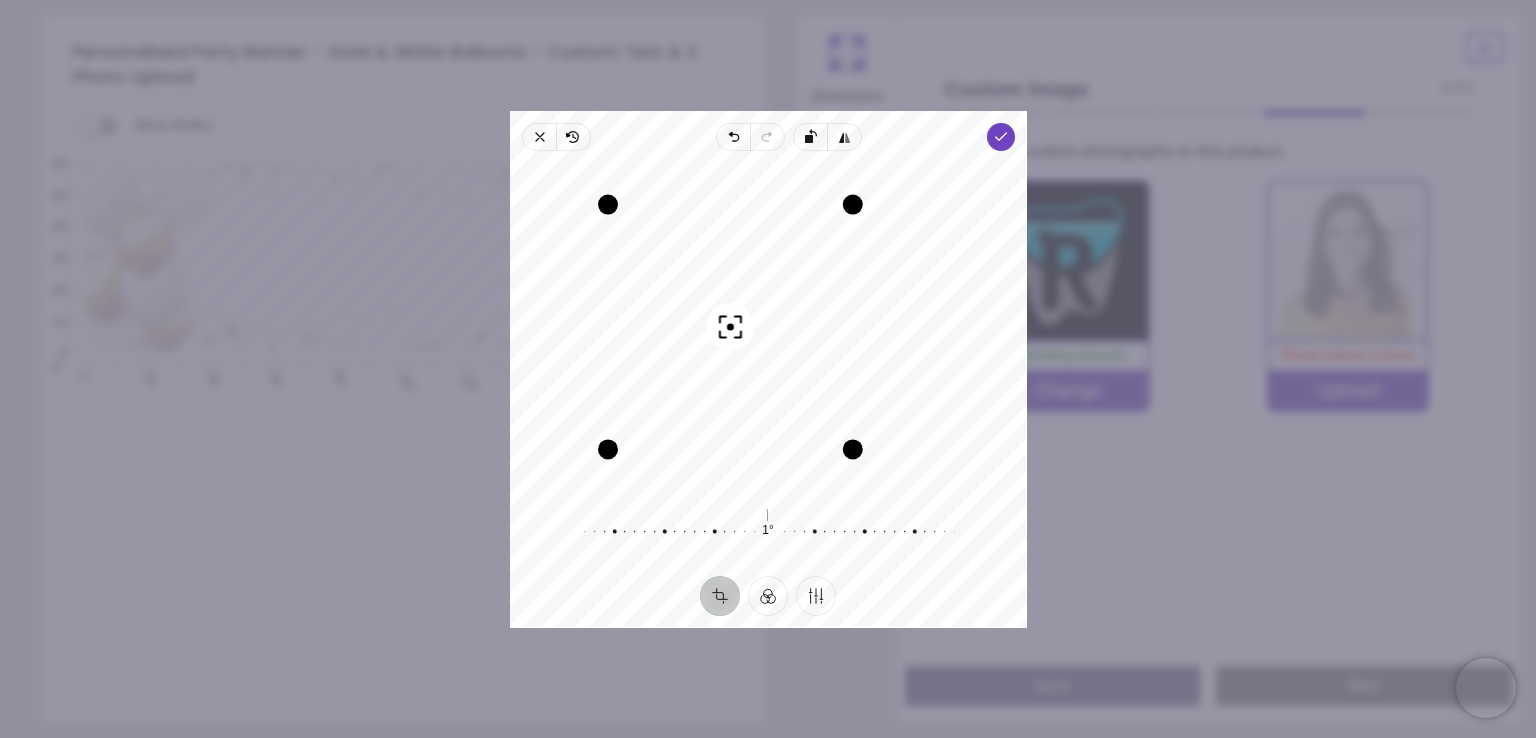 click on "Recenter" at bounding box center [768, 327] 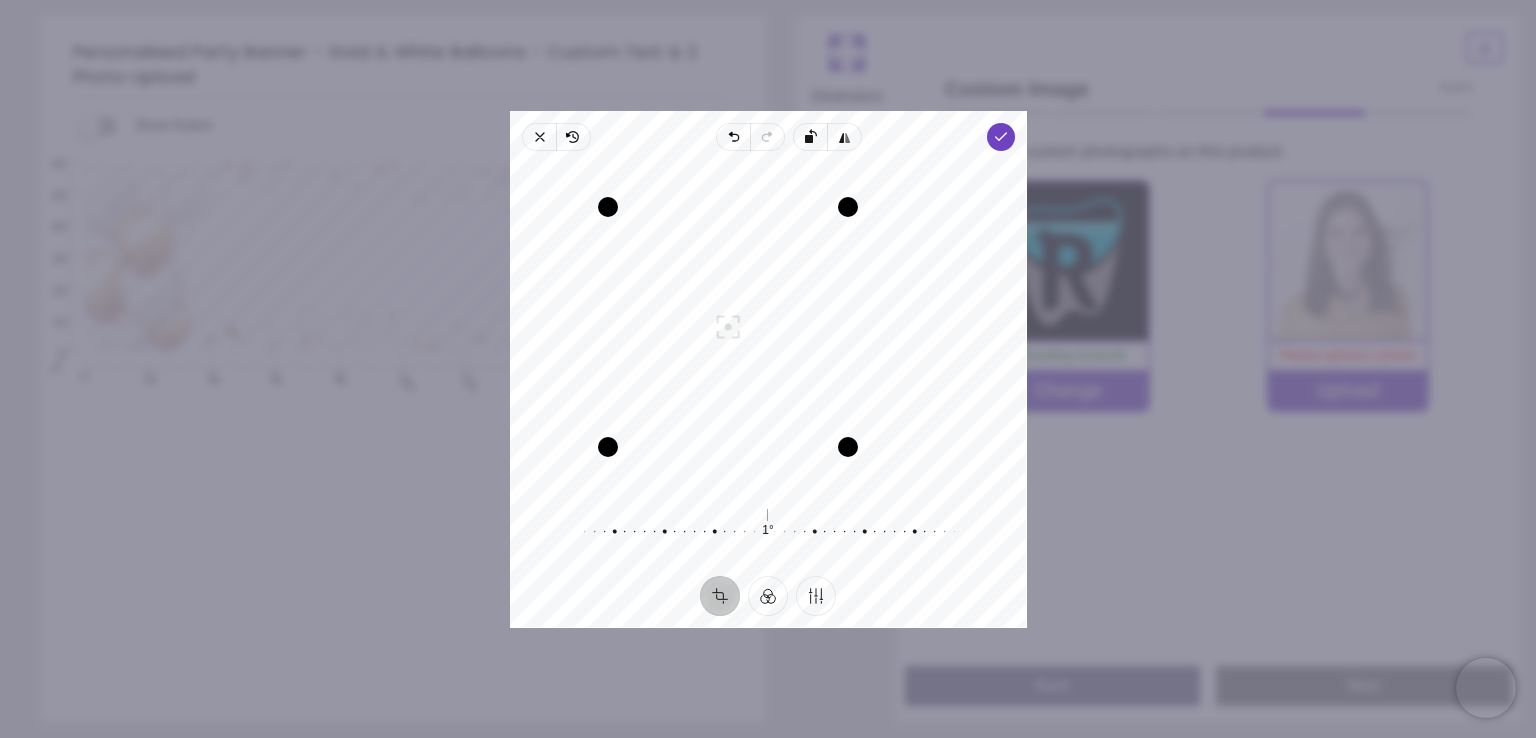 click at bounding box center [848, 327] 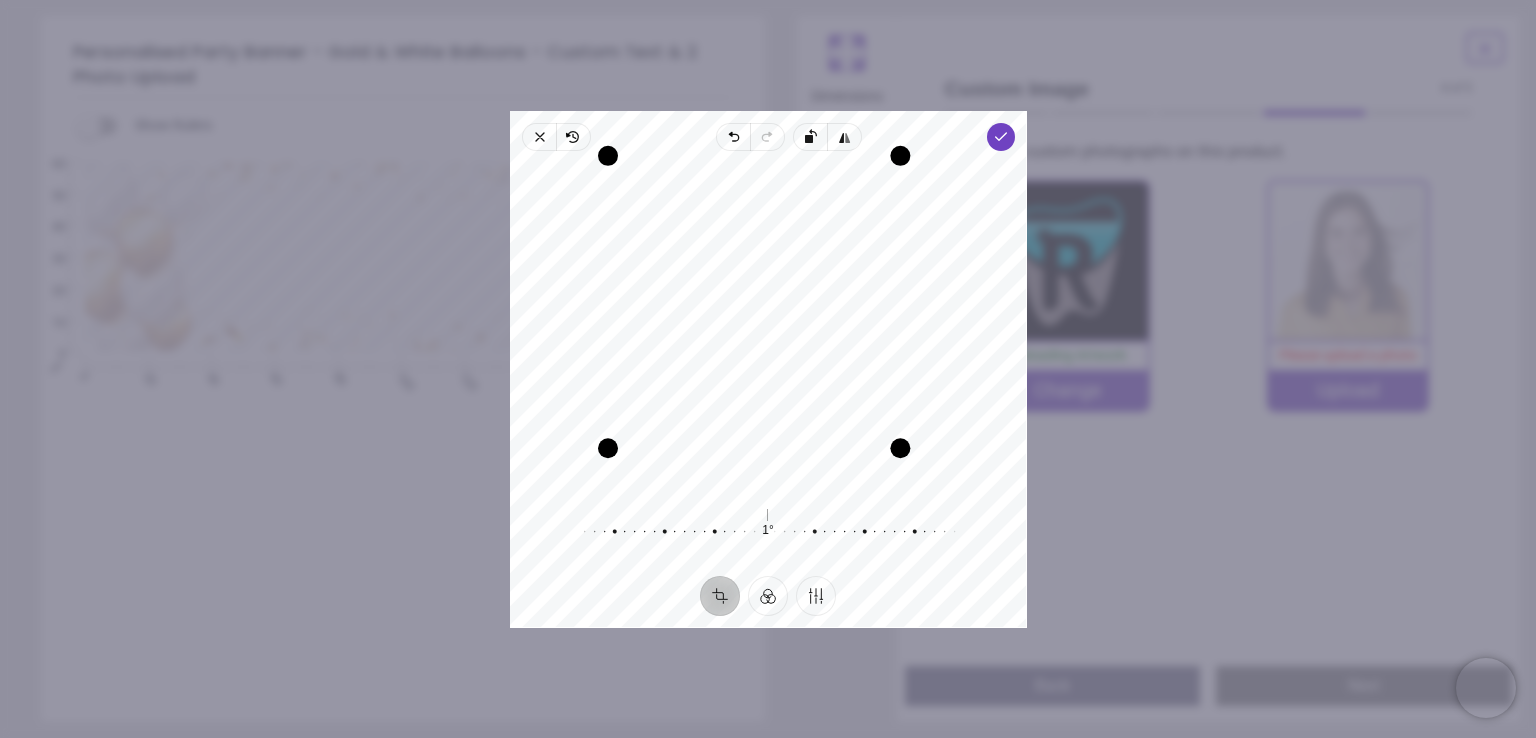 drag, startPoint x: 853, startPoint y: 205, endPoint x: 1019, endPoint y: 49, distance: 227.79816 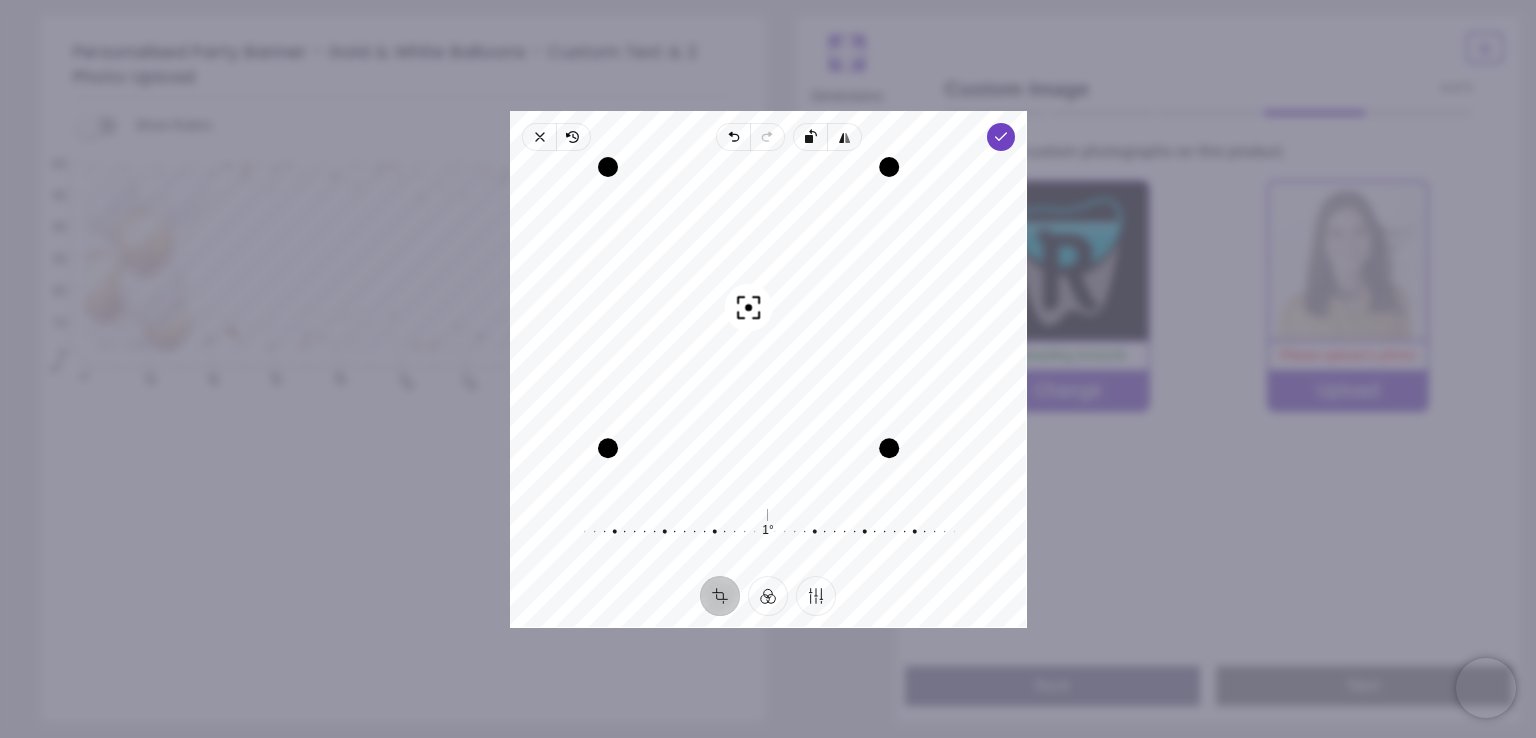 click on "Recenter" at bounding box center [768, 327] 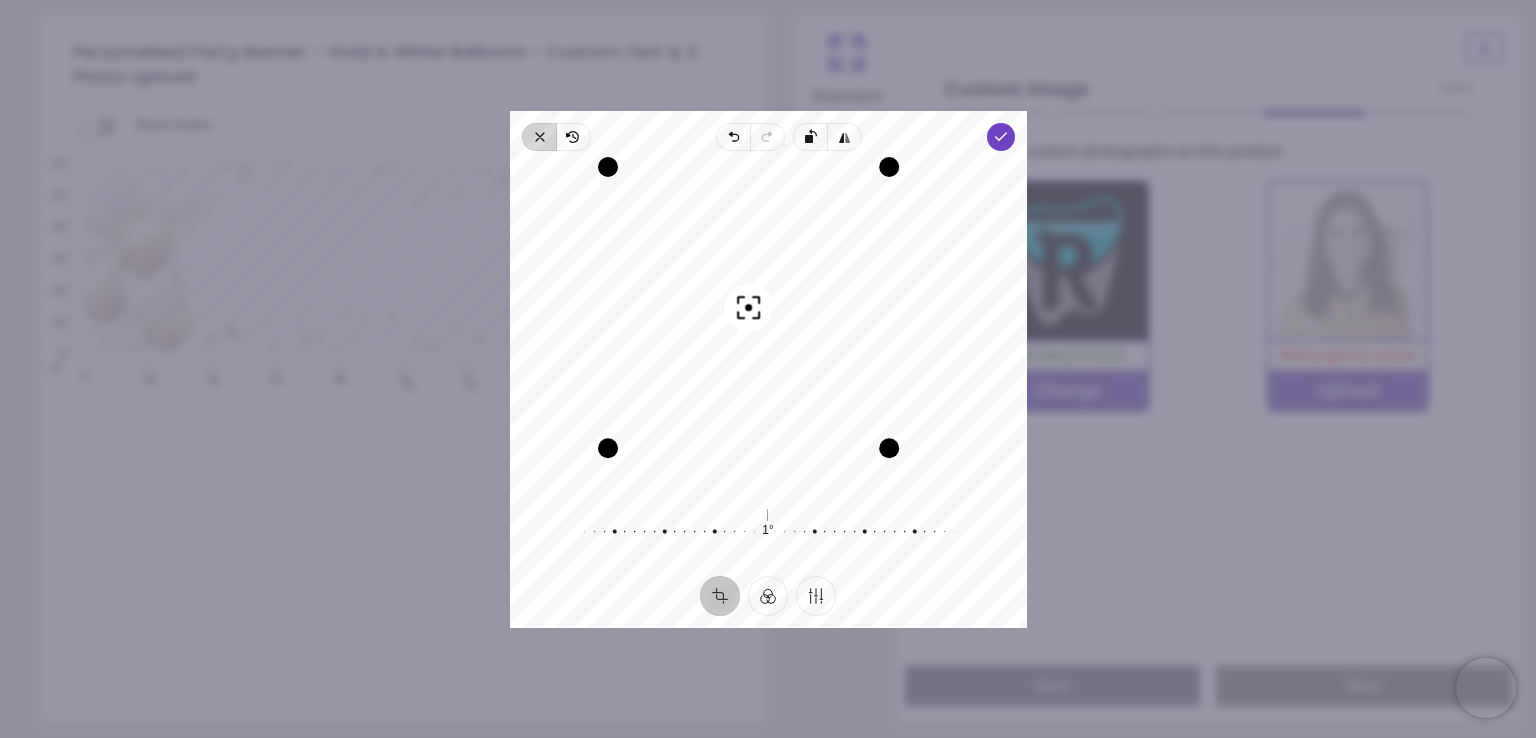 click 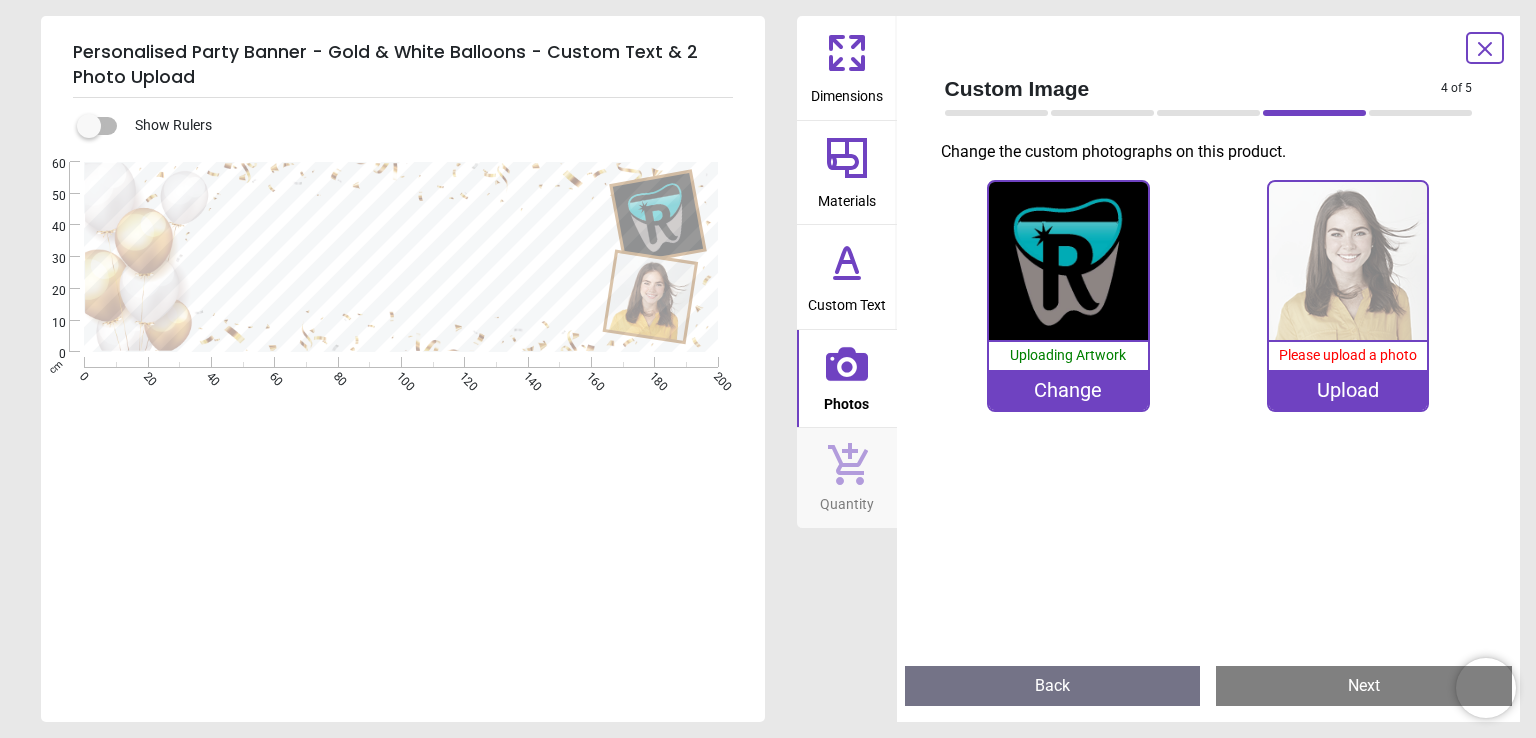 click on "Change" at bounding box center [1068, 390] 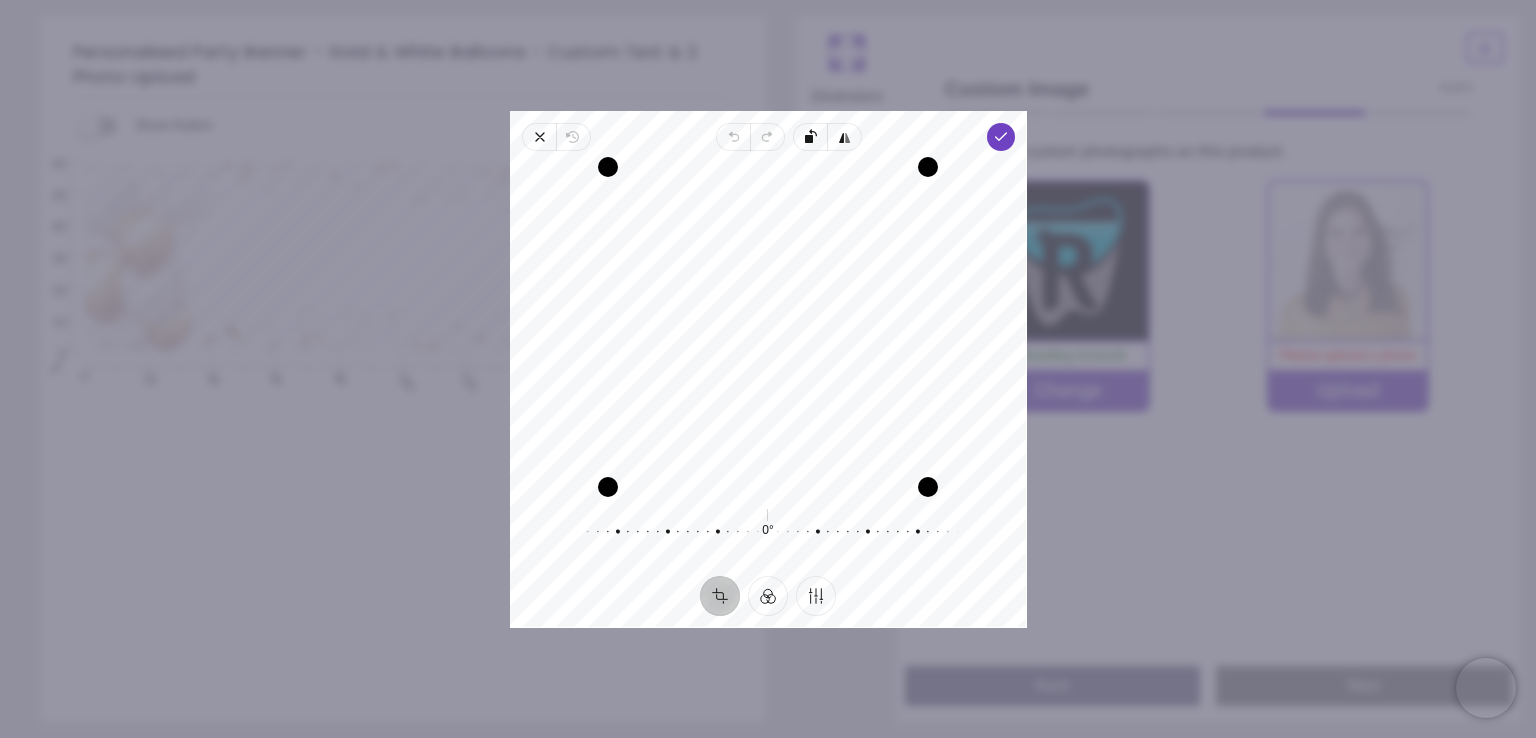 drag, startPoint x: 700, startPoint y: 321, endPoint x: 1068, endPoint y: 397, distance: 375.7659 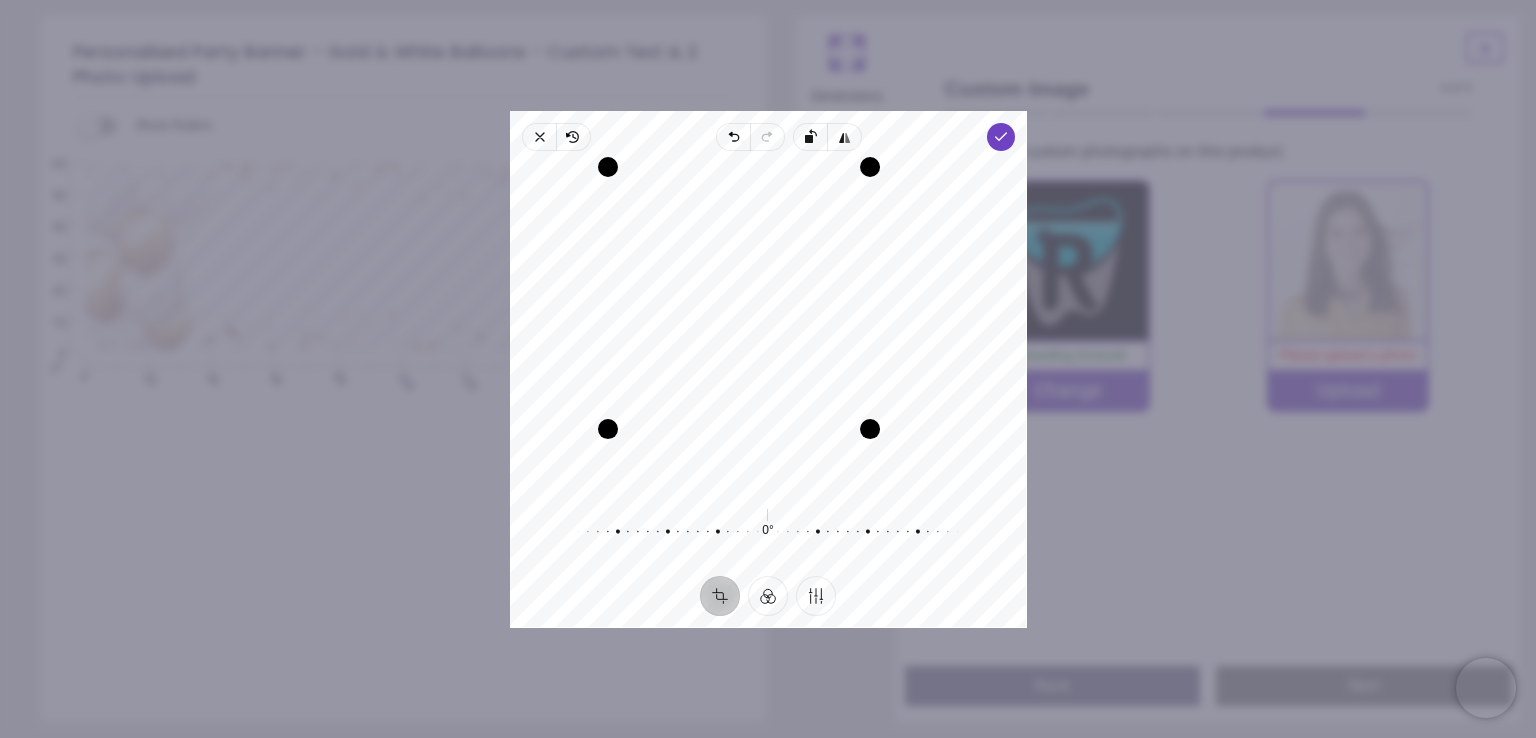 drag, startPoint x: 929, startPoint y: 486, endPoint x: 821, endPoint y: 470, distance: 109.17875 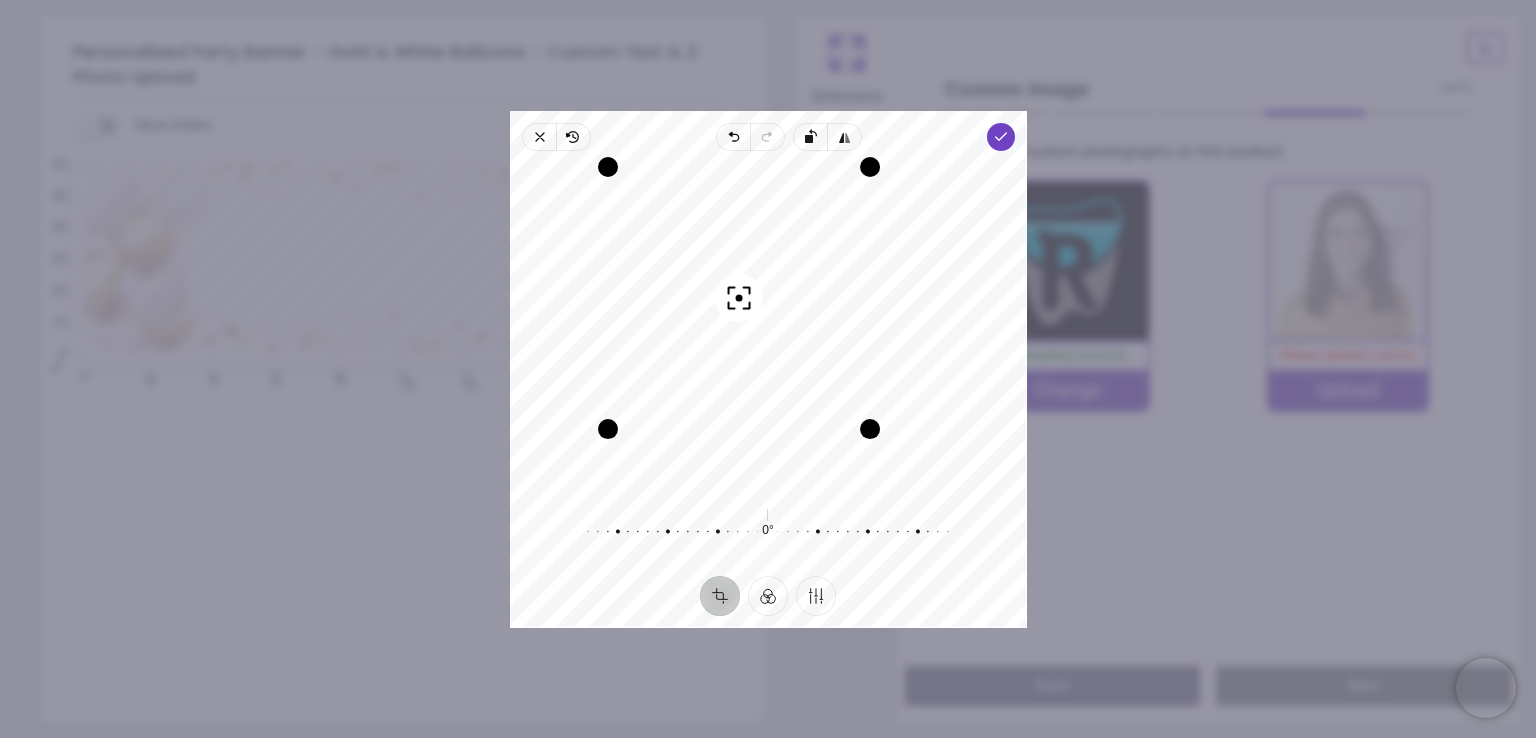 drag, startPoint x: 756, startPoint y: 365, endPoint x: 802, endPoint y: 368, distance: 46.09772 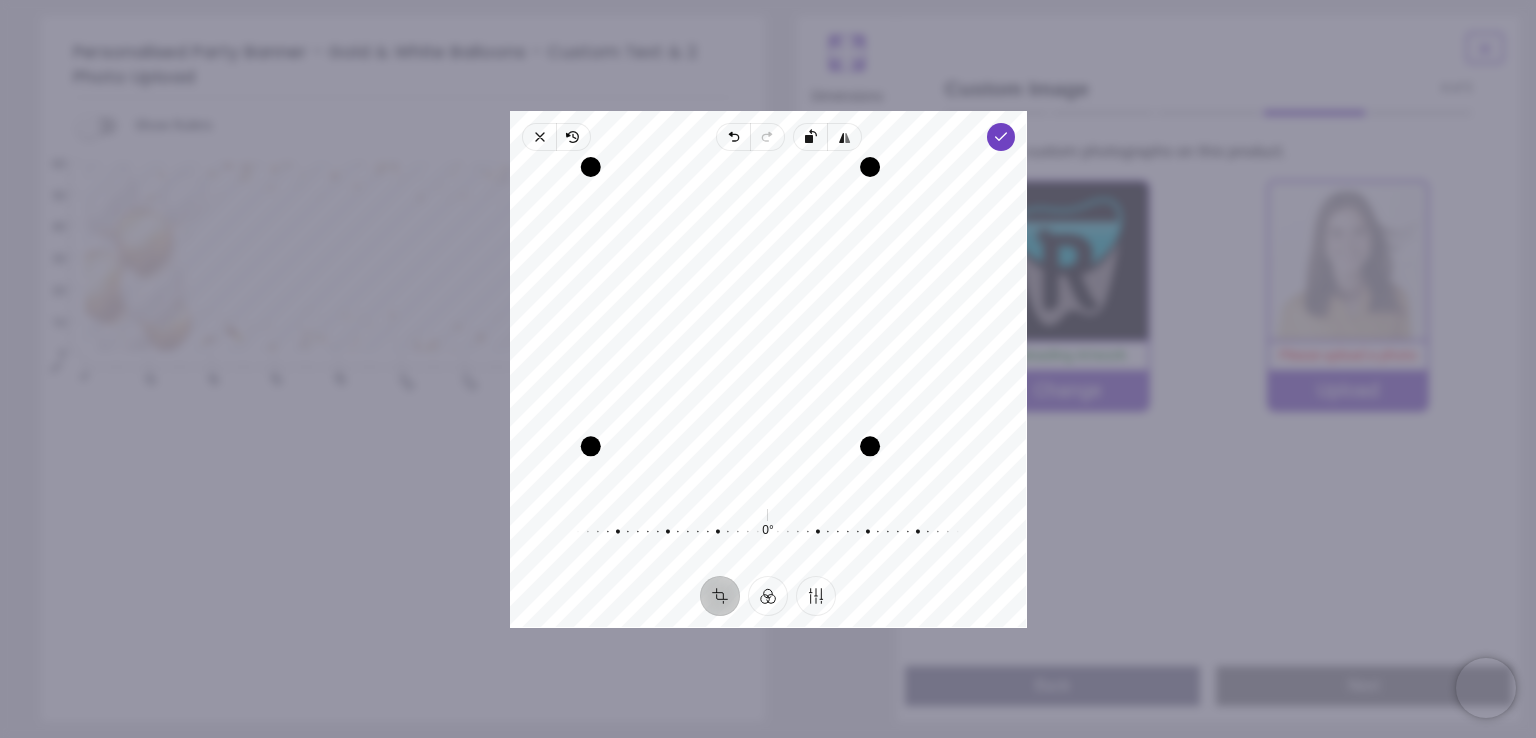 drag, startPoint x: 604, startPoint y: 436, endPoint x: 592, endPoint y: 458, distance: 25.059929 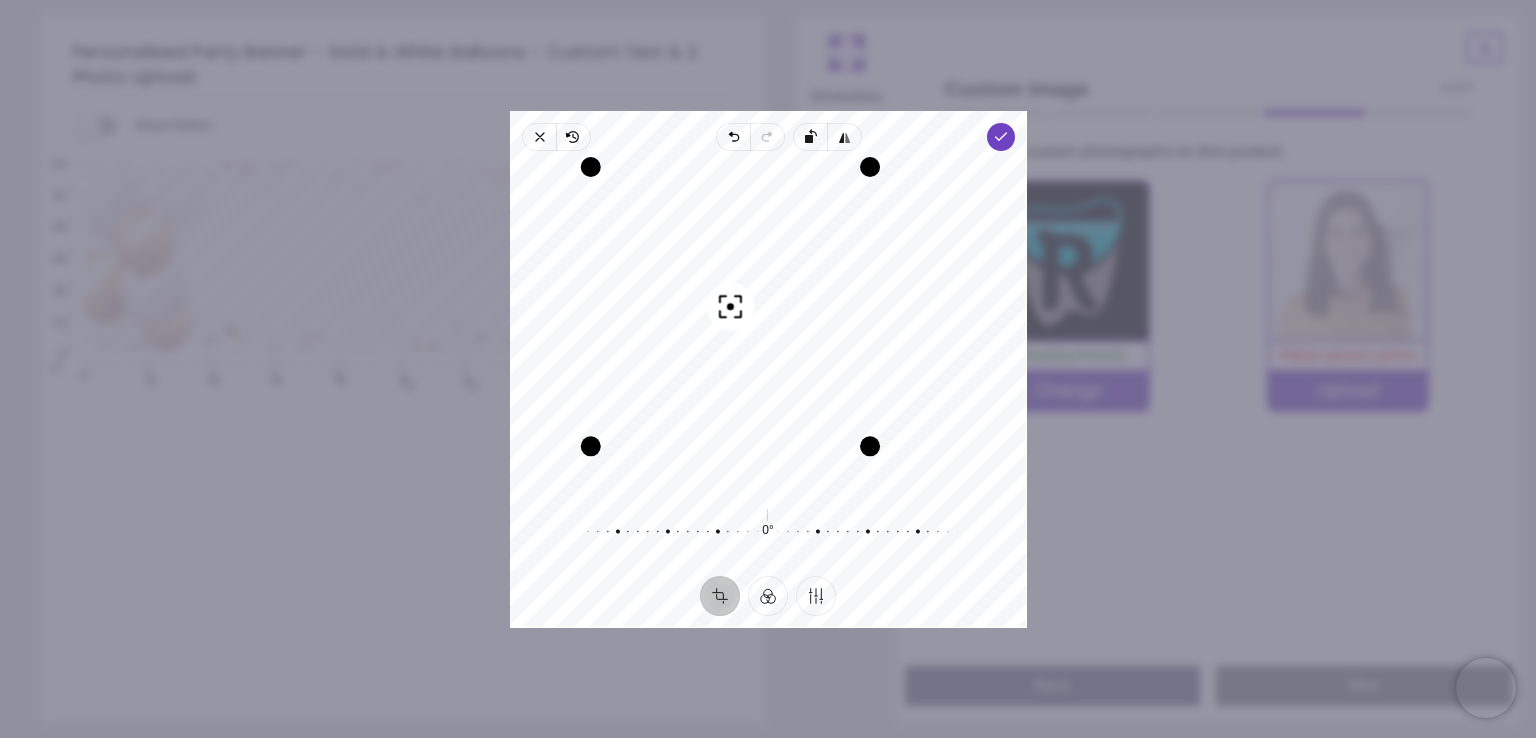drag, startPoint x: 830, startPoint y: 304, endPoint x: 991, endPoint y: 330, distance: 163.08586 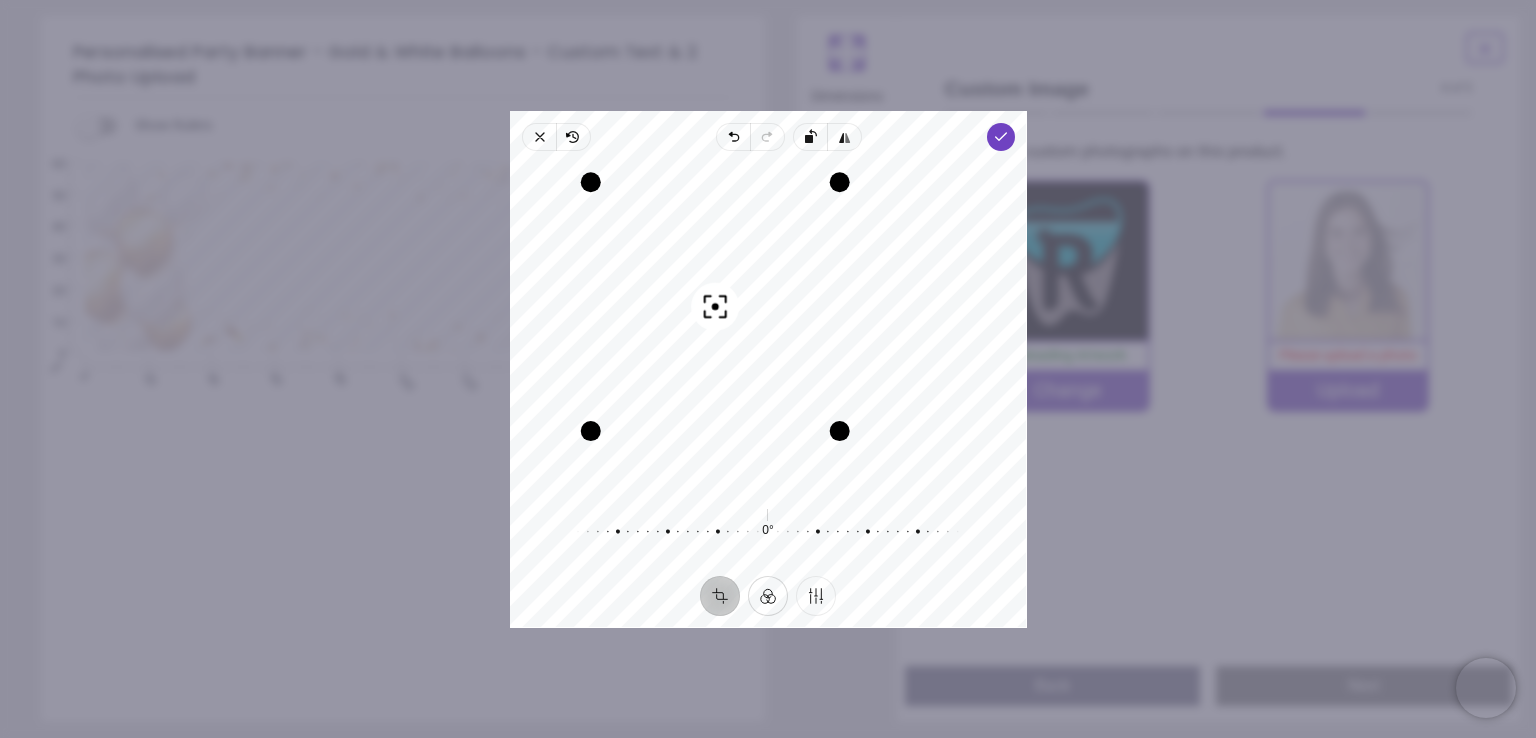 click on "Filter" at bounding box center (768, 595) 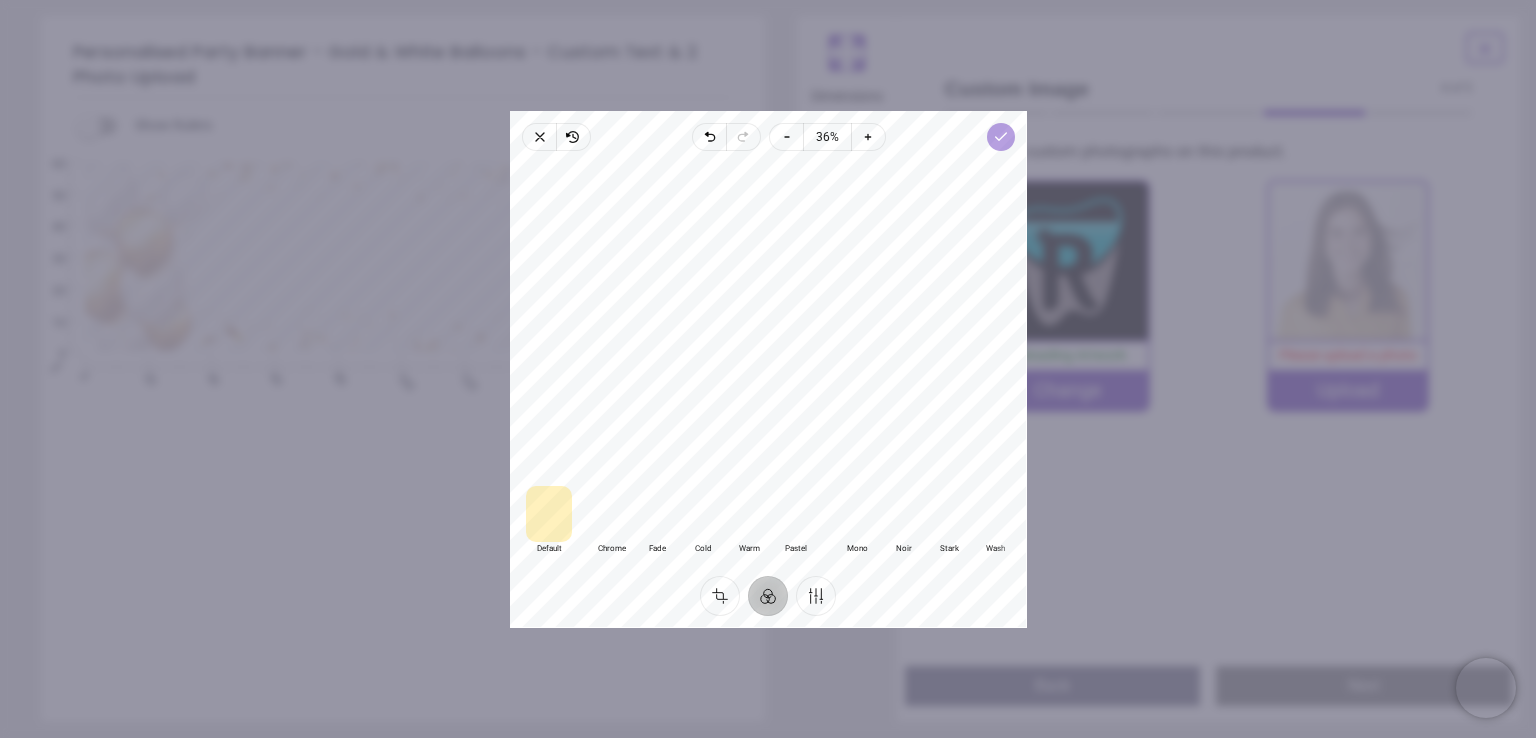 click 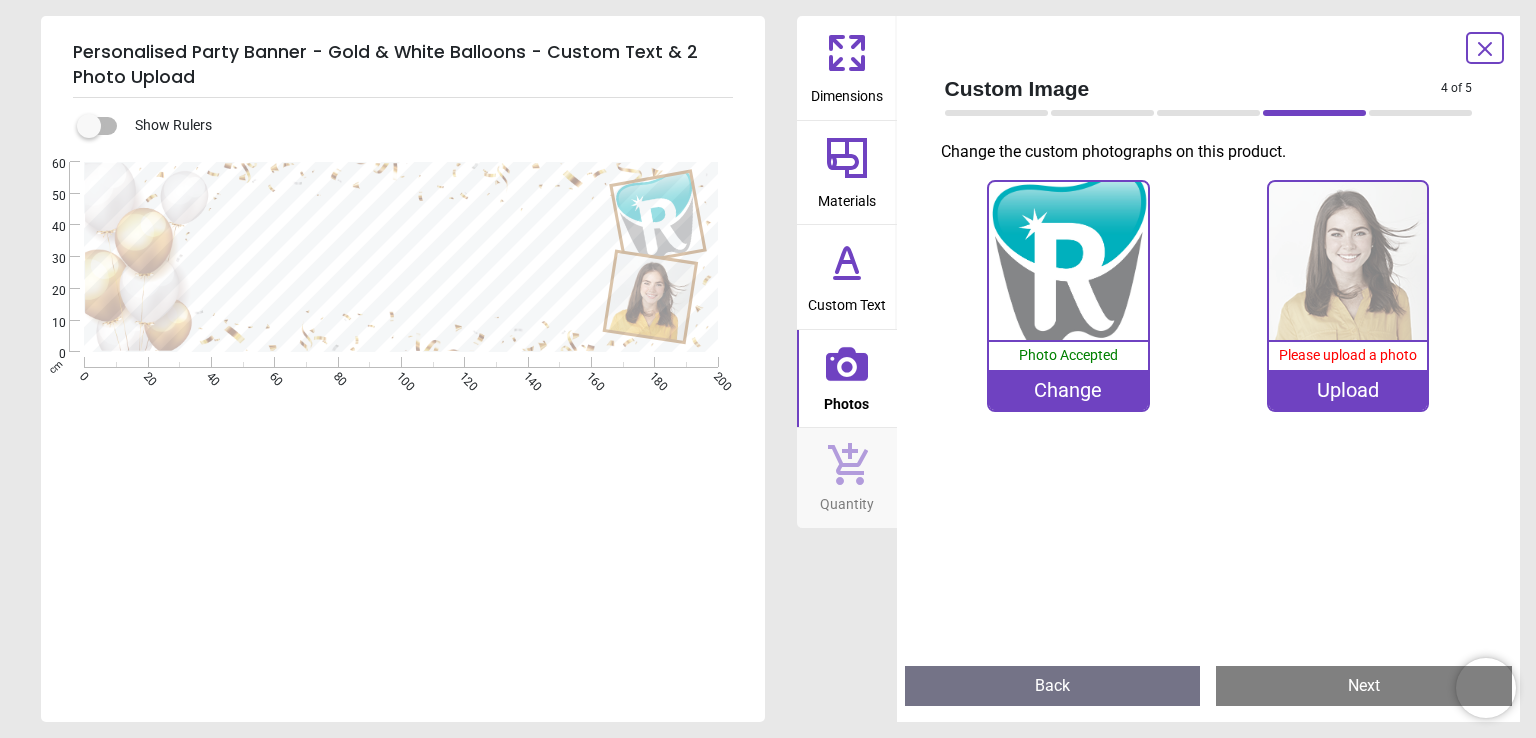 click on "Change" at bounding box center (1068, 390) 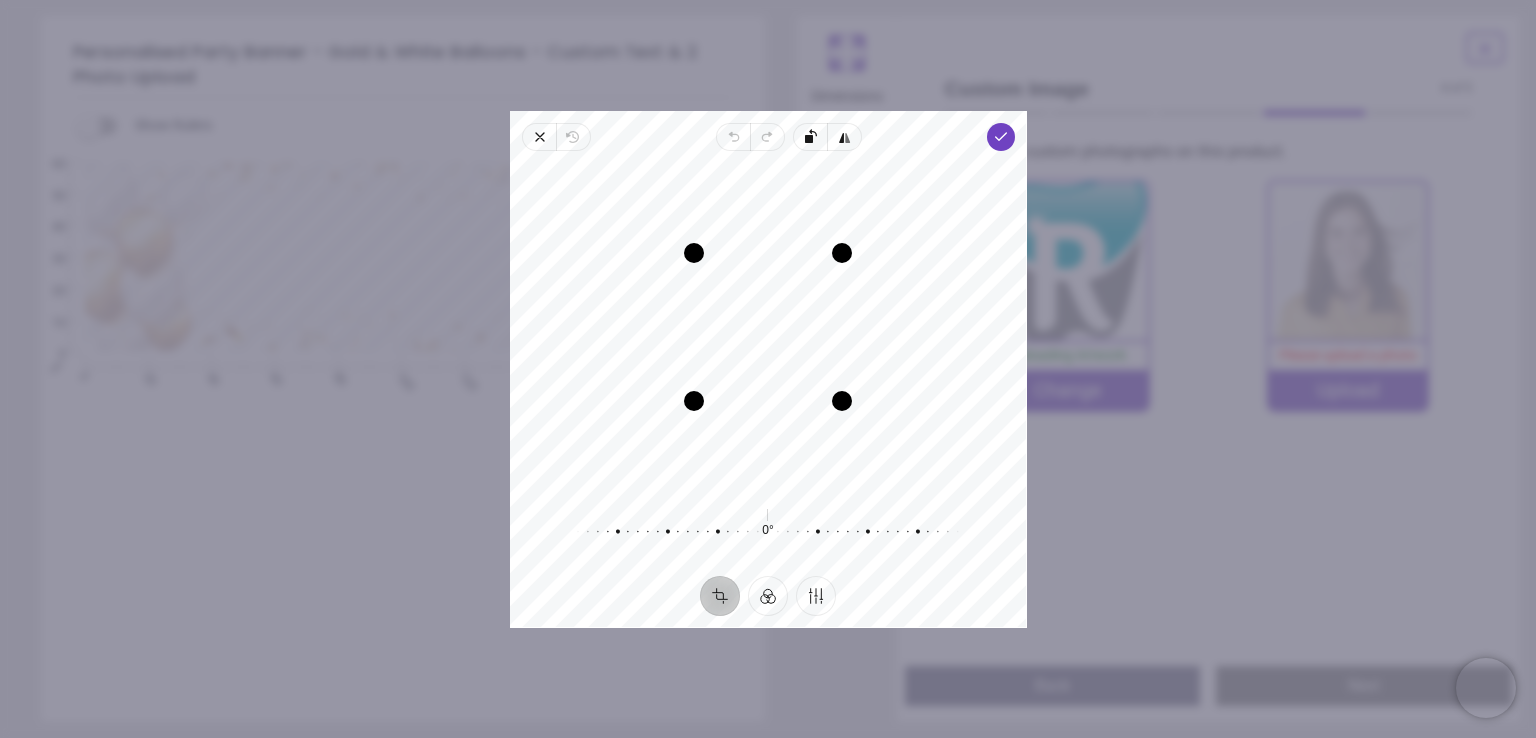 drag, startPoint x: 796, startPoint y: 340, endPoint x: 1007, endPoint y: 329, distance: 211.28653 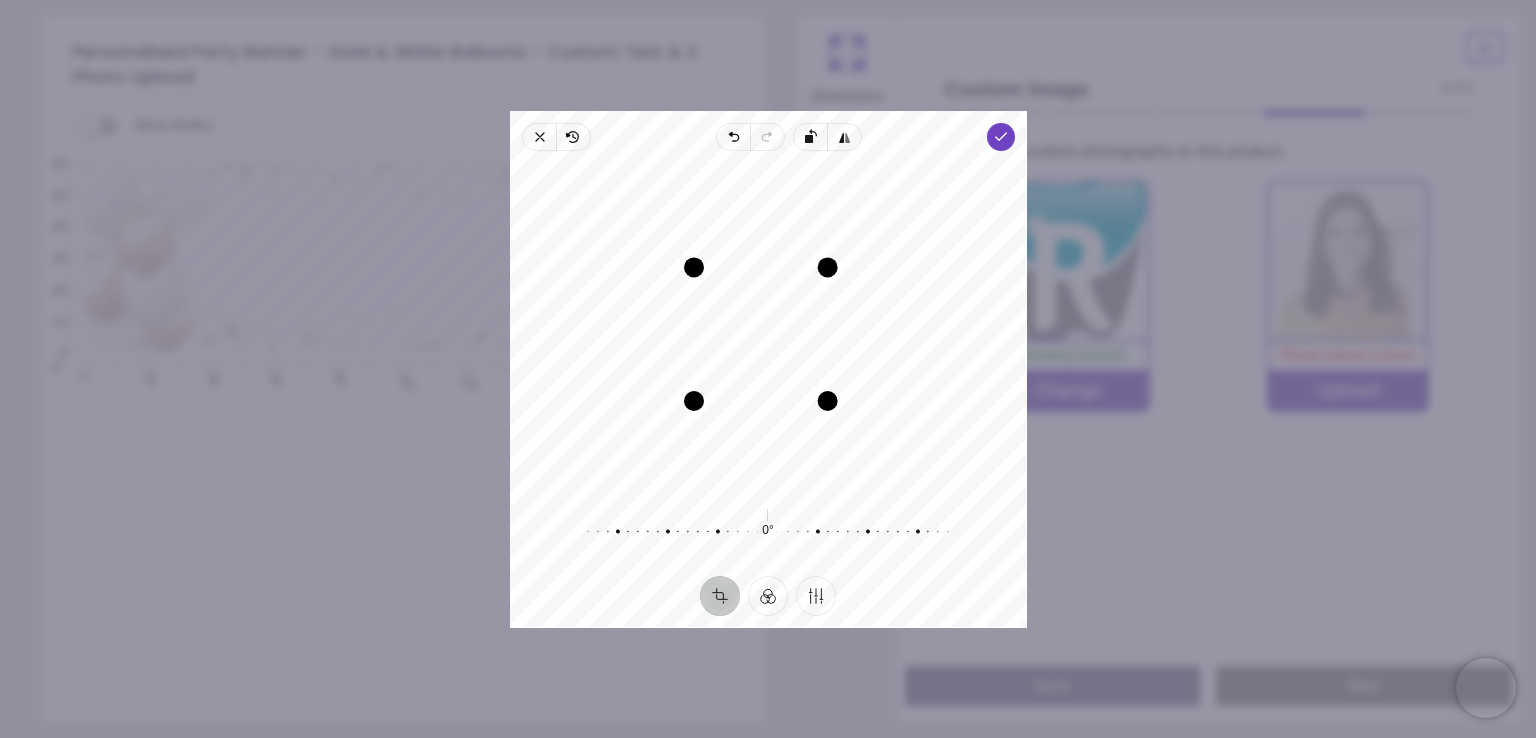 drag, startPoint x: 842, startPoint y: 258, endPoint x: 808, endPoint y: 256, distance: 34.058773 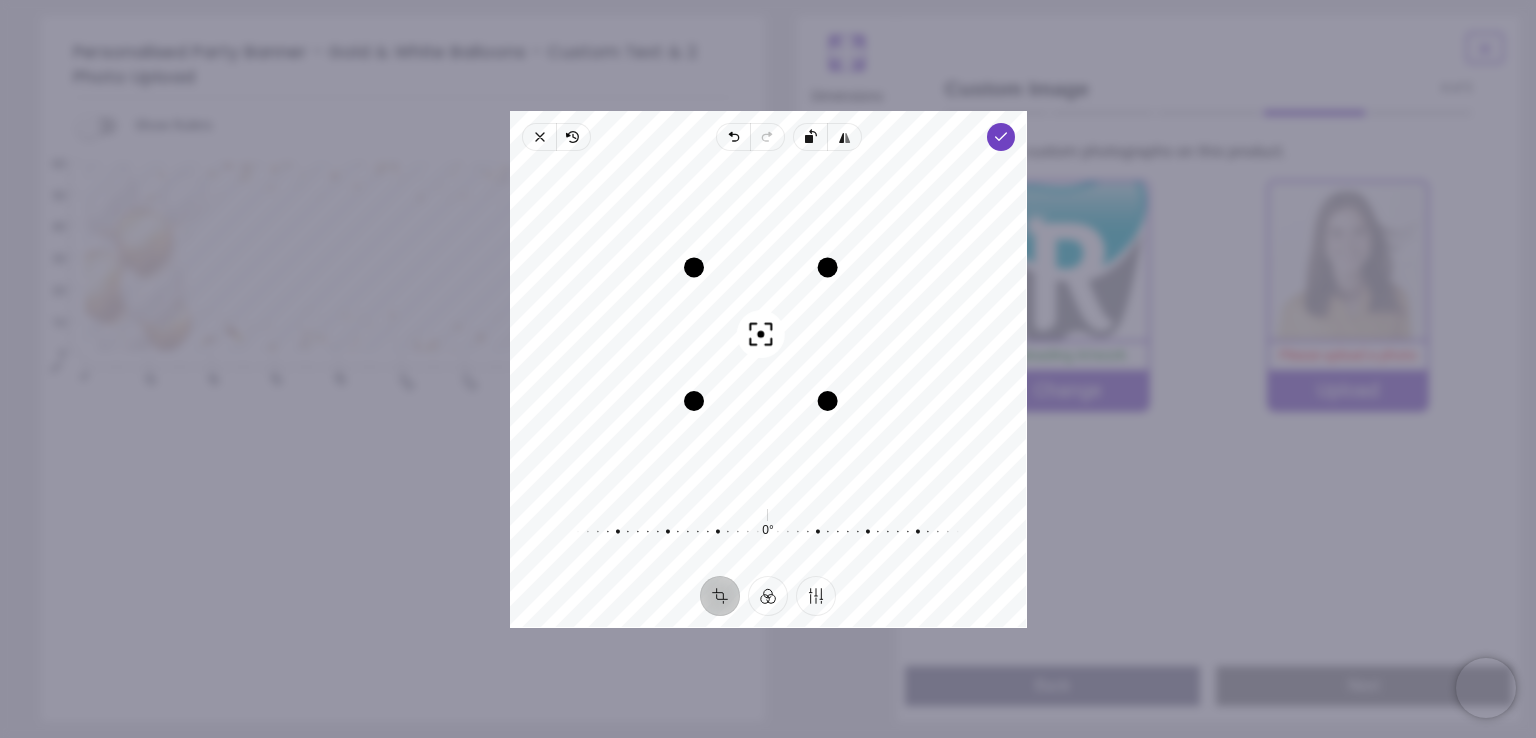drag, startPoint x: 941, startPoint y: 362, endPoint x: 956, endPoint y: 371, distance: 17.492855 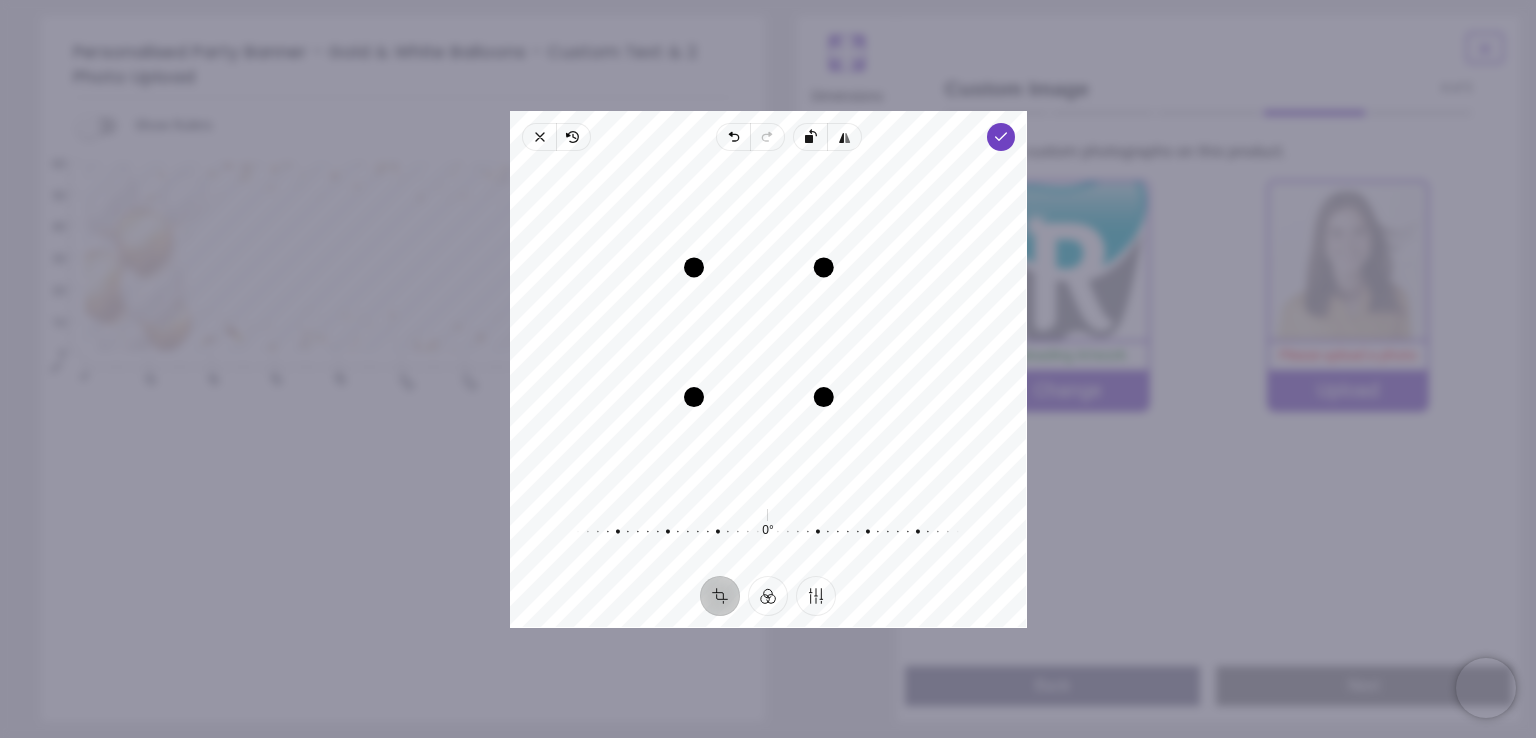 drag, startPoint x: 828, startPoint y: 399, endPoint x: 812, endPoint y: 406, distance: 17.464249 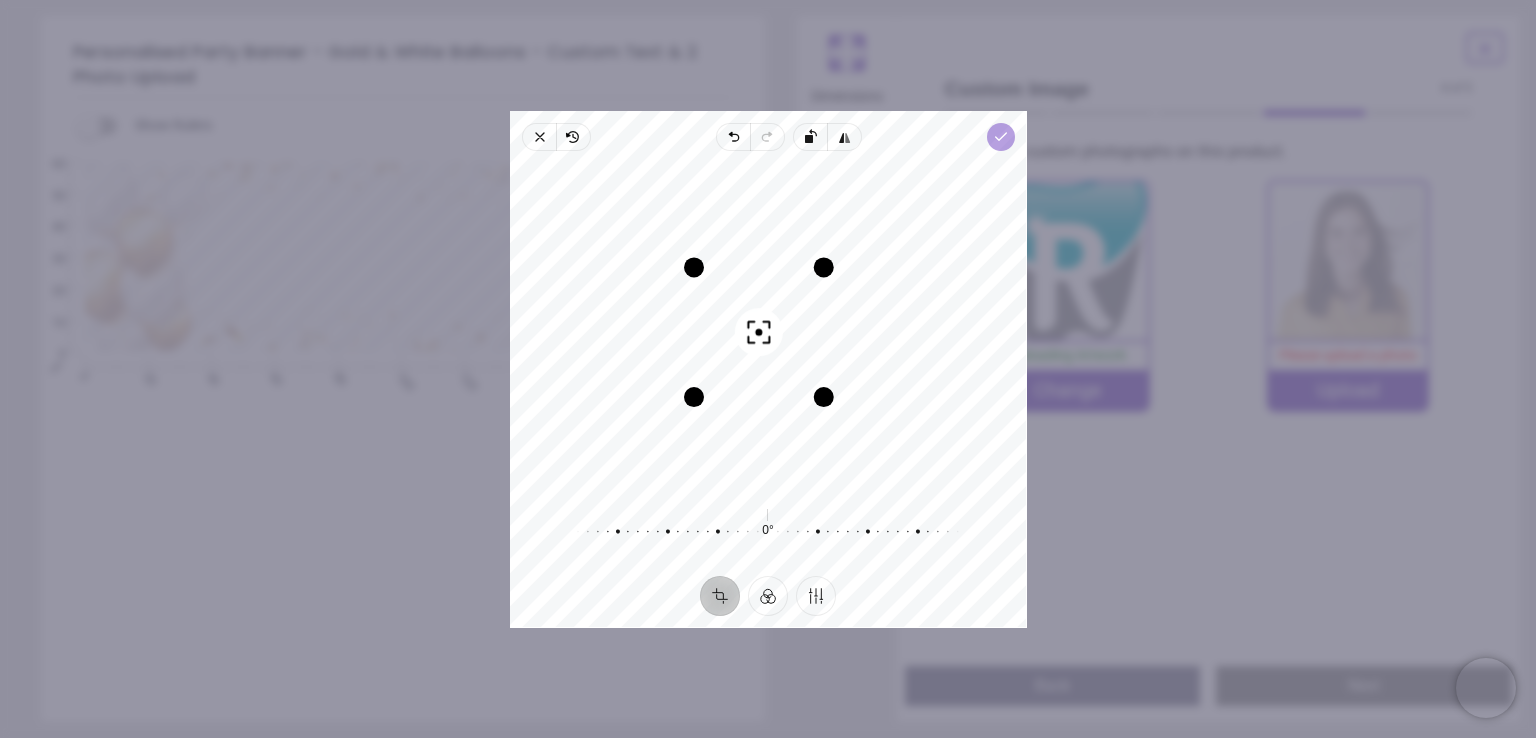 click 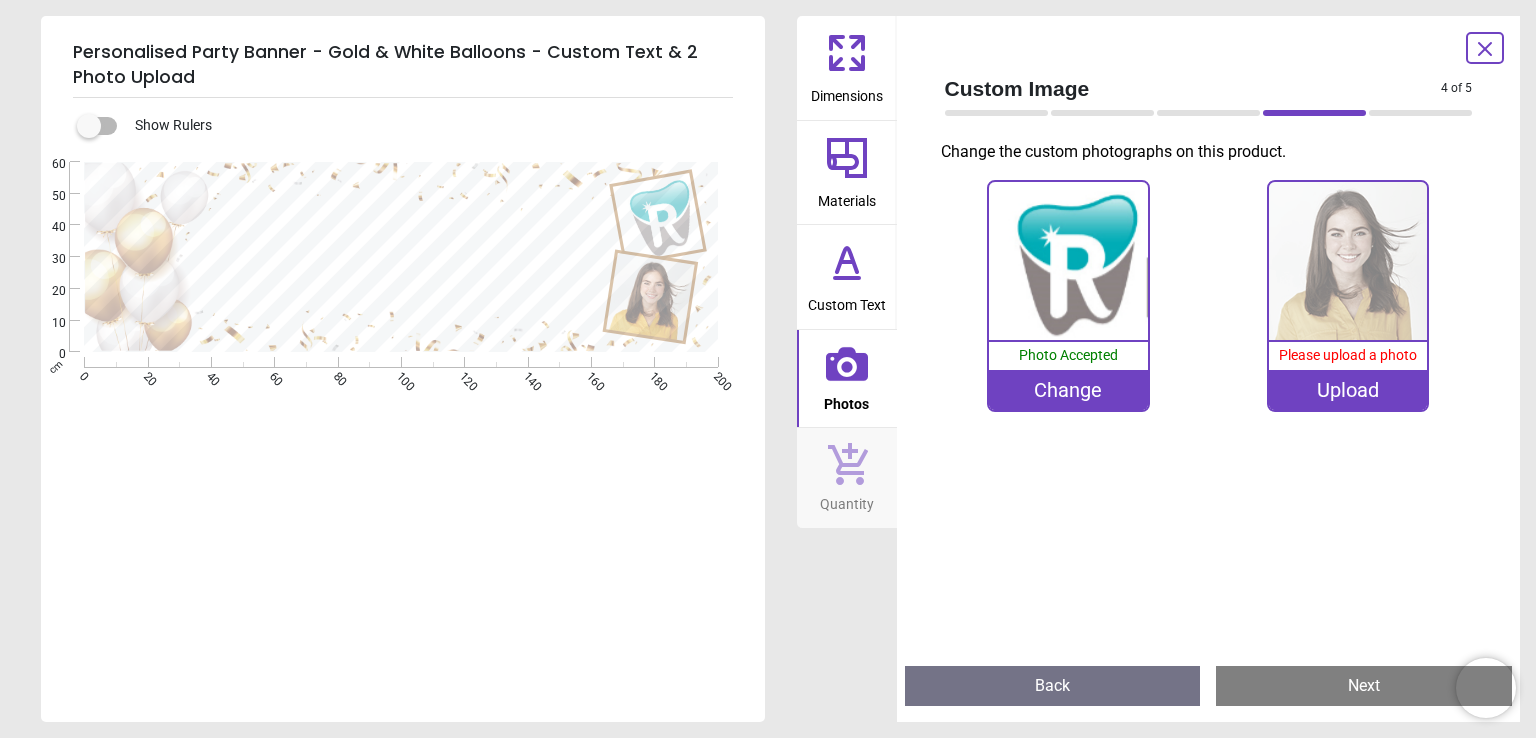 click on "Upload" at bounding box center (1348, 390) 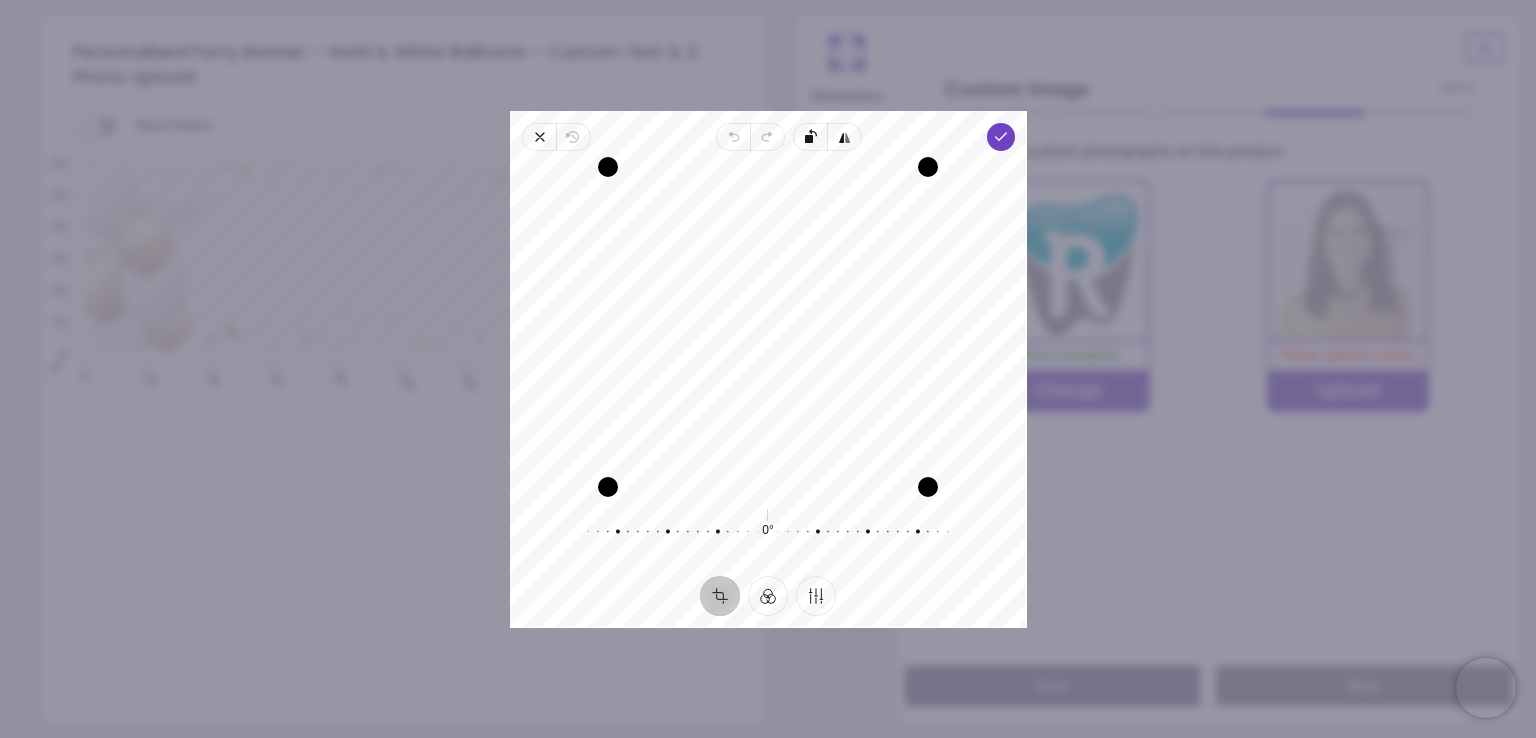 drag, startPoint x: 732, startPoint y: 336, endPoint x: 732, endPoint y: 373, distance: 37 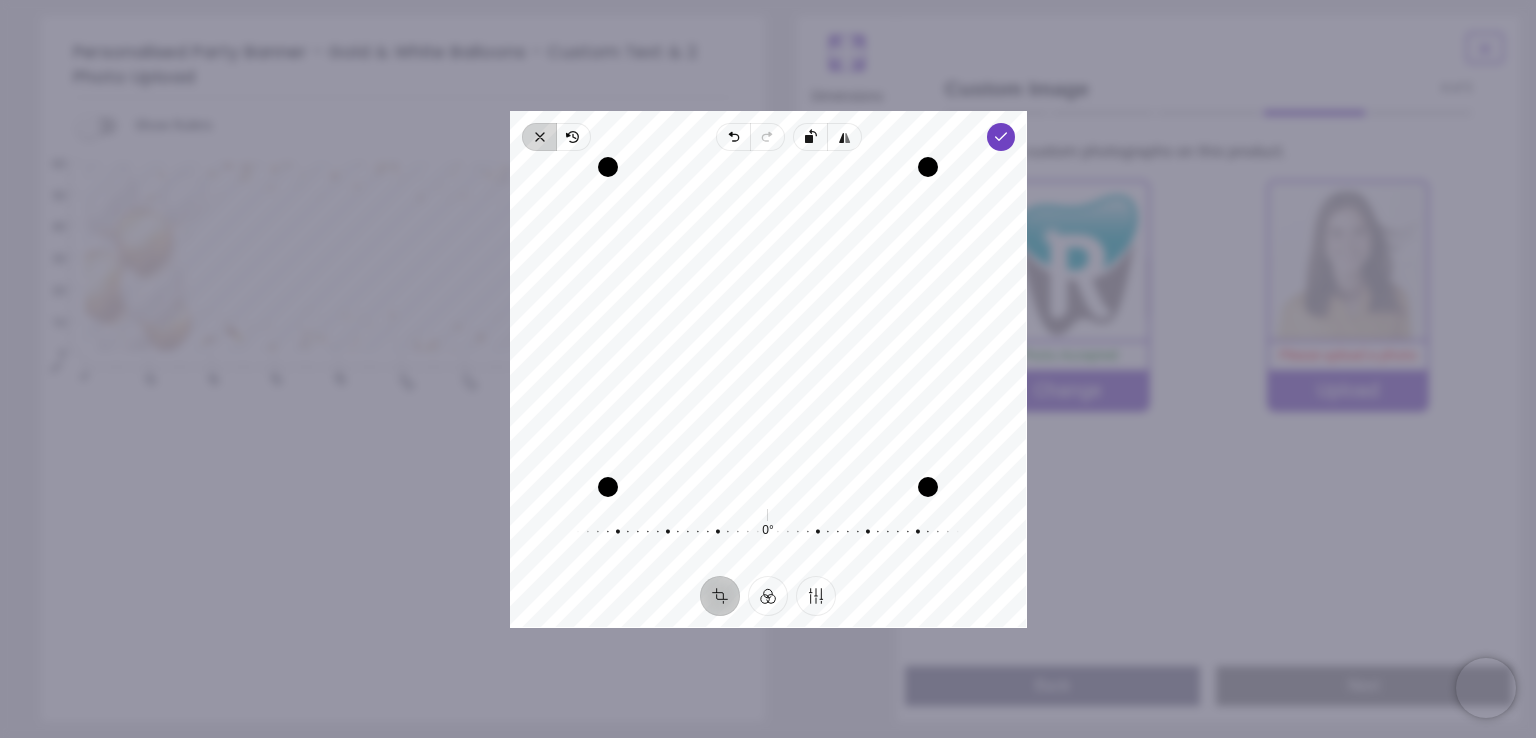 click 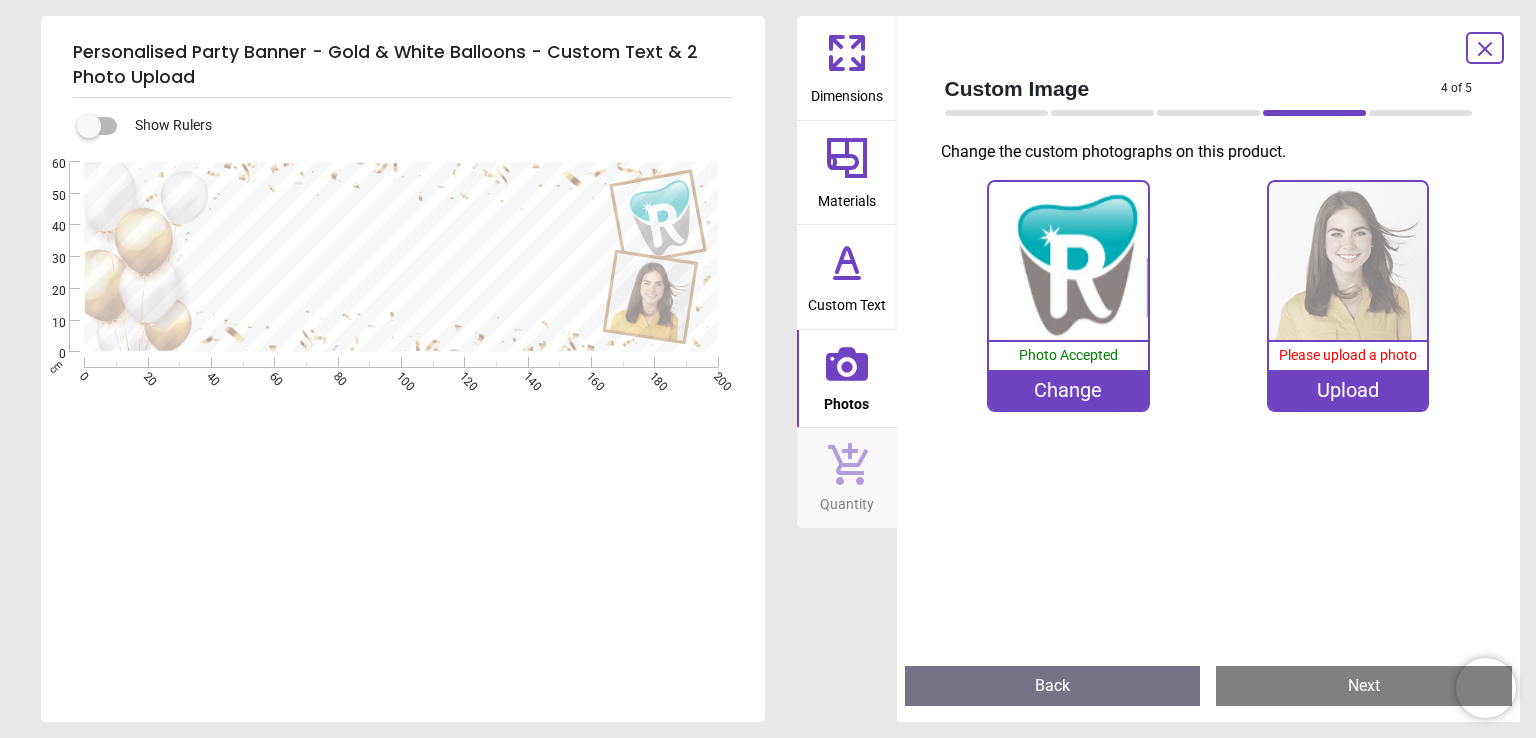 click on "Upload" at bounding box center (1348, 390) 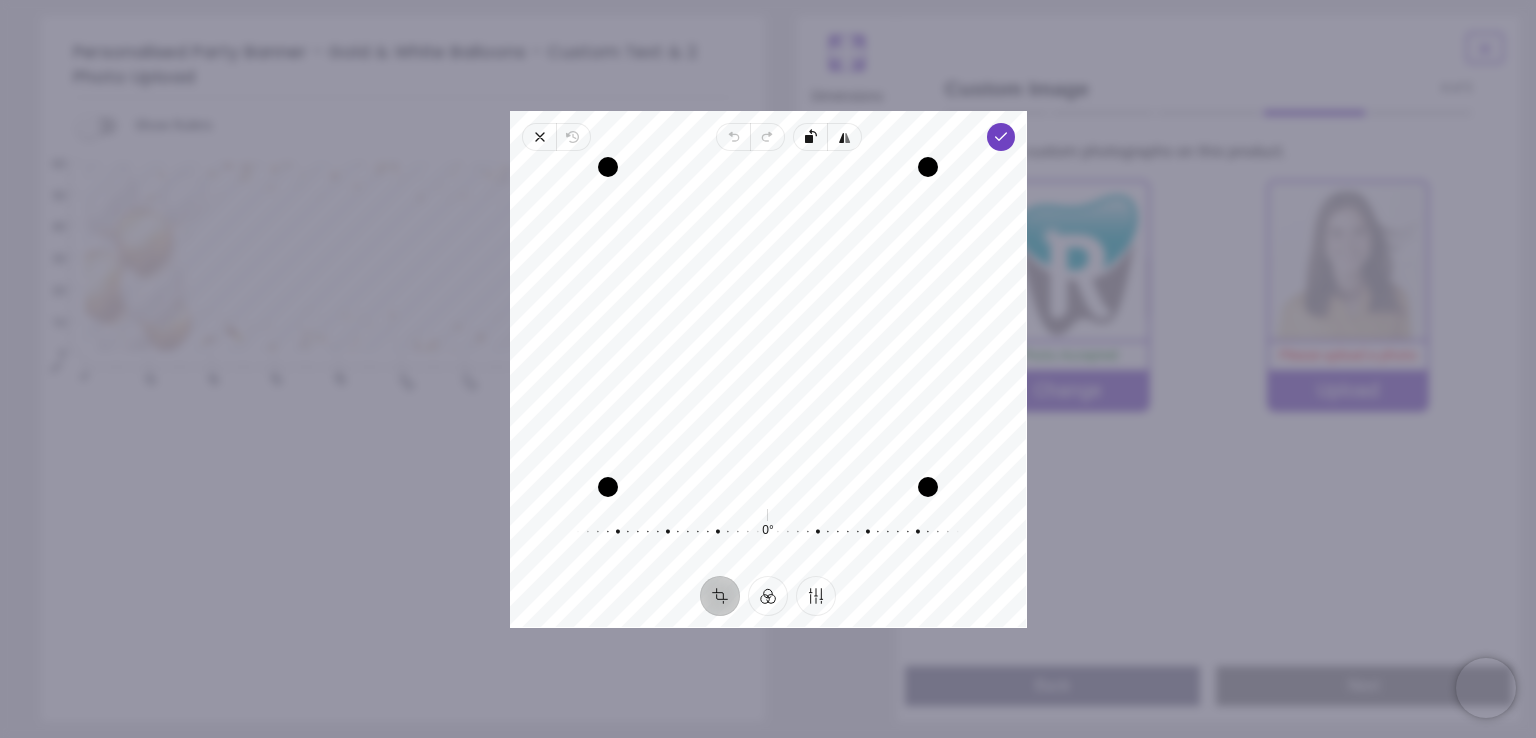 drag, startPoint x: 849, startPoint y: 325, endPoint x: 836, endPoint y: 392, distance: 68.24954 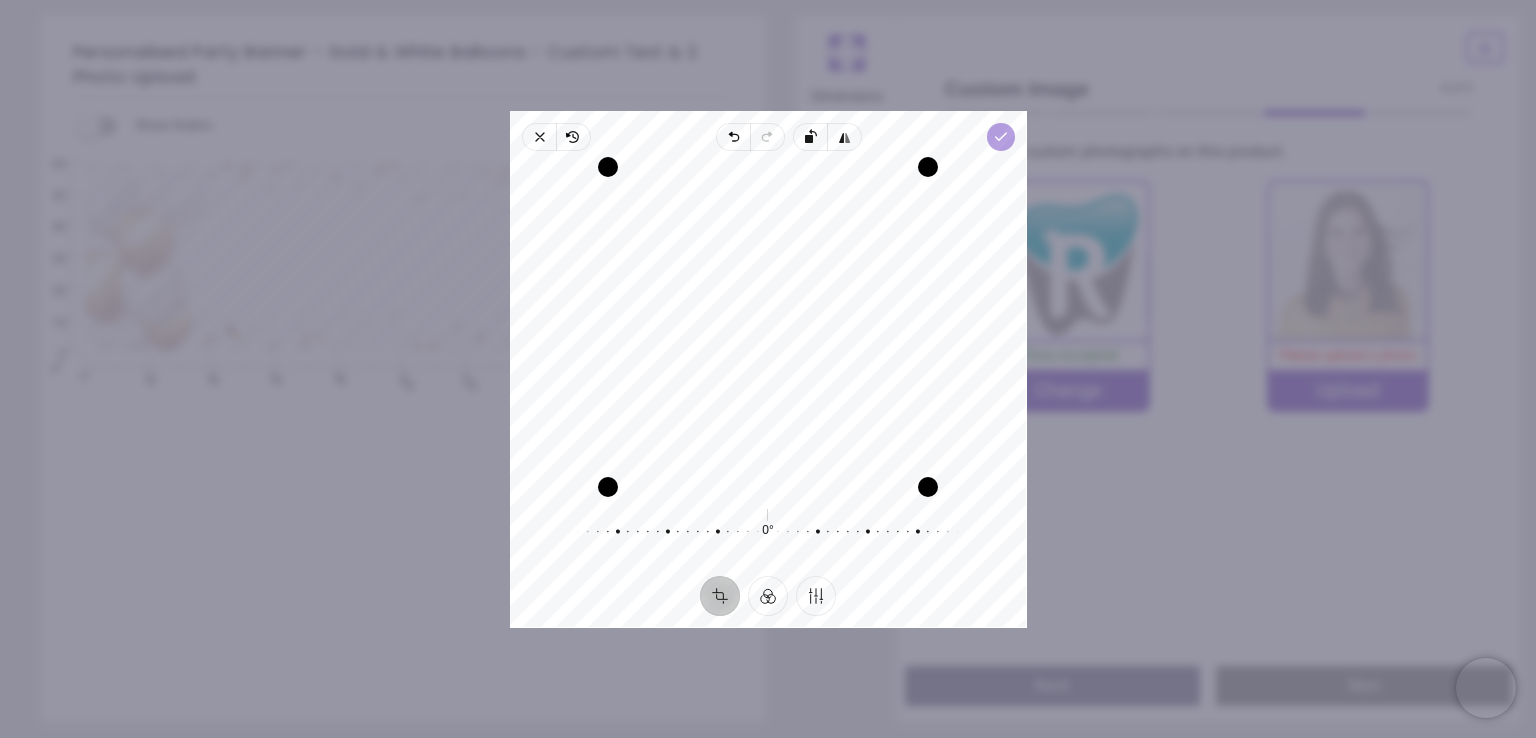 click 